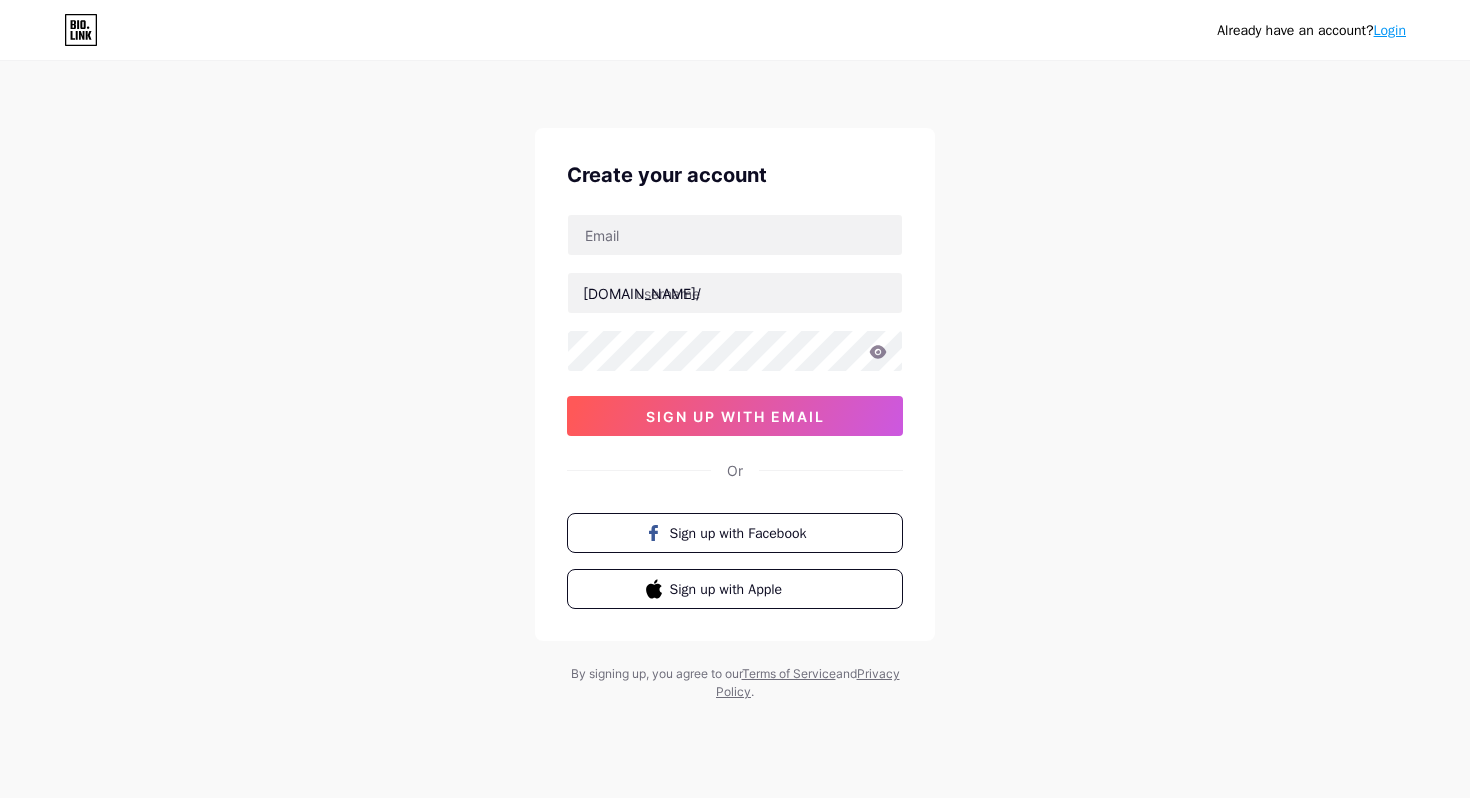 scroll, scrollTop: 0, scrollLeft: 0, axis: both 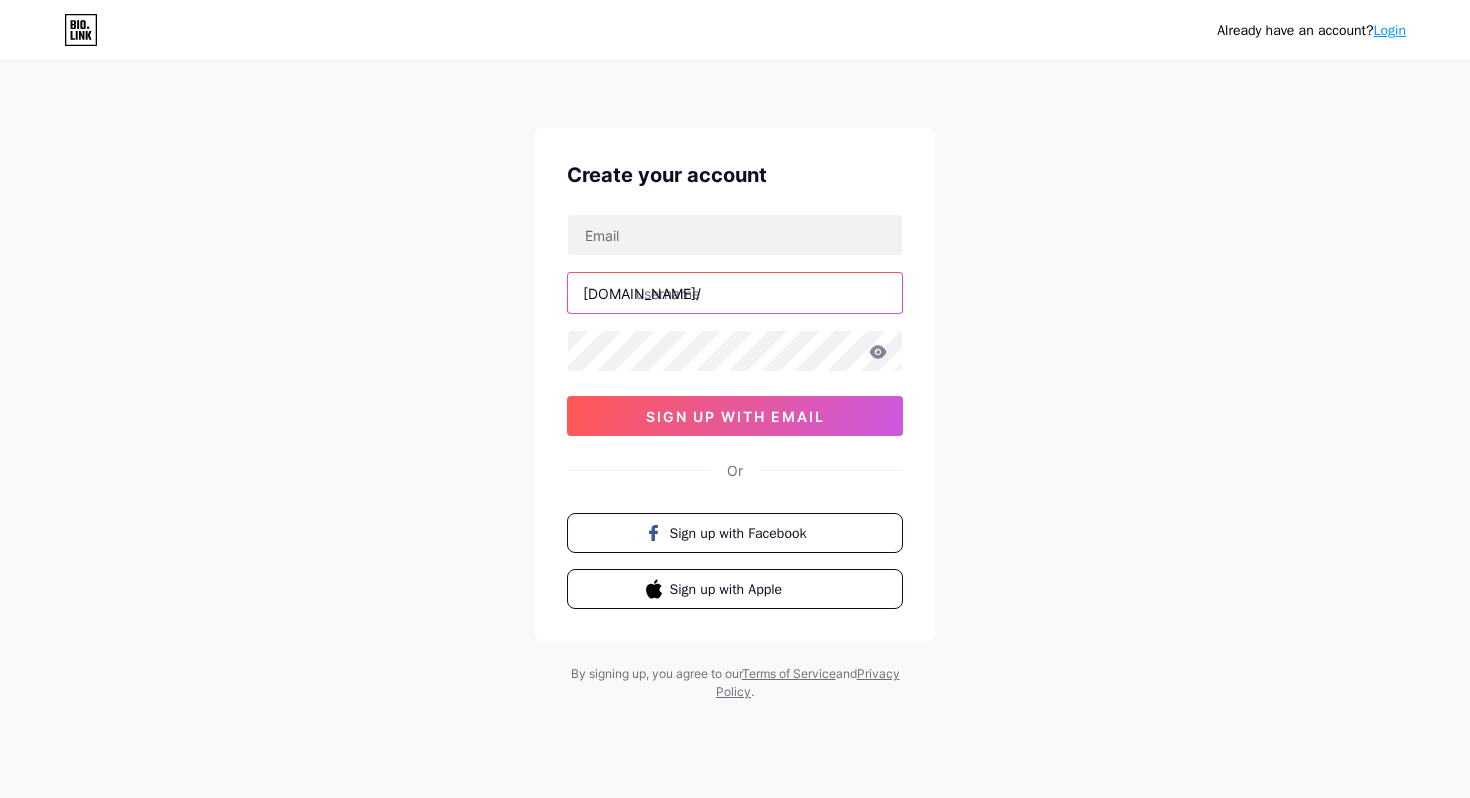 click at bounding box center (735, 293) 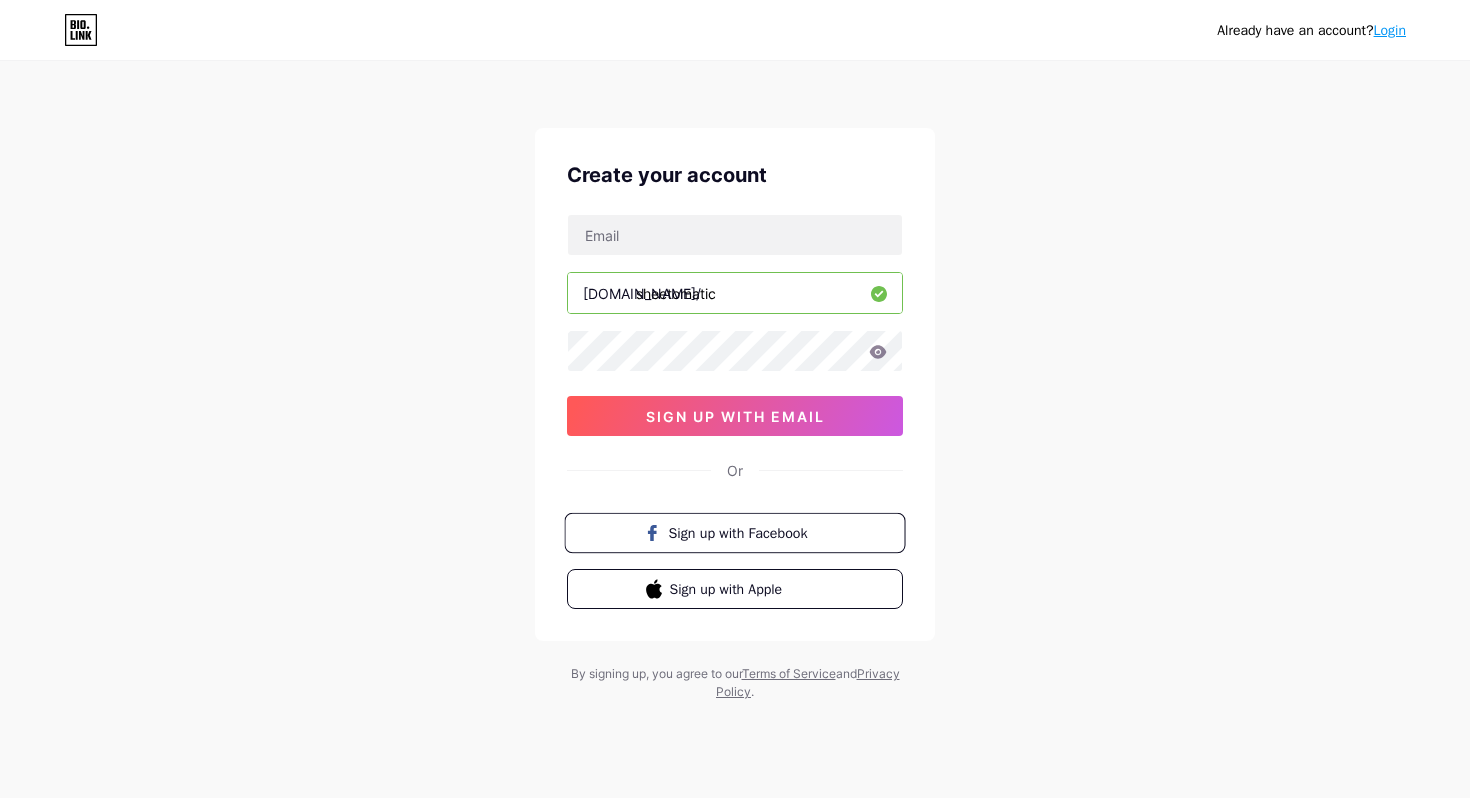 type on "sheetomatic" 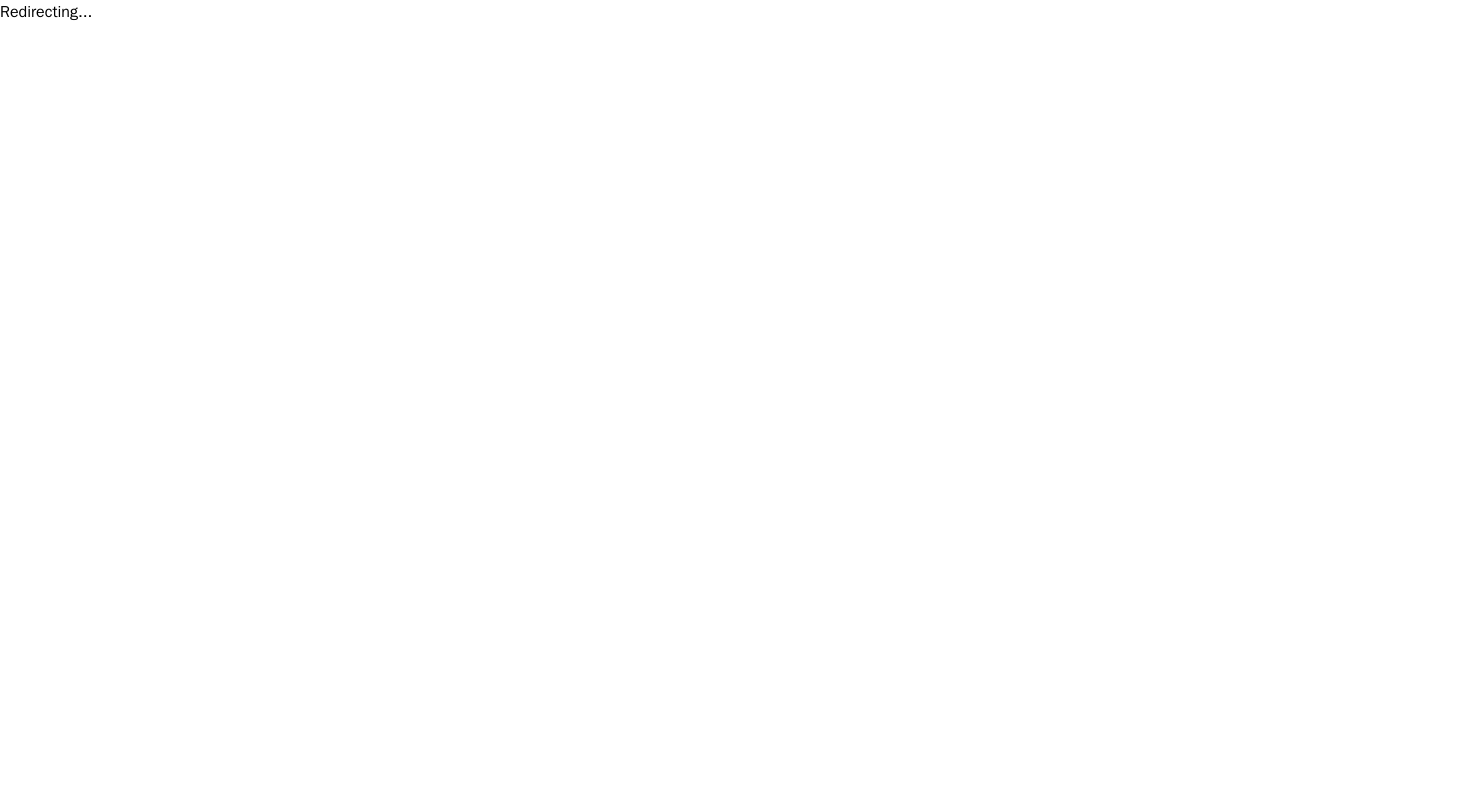 scroll, scrollTop: 0, scrollLeft: 0, axis: both 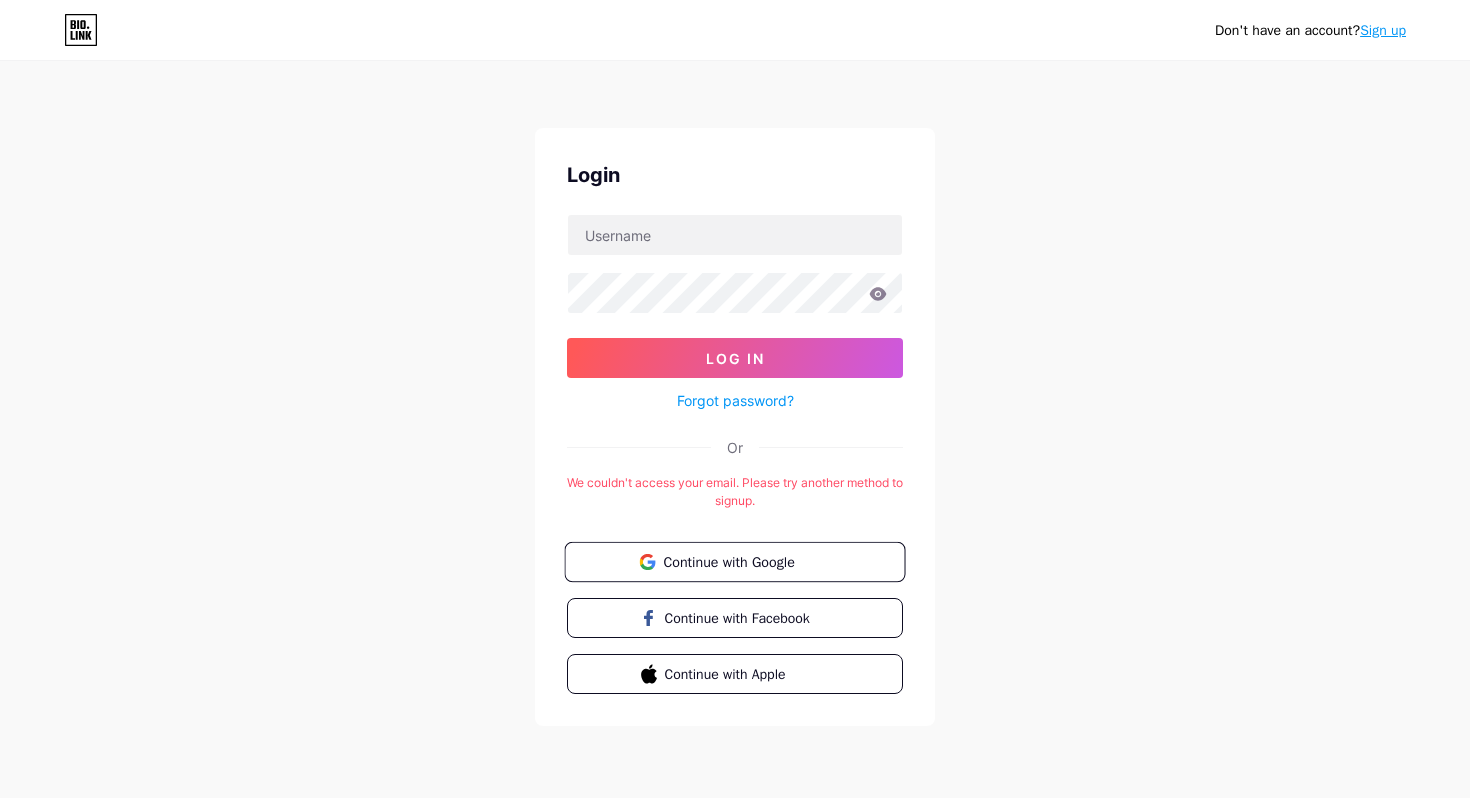 click on "Continue with Google" at bounding box center (746, 561) 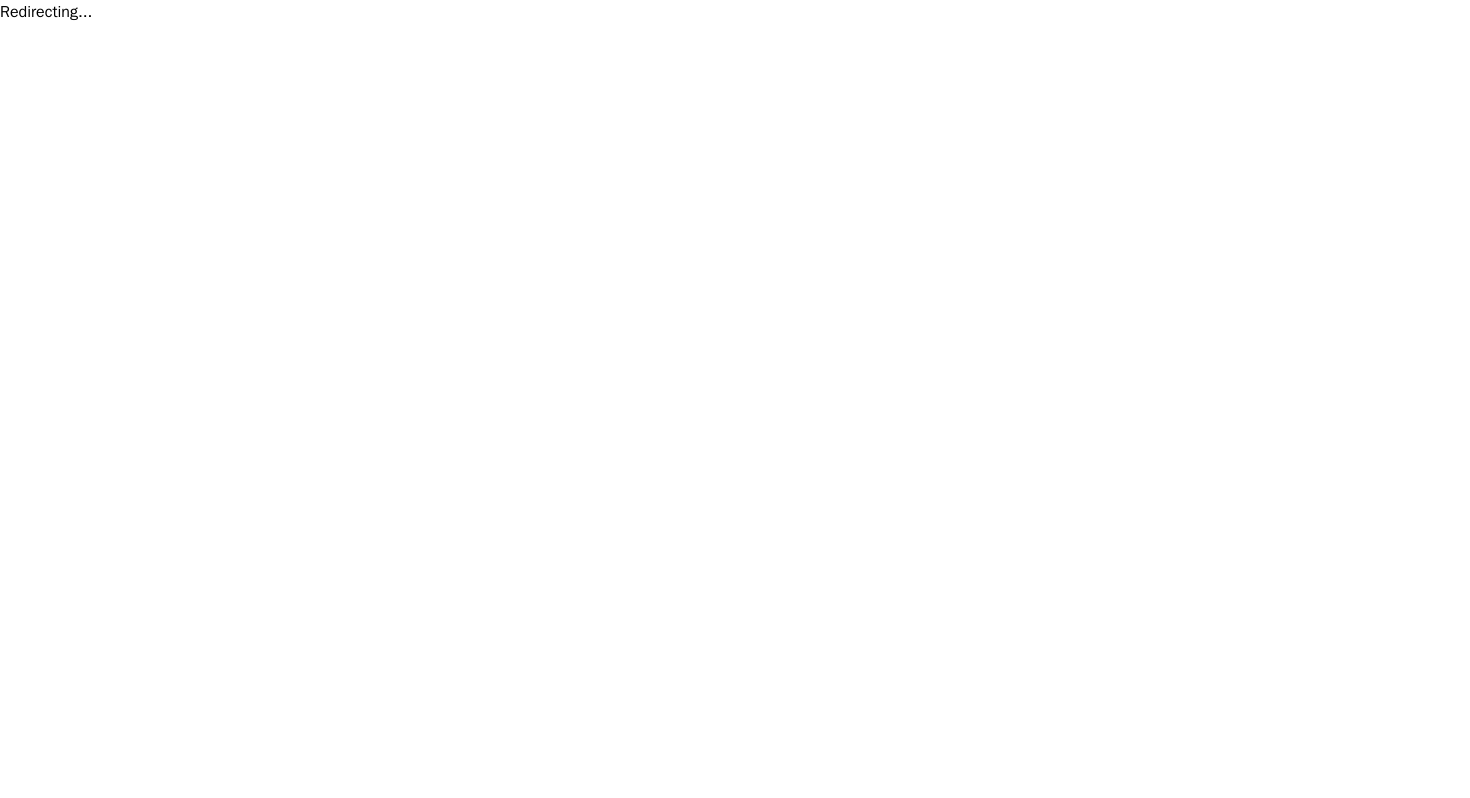 scroll, scrollTop: 0, scrollLeft: 0, axis: both 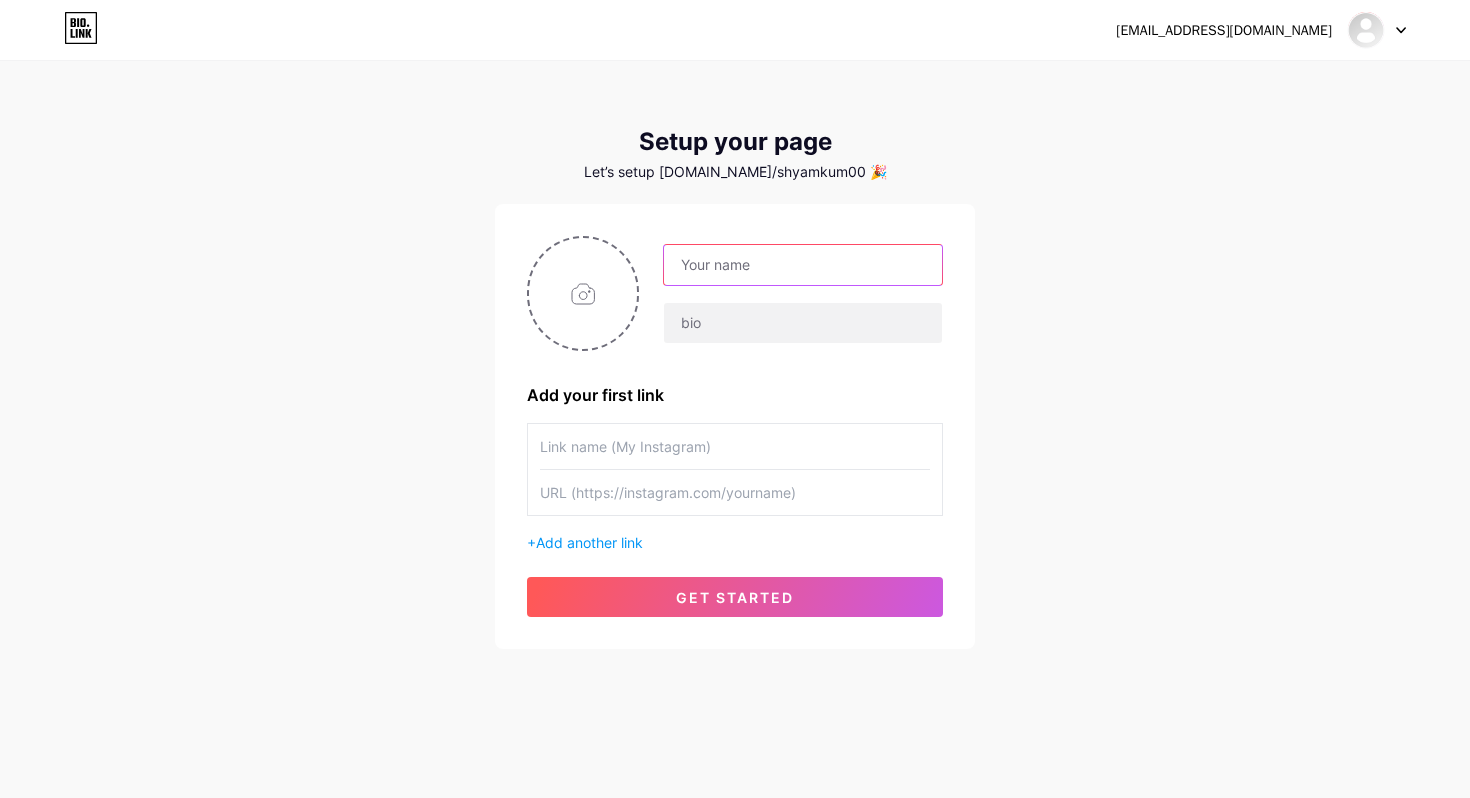 click at bounding box center [803, 265] 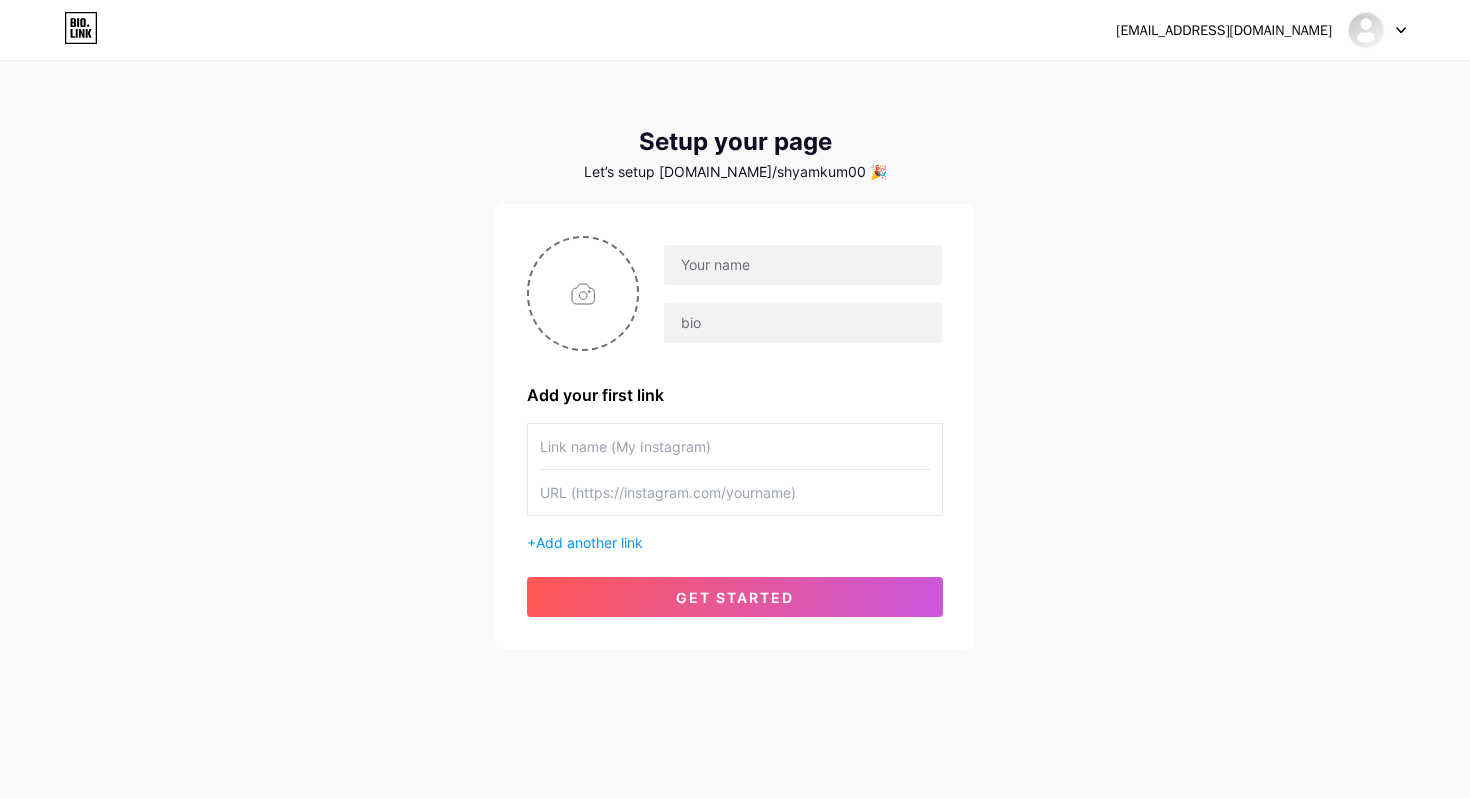 click at bounding box center (735, 446) 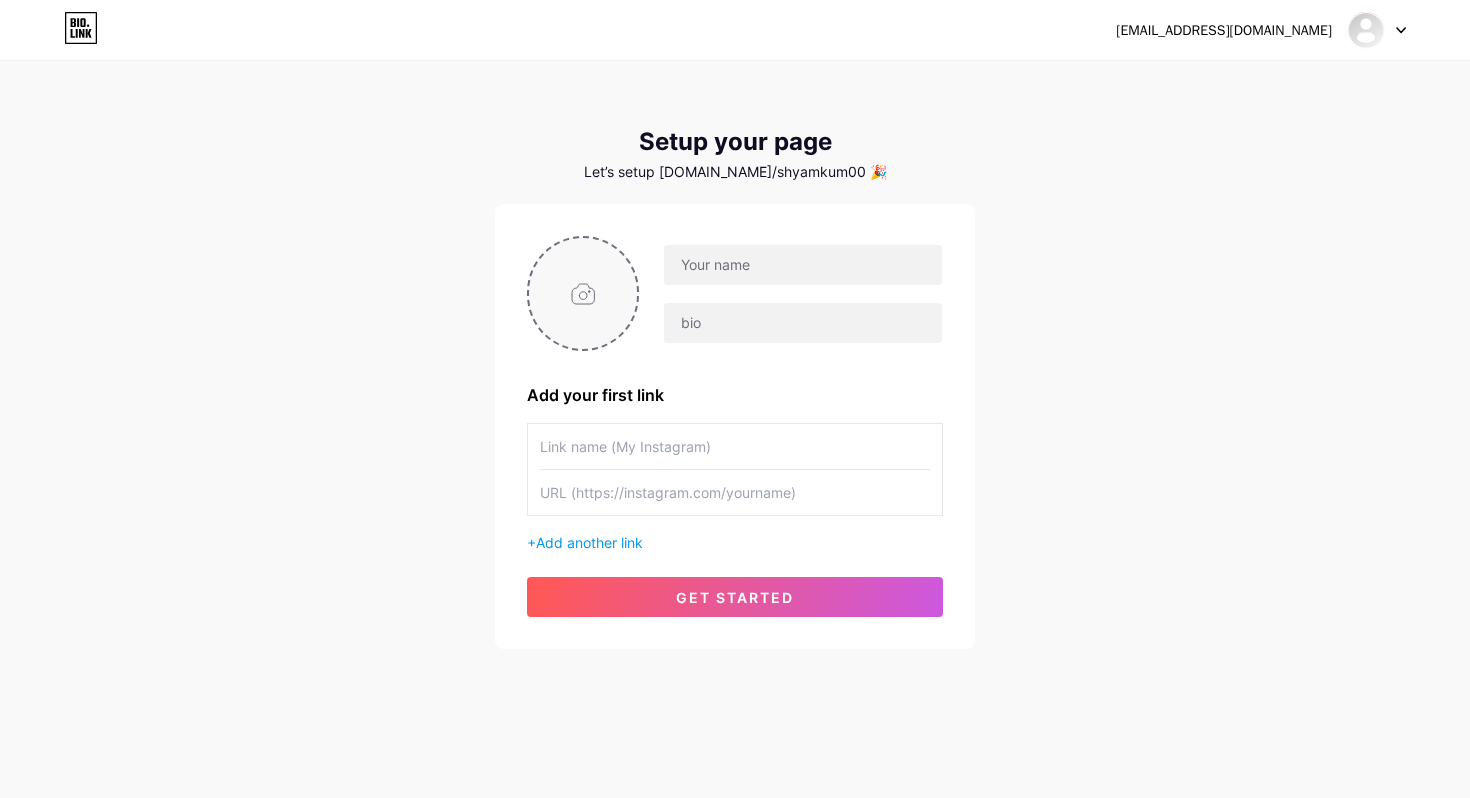 click at bounding box center (583, 293) 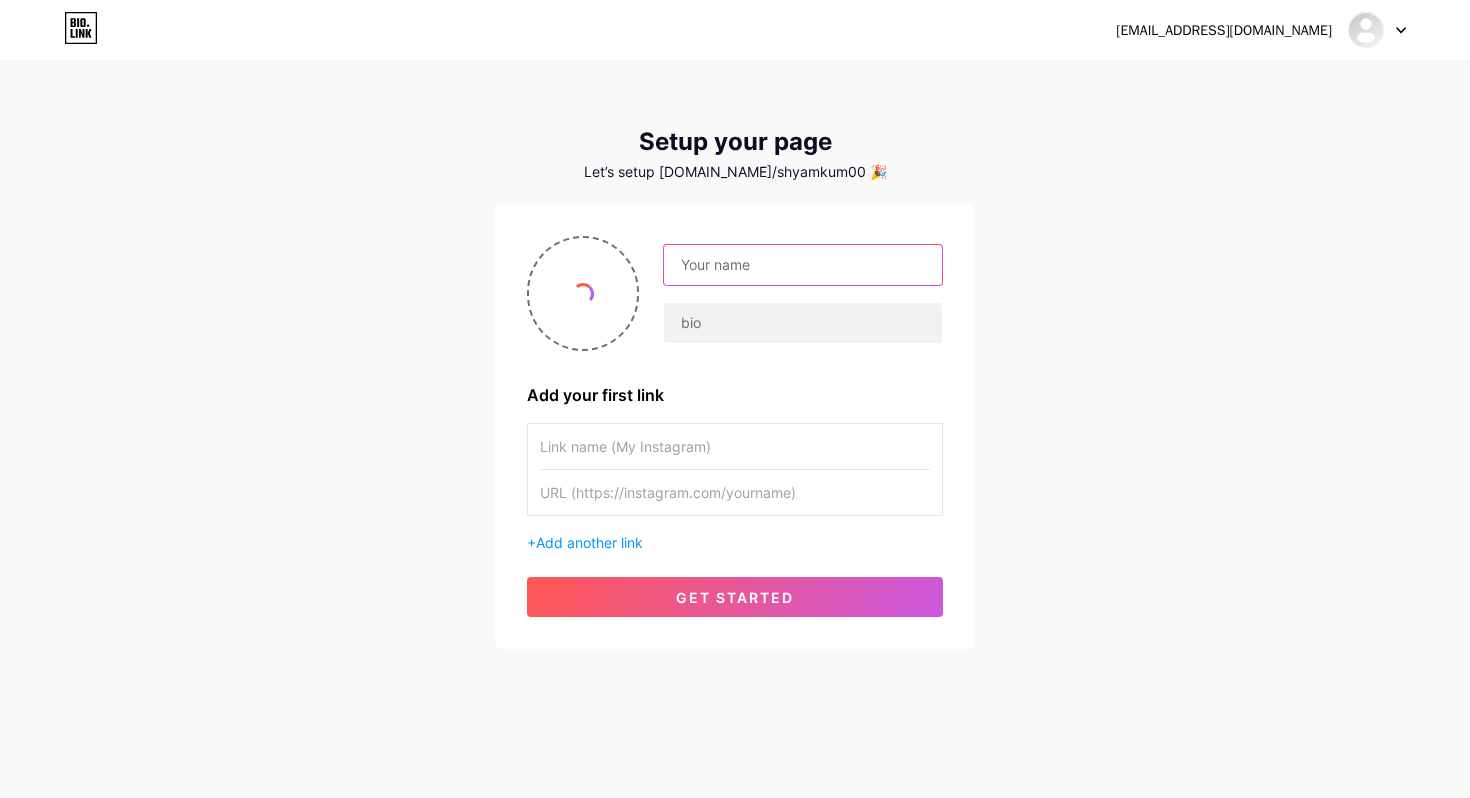 click at bounding box center [803, 265] 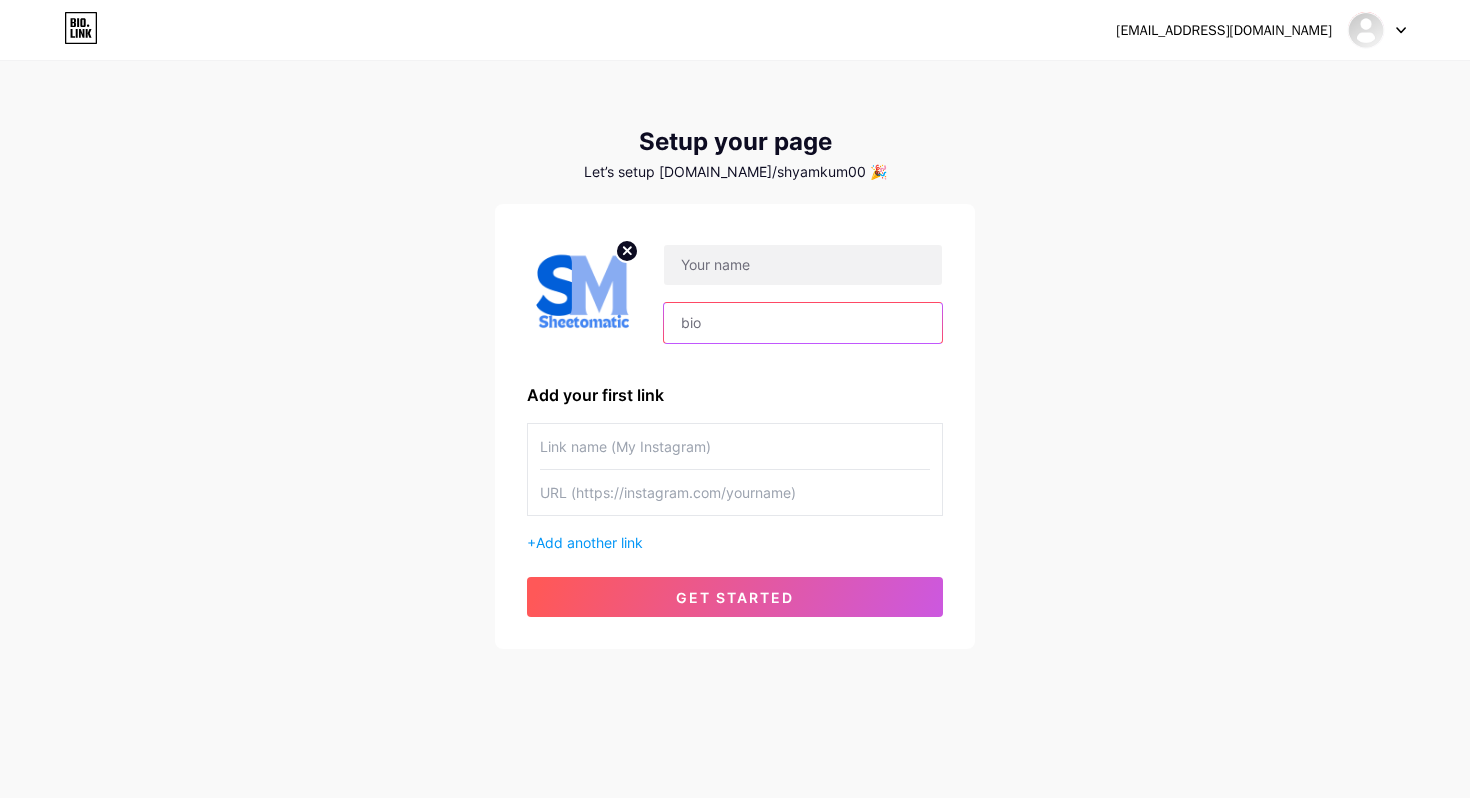 click at bounding box center (803, 323) 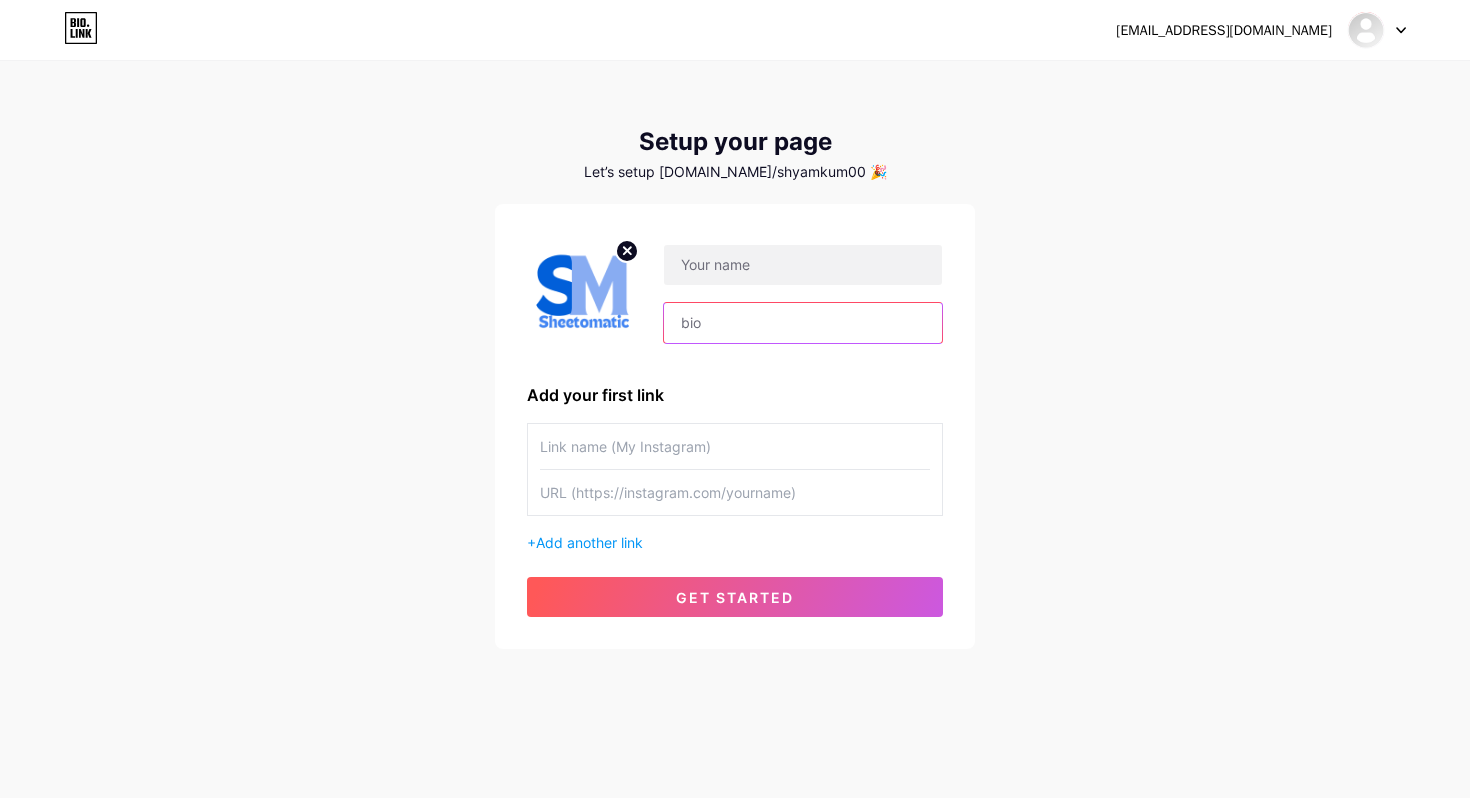 paste on "🚀 Automate Your Work with Google Sheets & AppSheet" 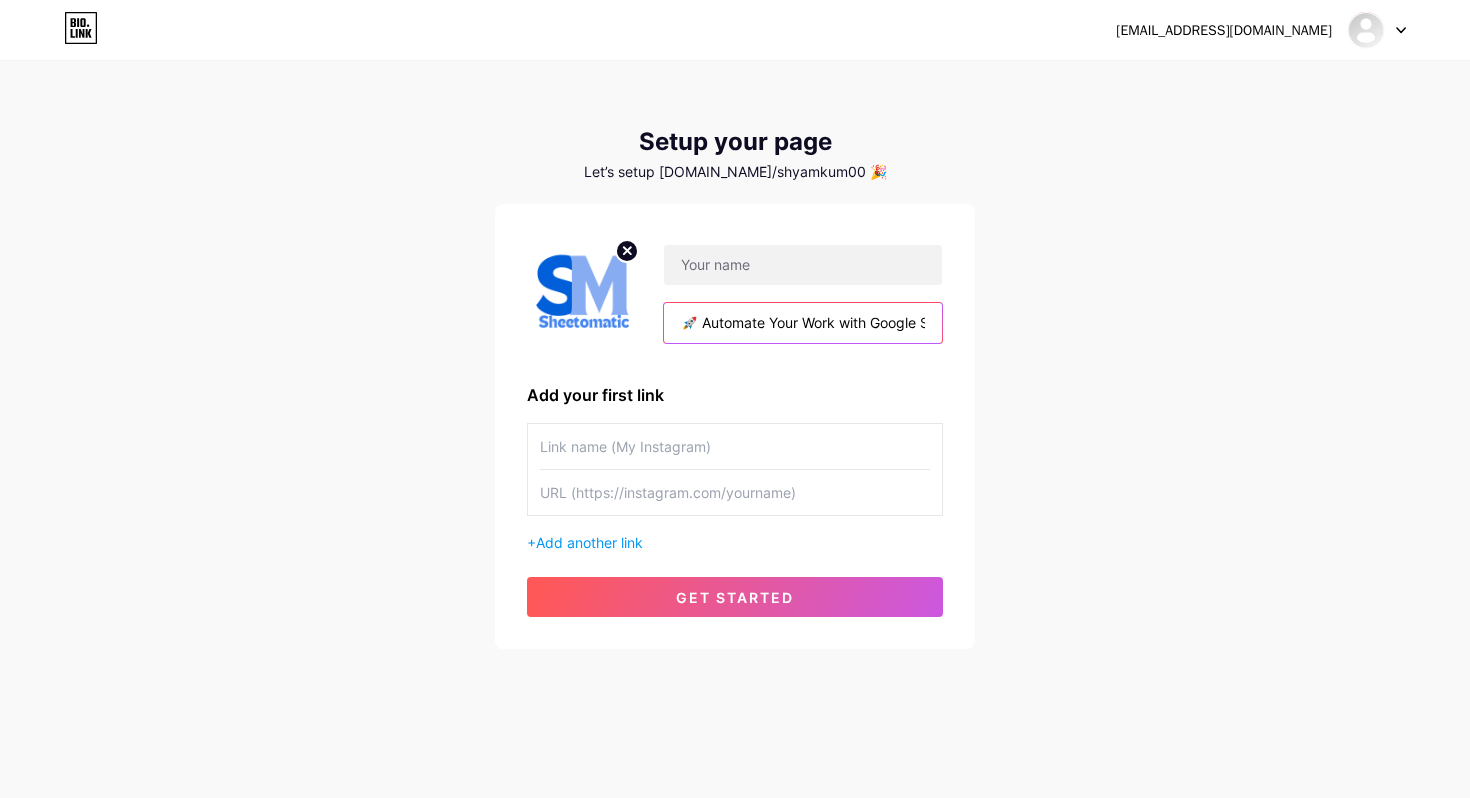 scroll, scrollTop: 0, scrollLeft: 124, axis: horizontal 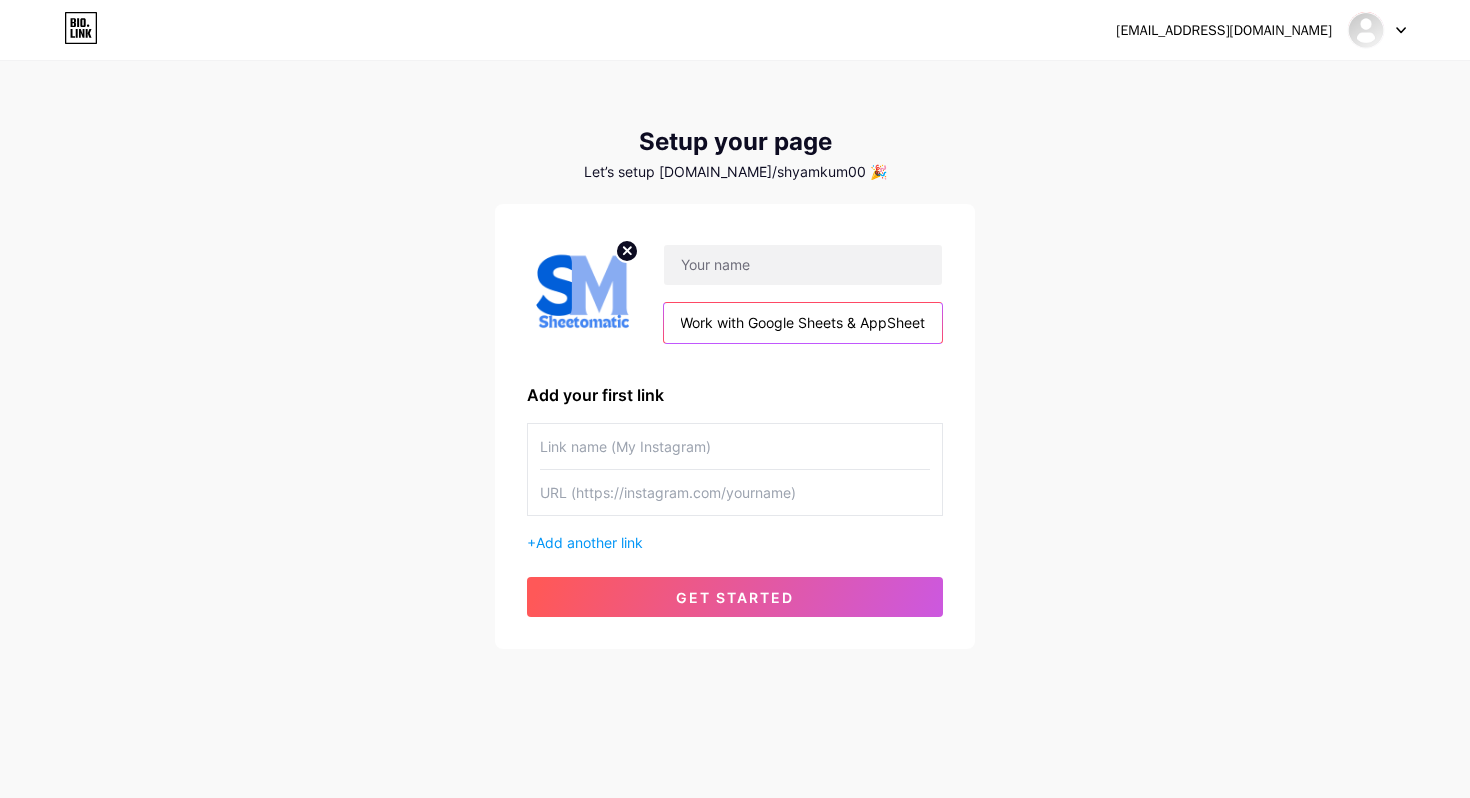 type on "🚀 Automate Your Work with Google Sheets & AppSheet" 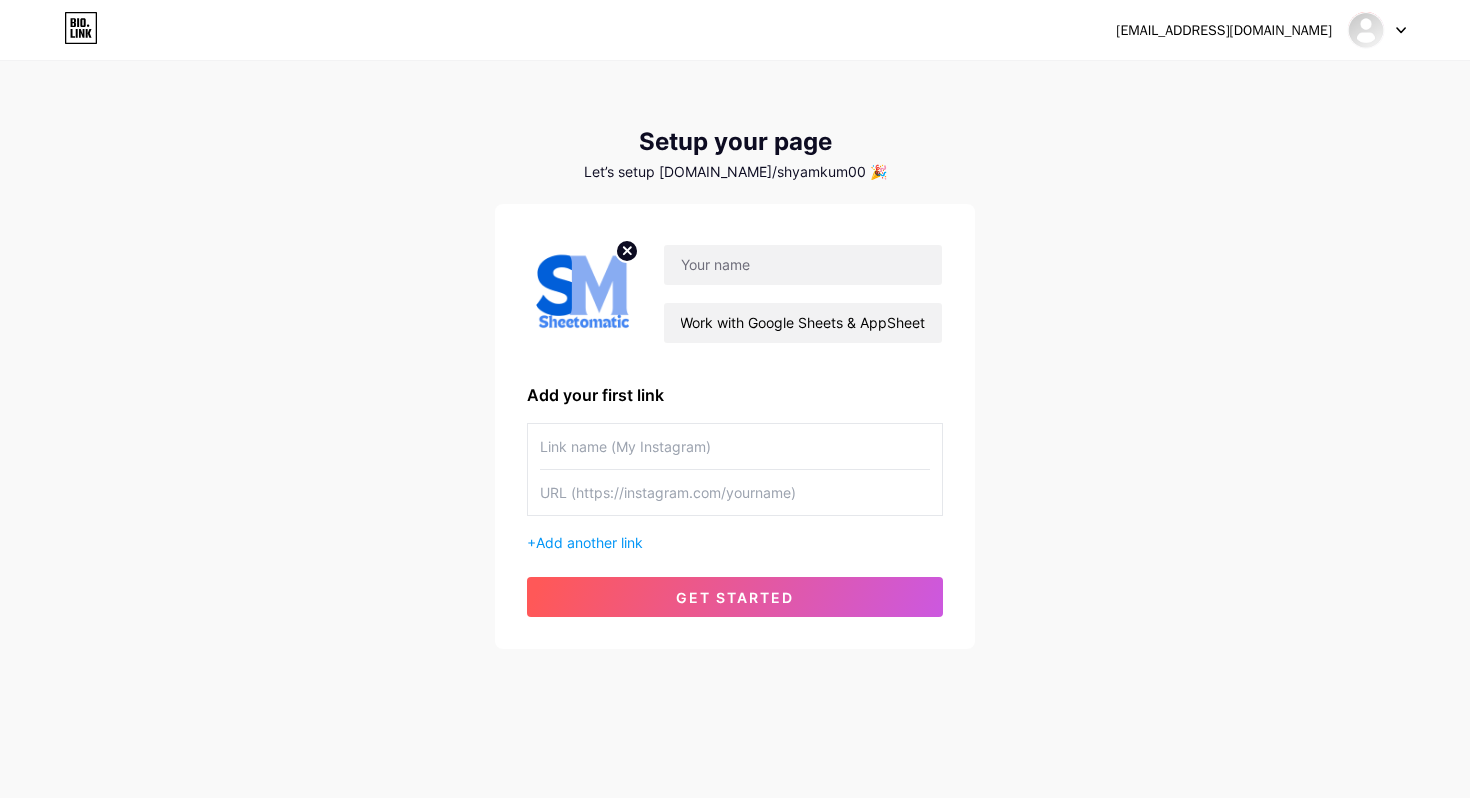click on "🚀 Automate Your Work with Google Sheets & AppSheet     Add your first link
+  Add another link     get started" at bounding box center [735, 426] 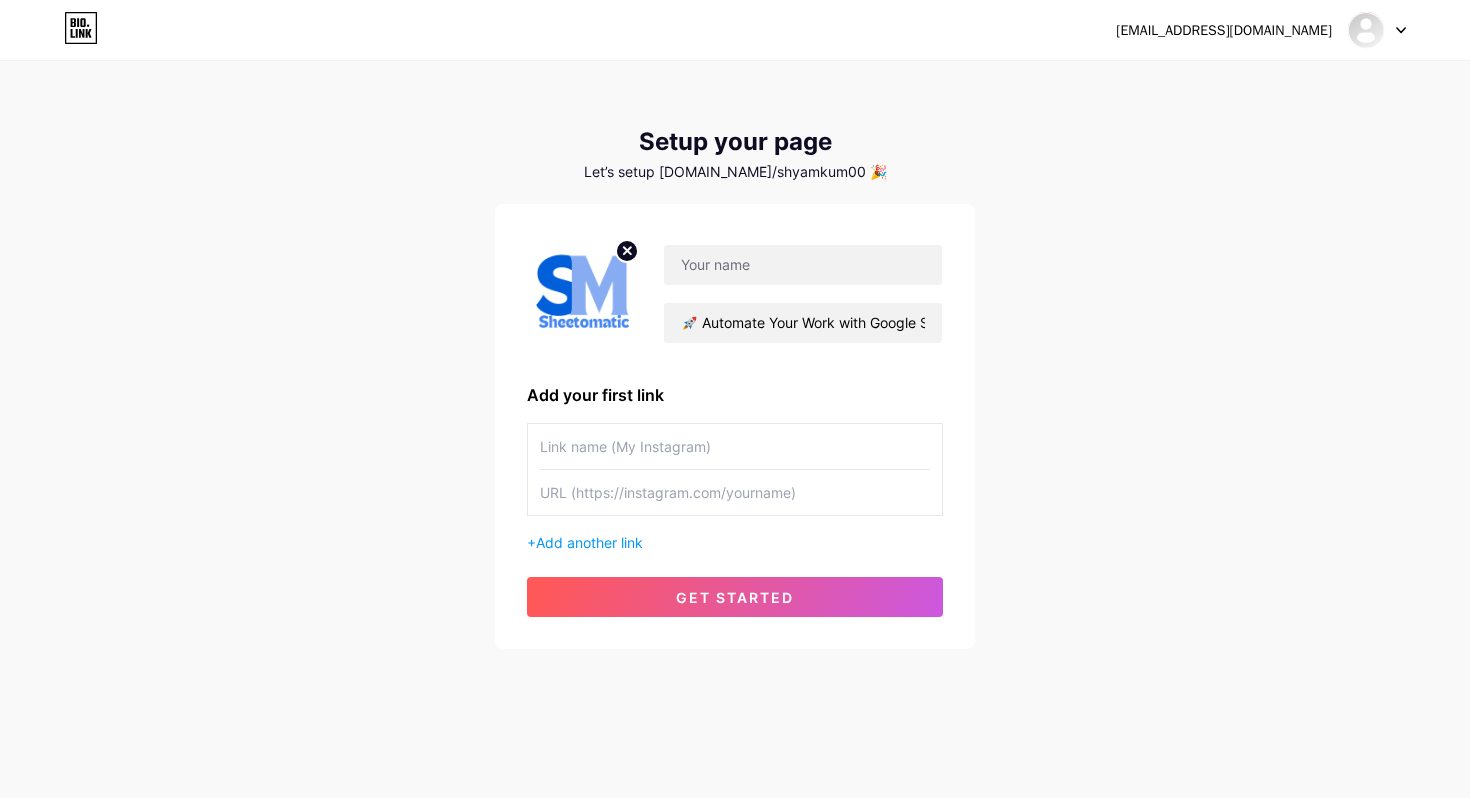 click at bounding box center [735, 492] 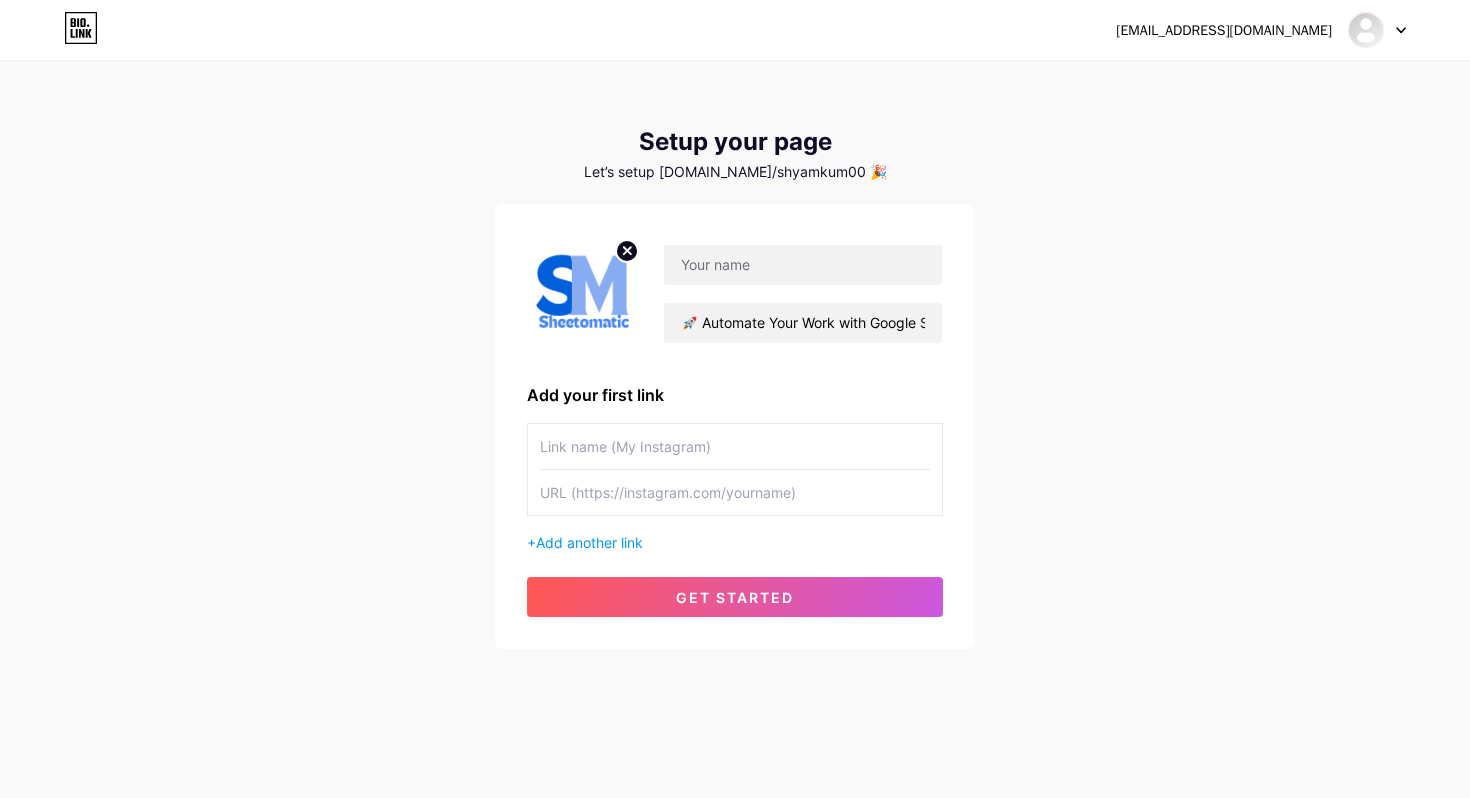 paste on "[URL][DOMAIN_NAME]" 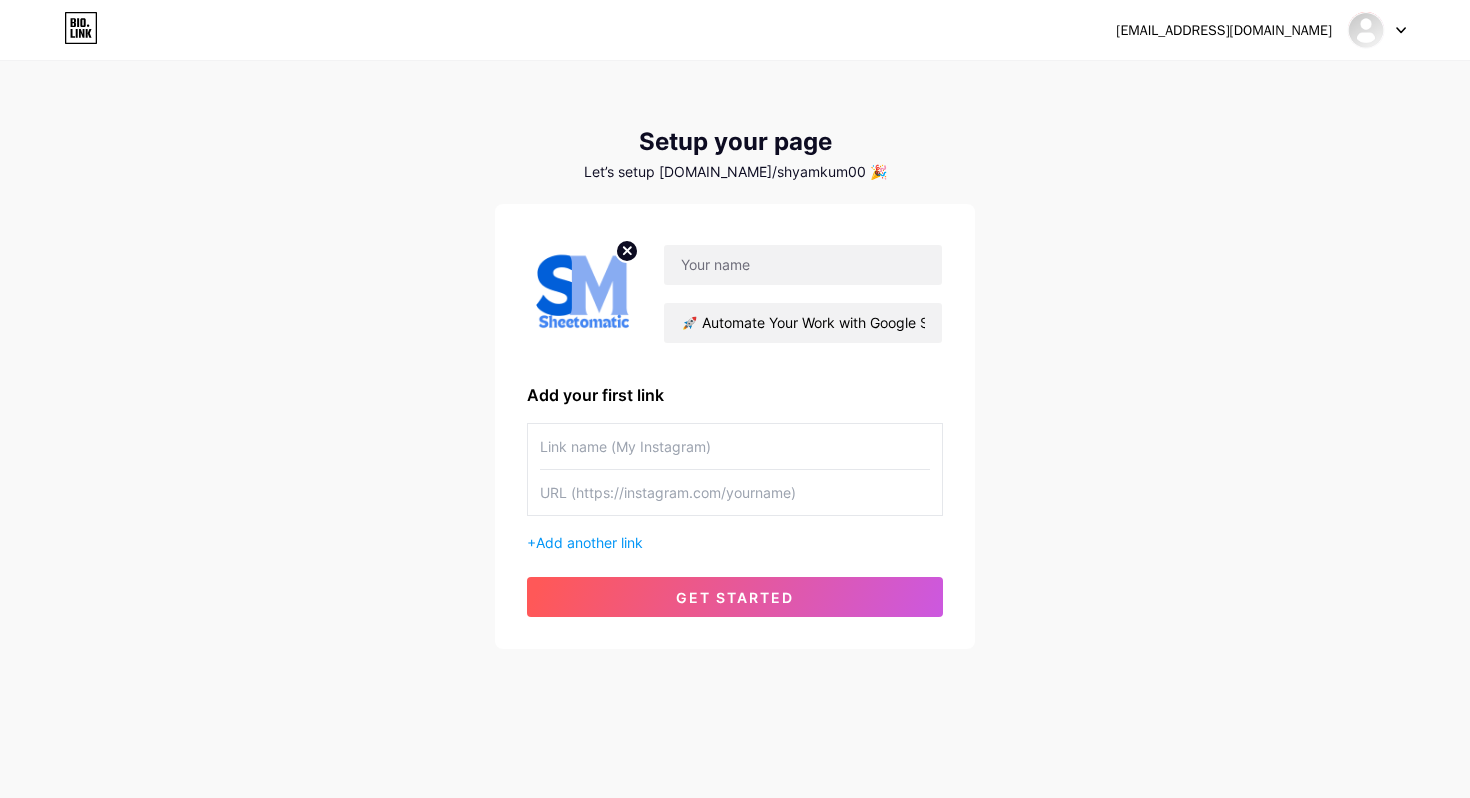 type on "[URL][DOMAIN_NAME]" 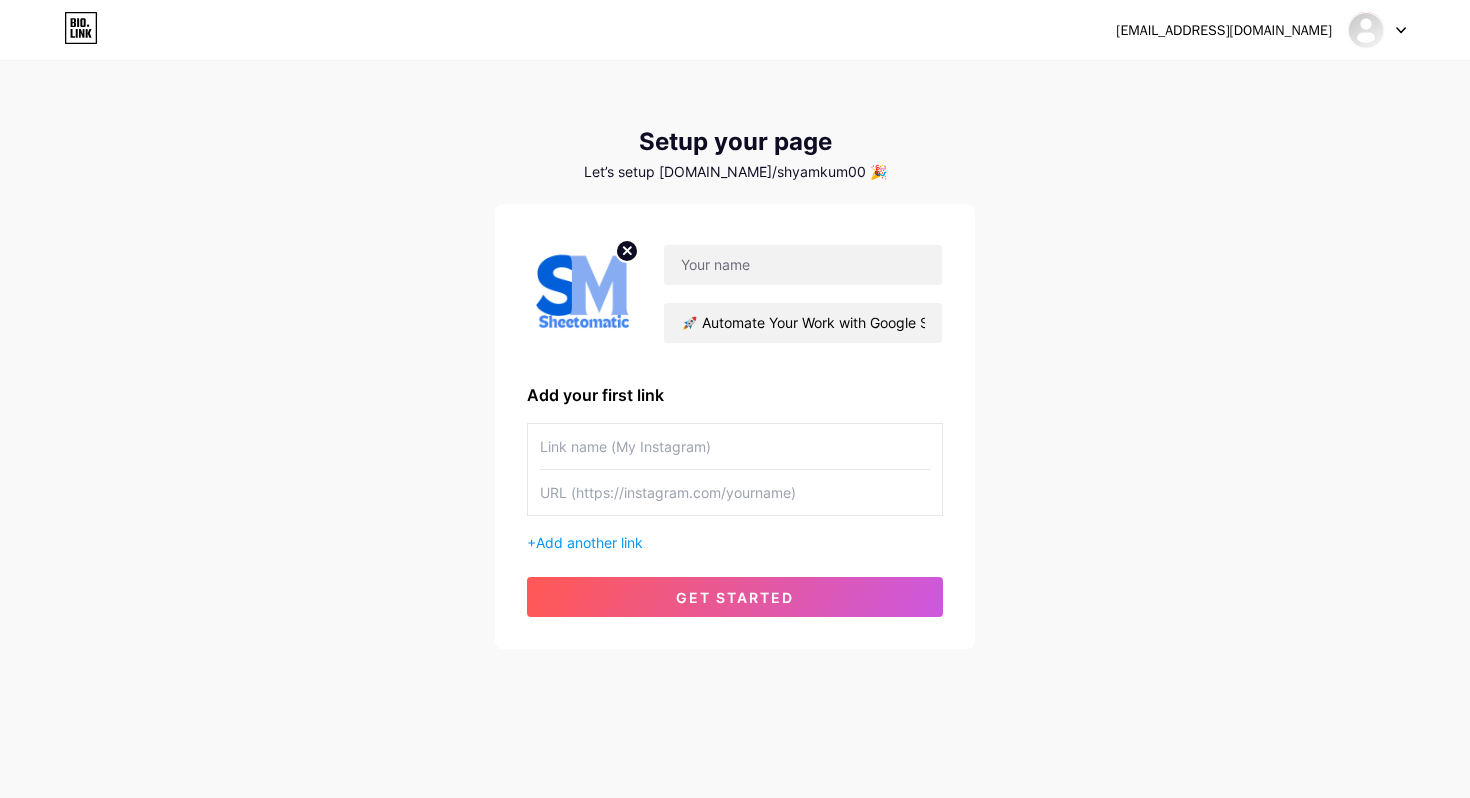 paste on "[URL][DOMAIN_NAME]" 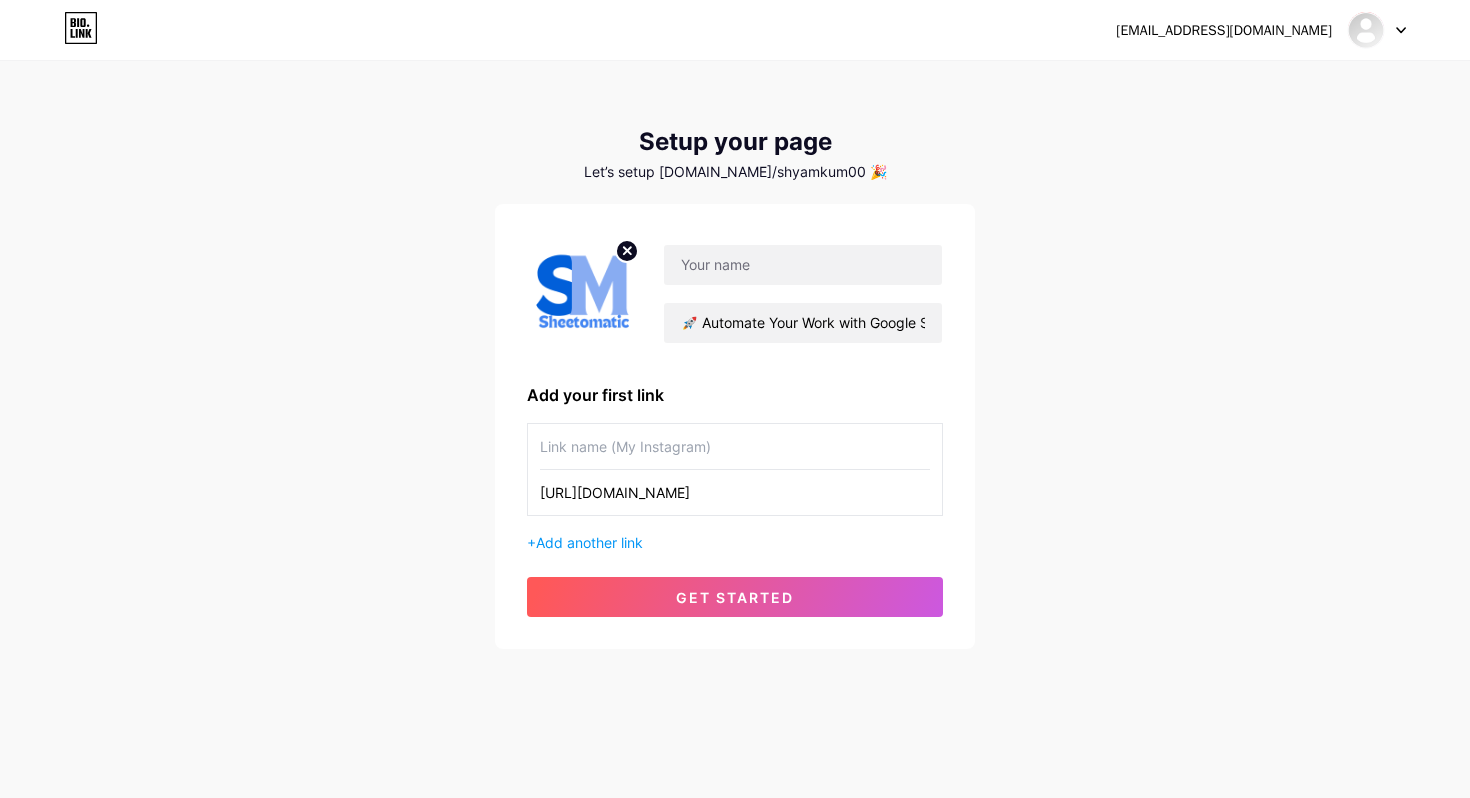type on "[URL][DOMAIN_NAME]" 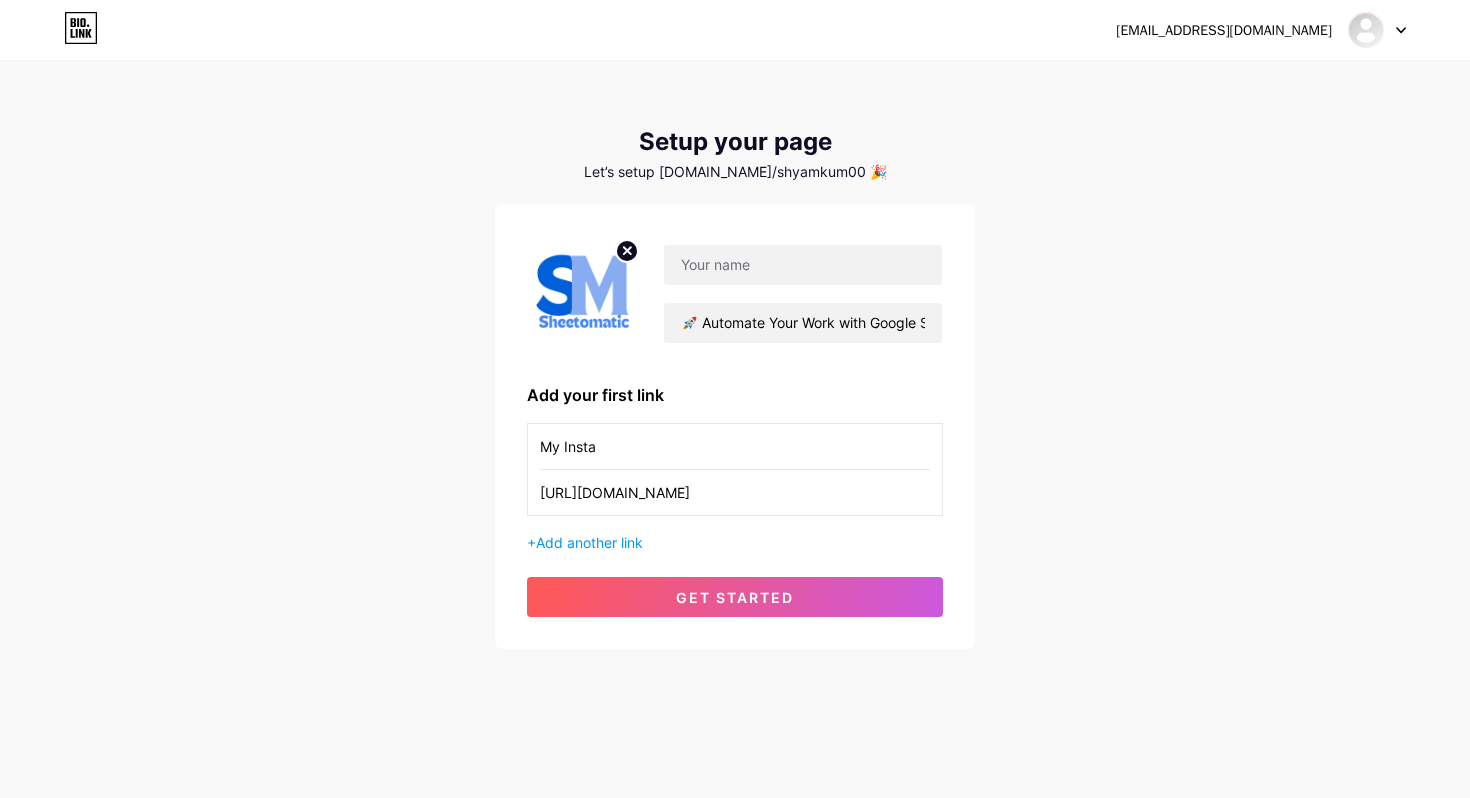 type on "My Insta" 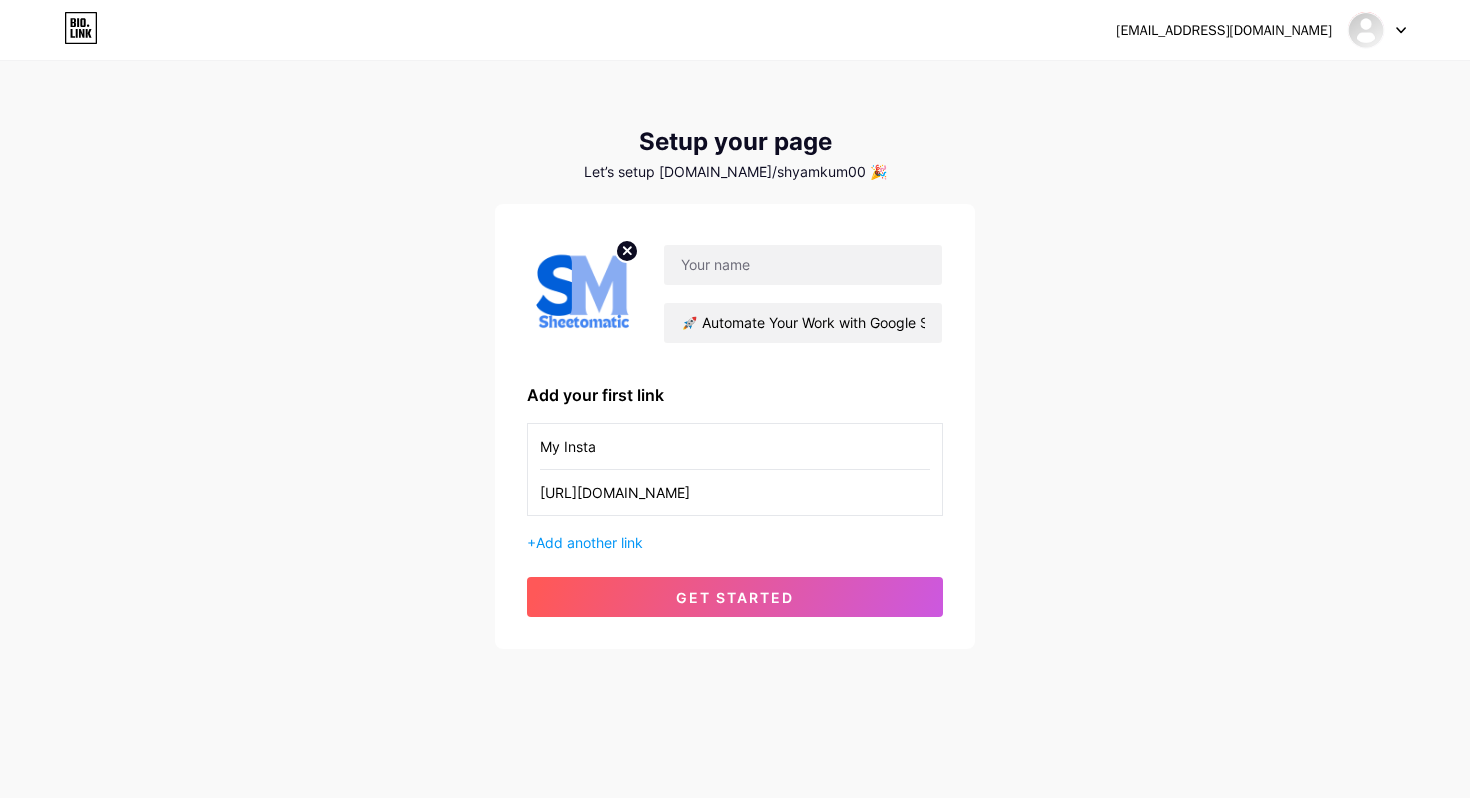 click on "🚀 Automate Your Work with Google Sheets & AppSheet     Add your first link   My Insta   https://www.instagram.com/sheetomatic/
+  Add another link     get started" at bounding box center (735, 426) 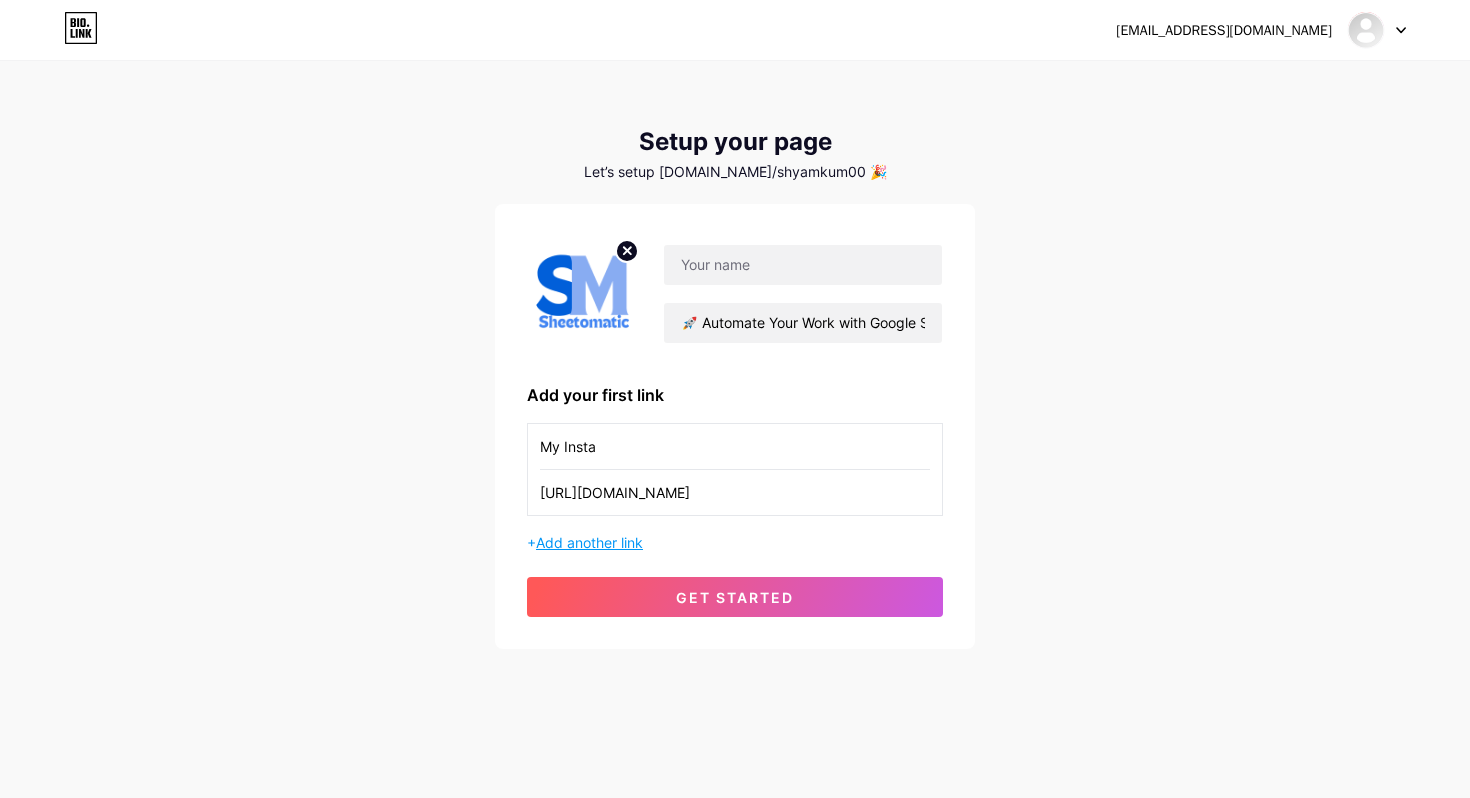 click on "Add another link" at bounding box center [589, 542] 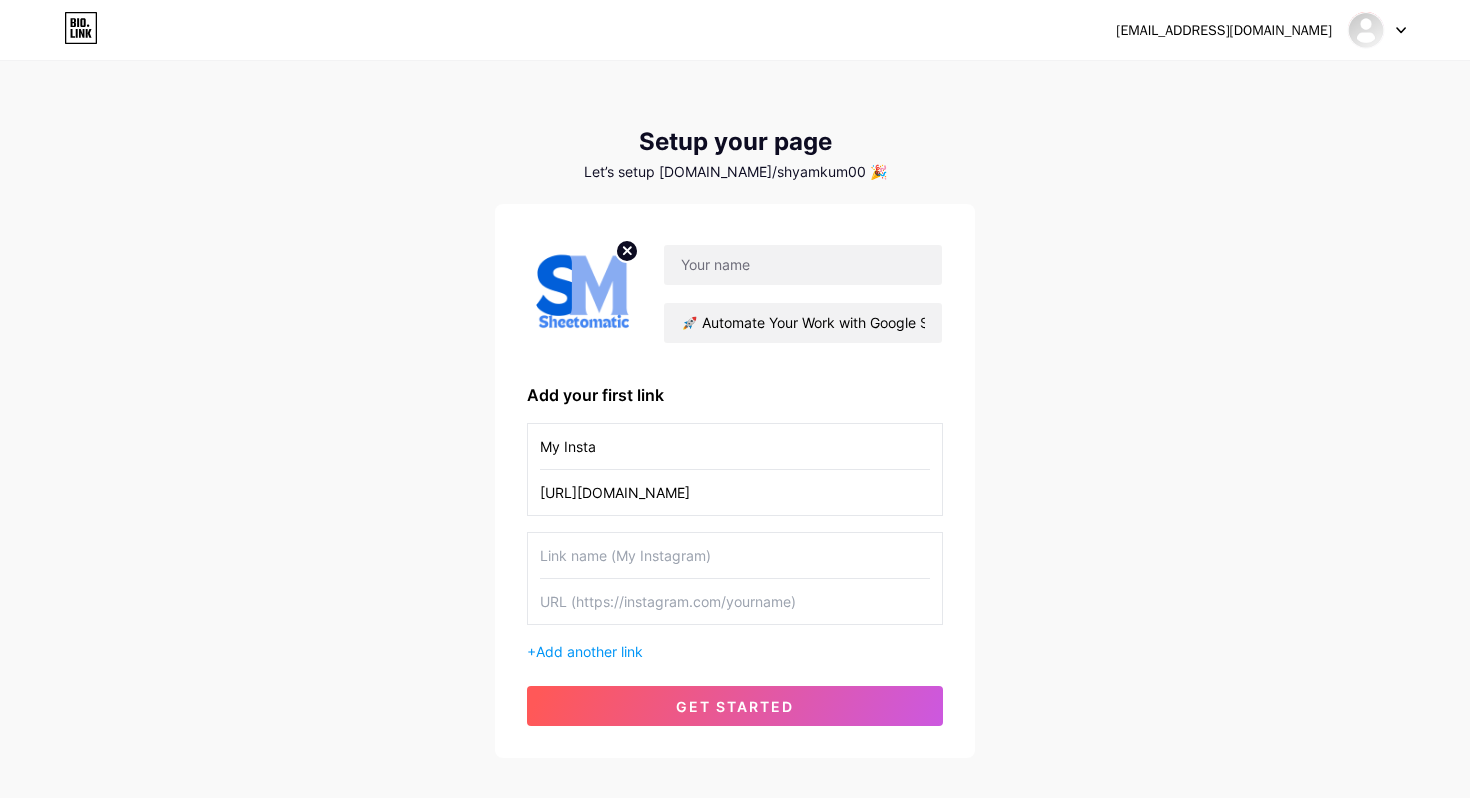 click at bounding box center [735, 555] 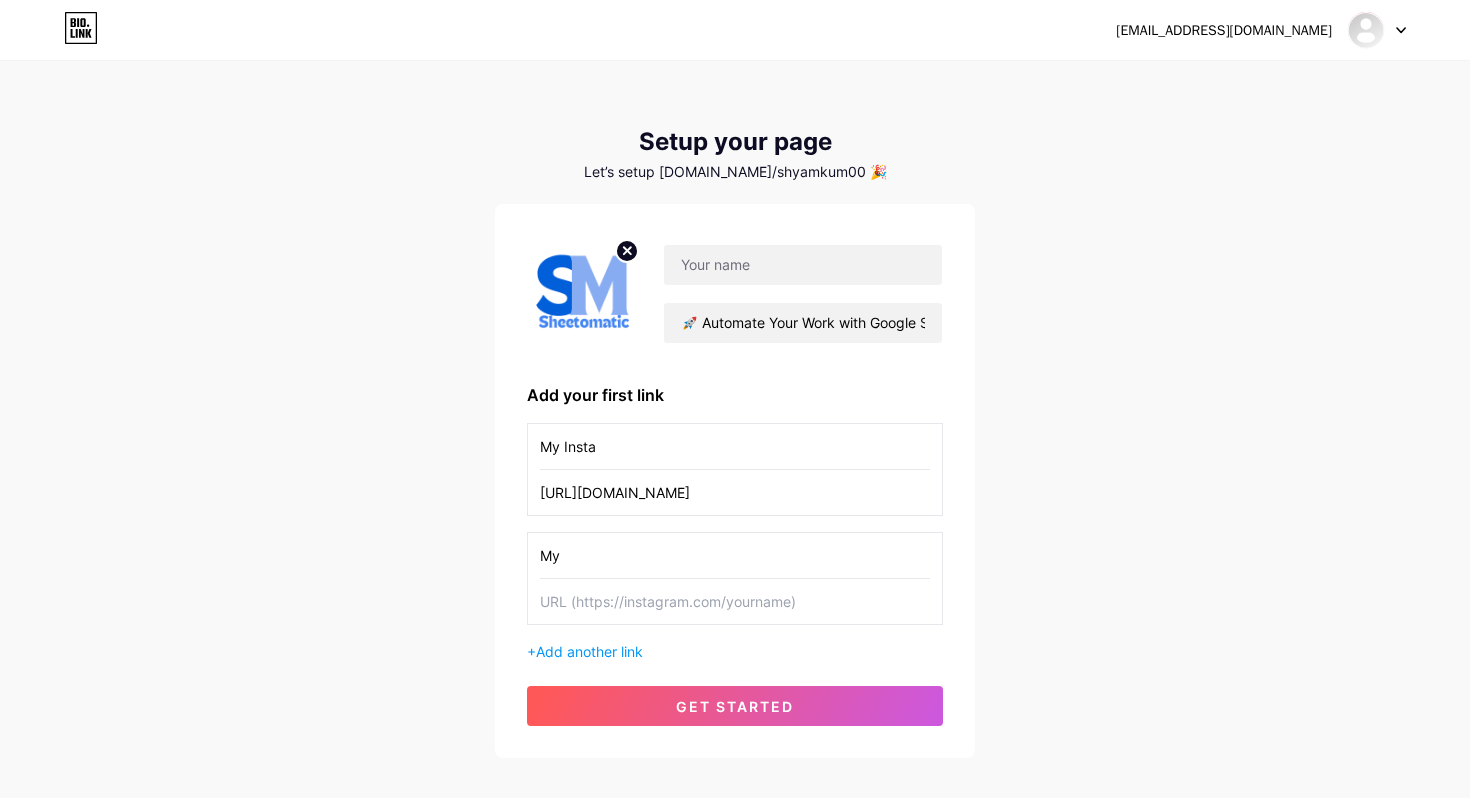 type on "M" 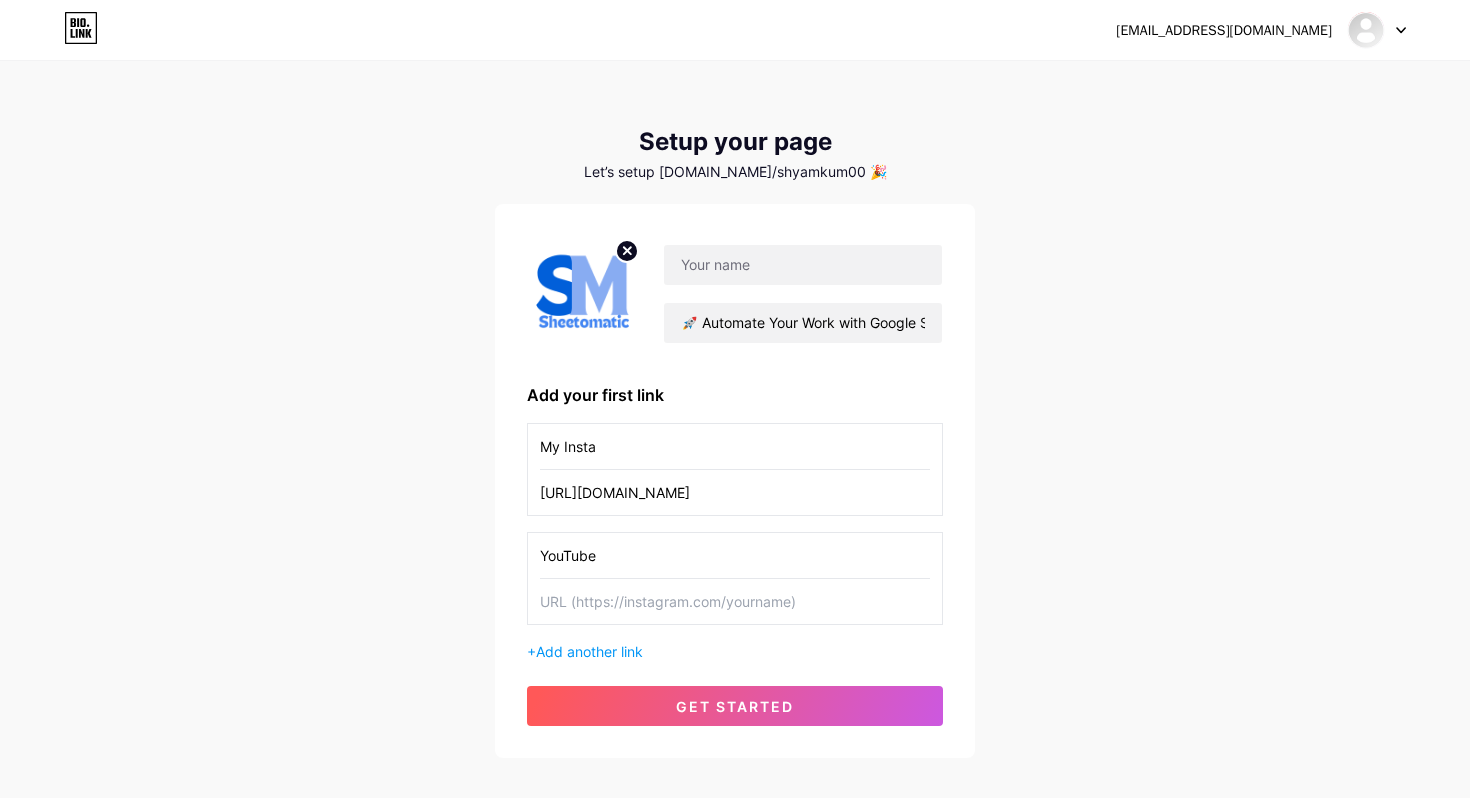 type on "YouTube" 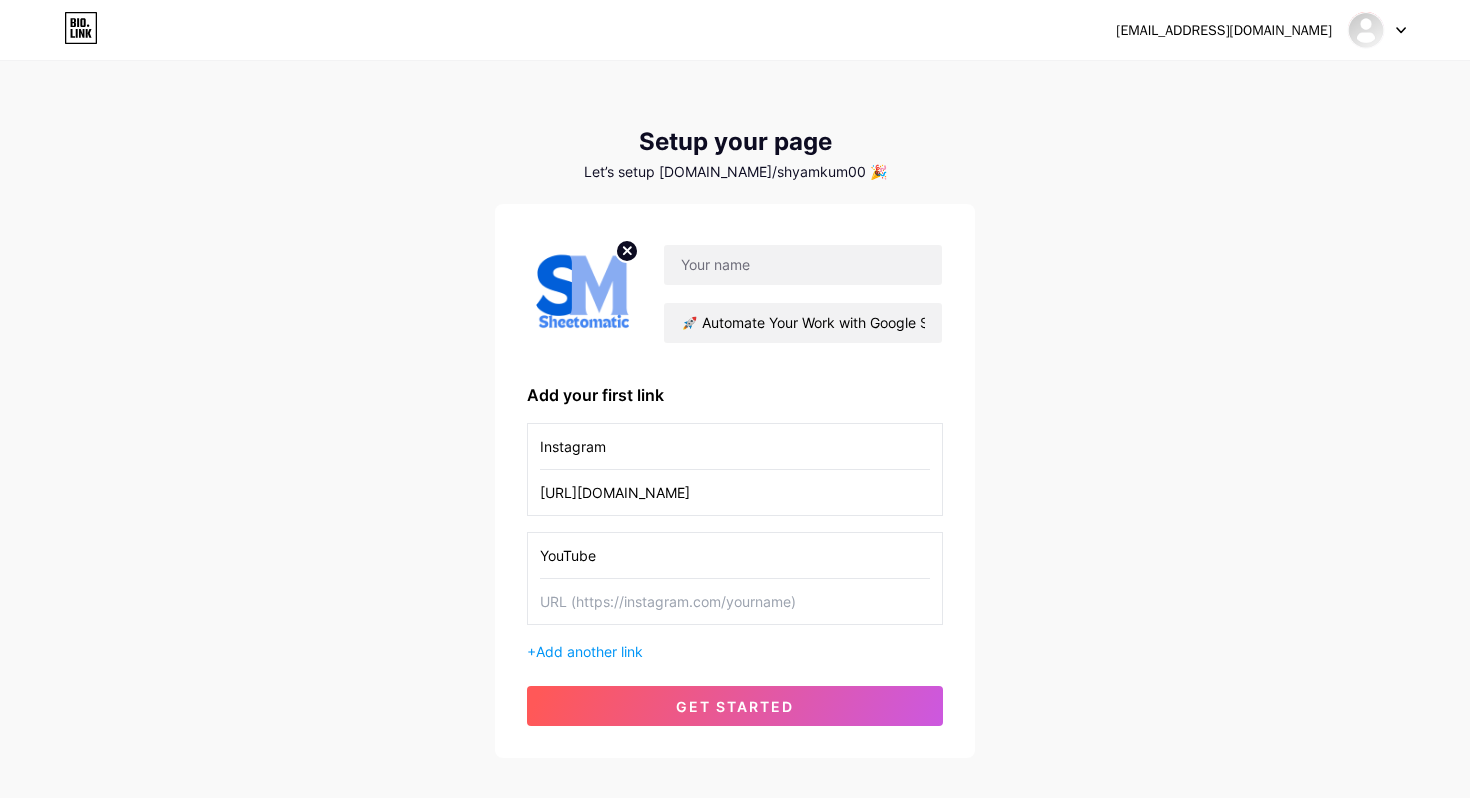 type on "Instagram" 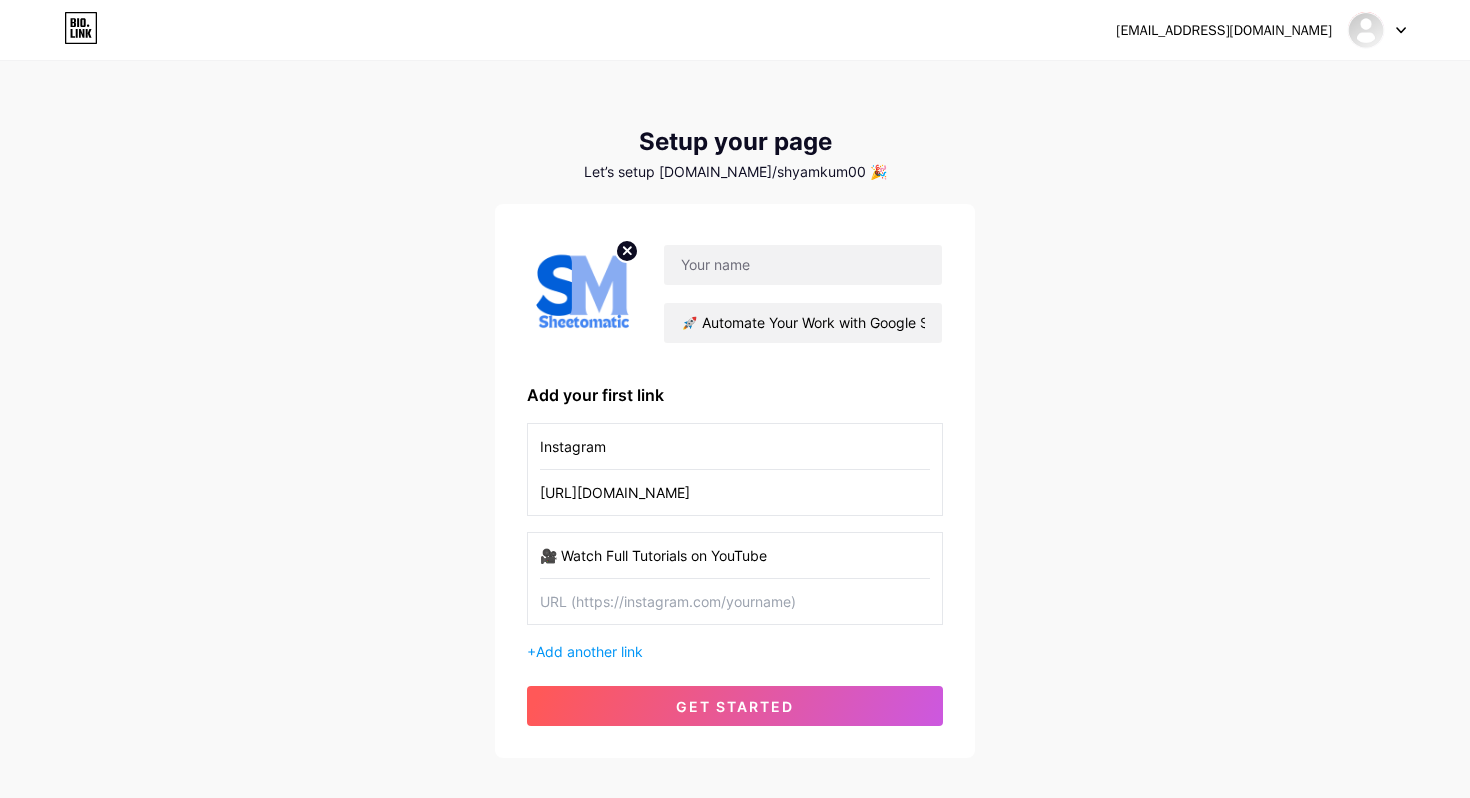 type on "🎥 Watch Full Tutorials on YouTube" 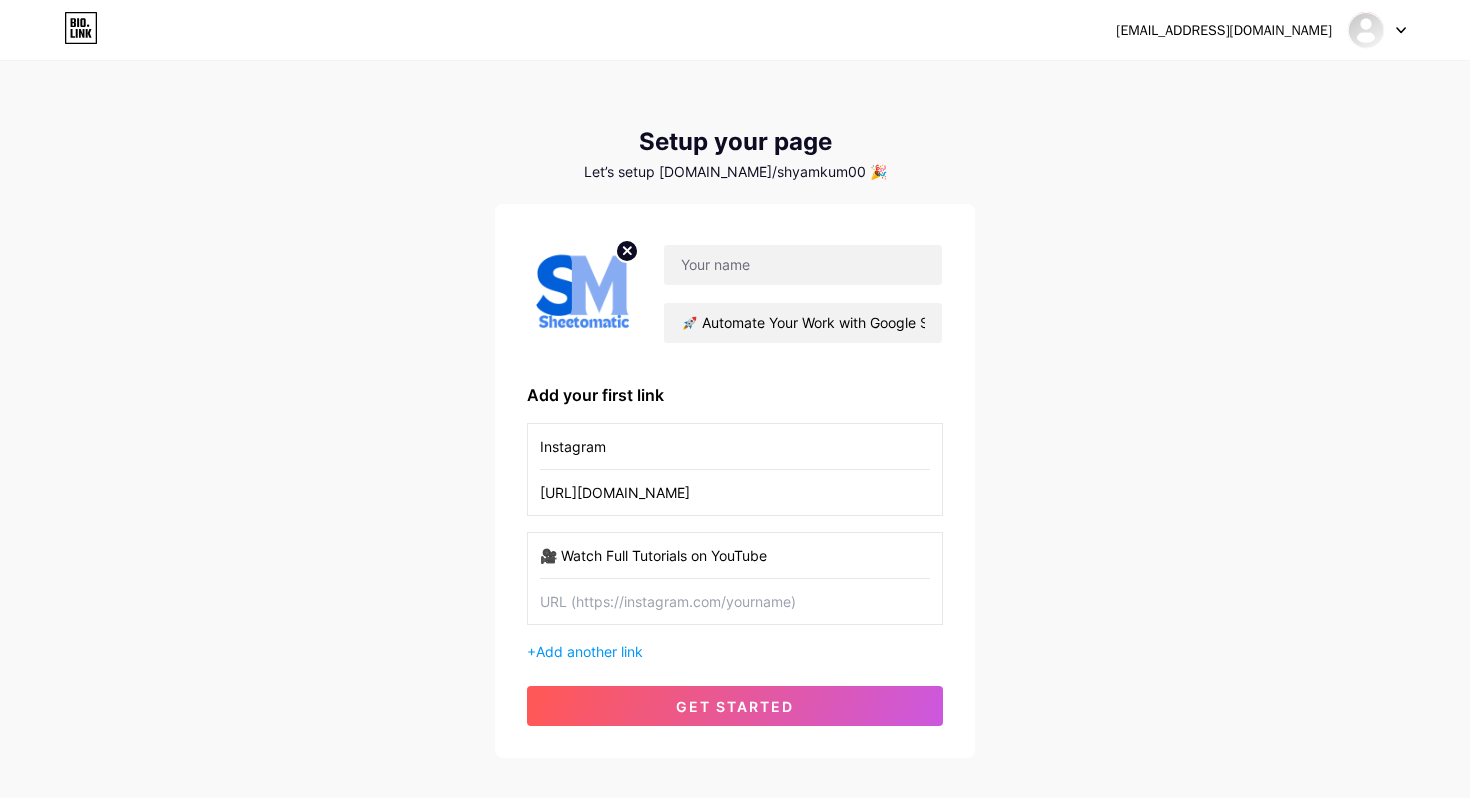 click at bounding box center [735, 601] 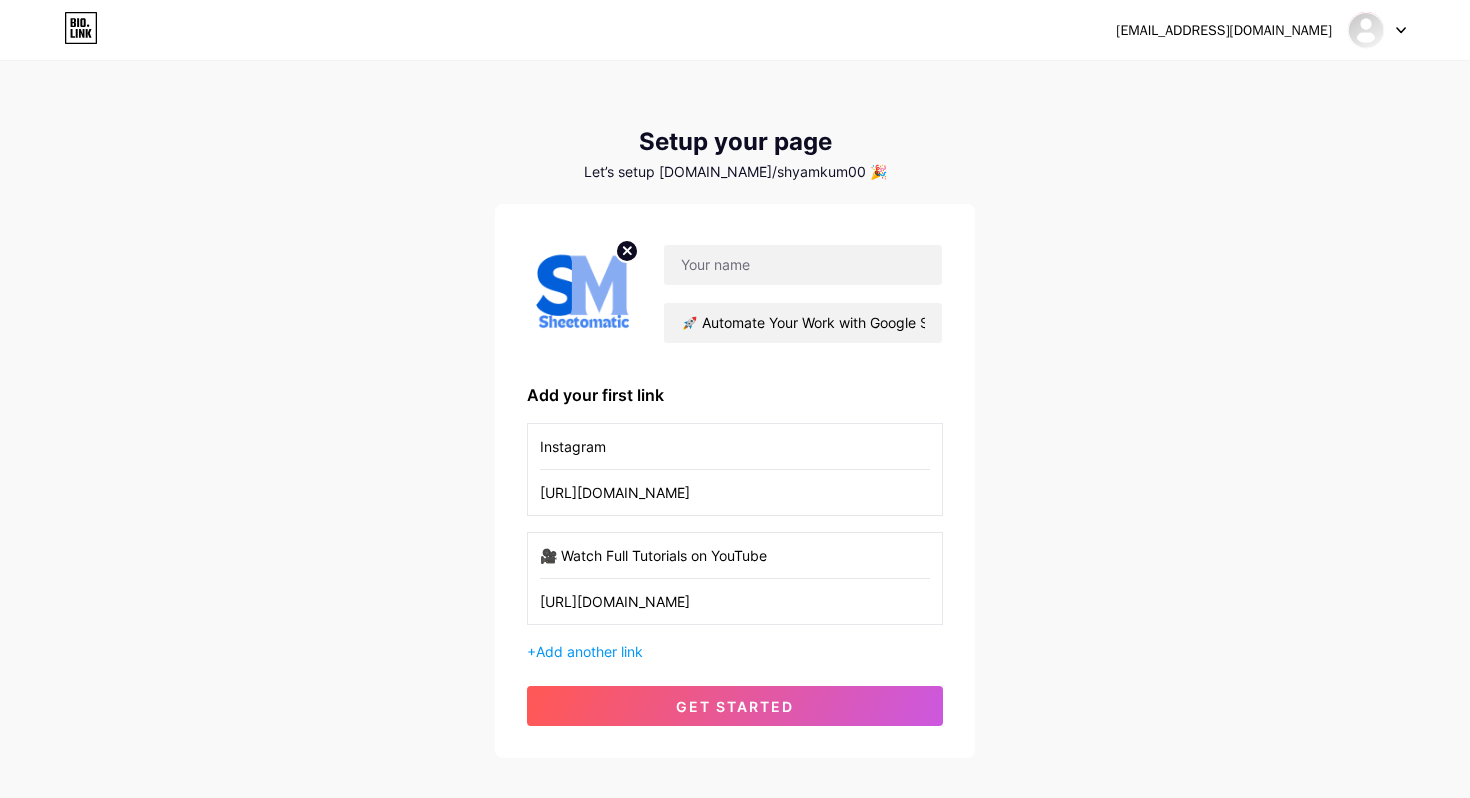 type on "[URL][DOMAIN_NAME]" 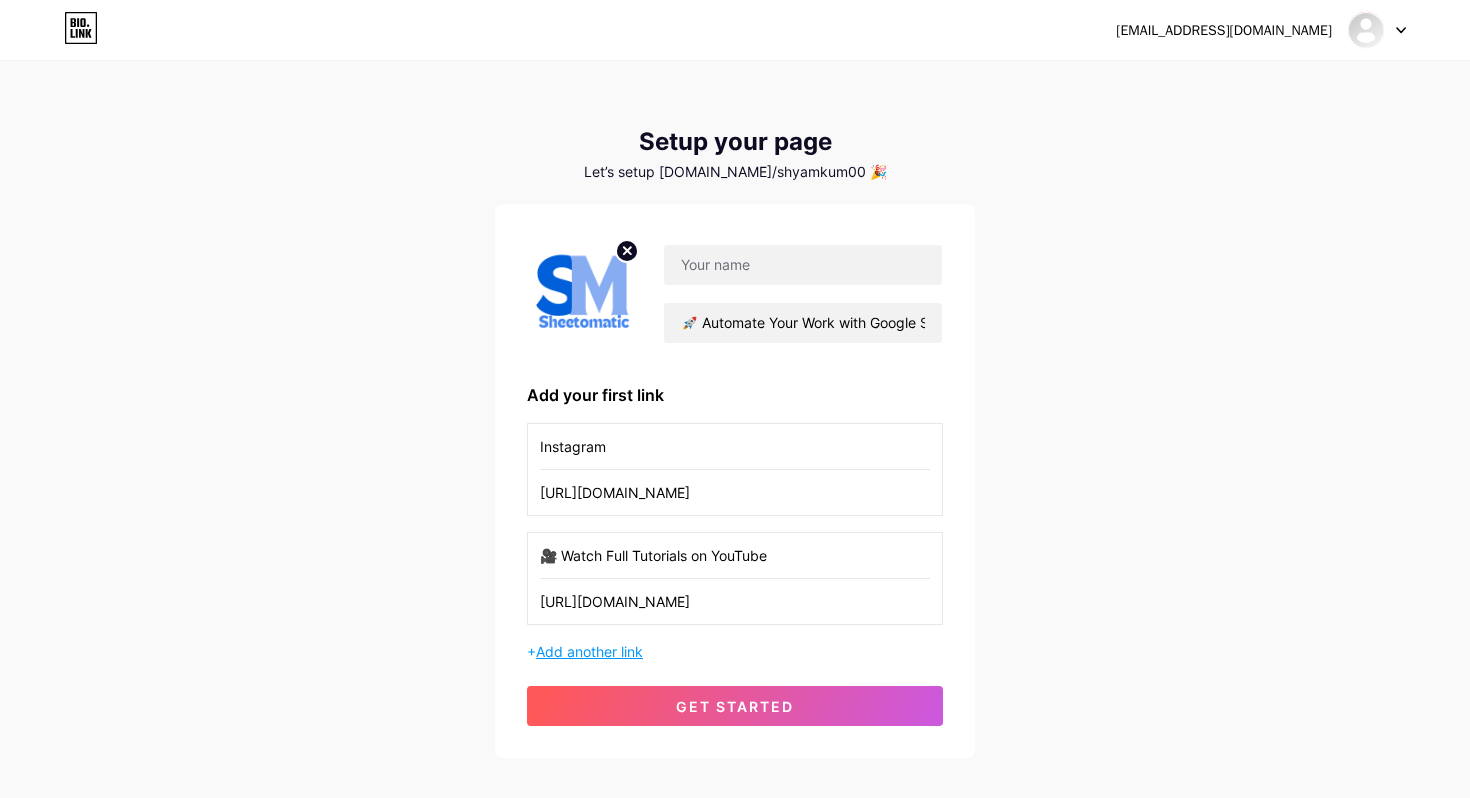 click on "Add another link" at bounding box center (589, 651) 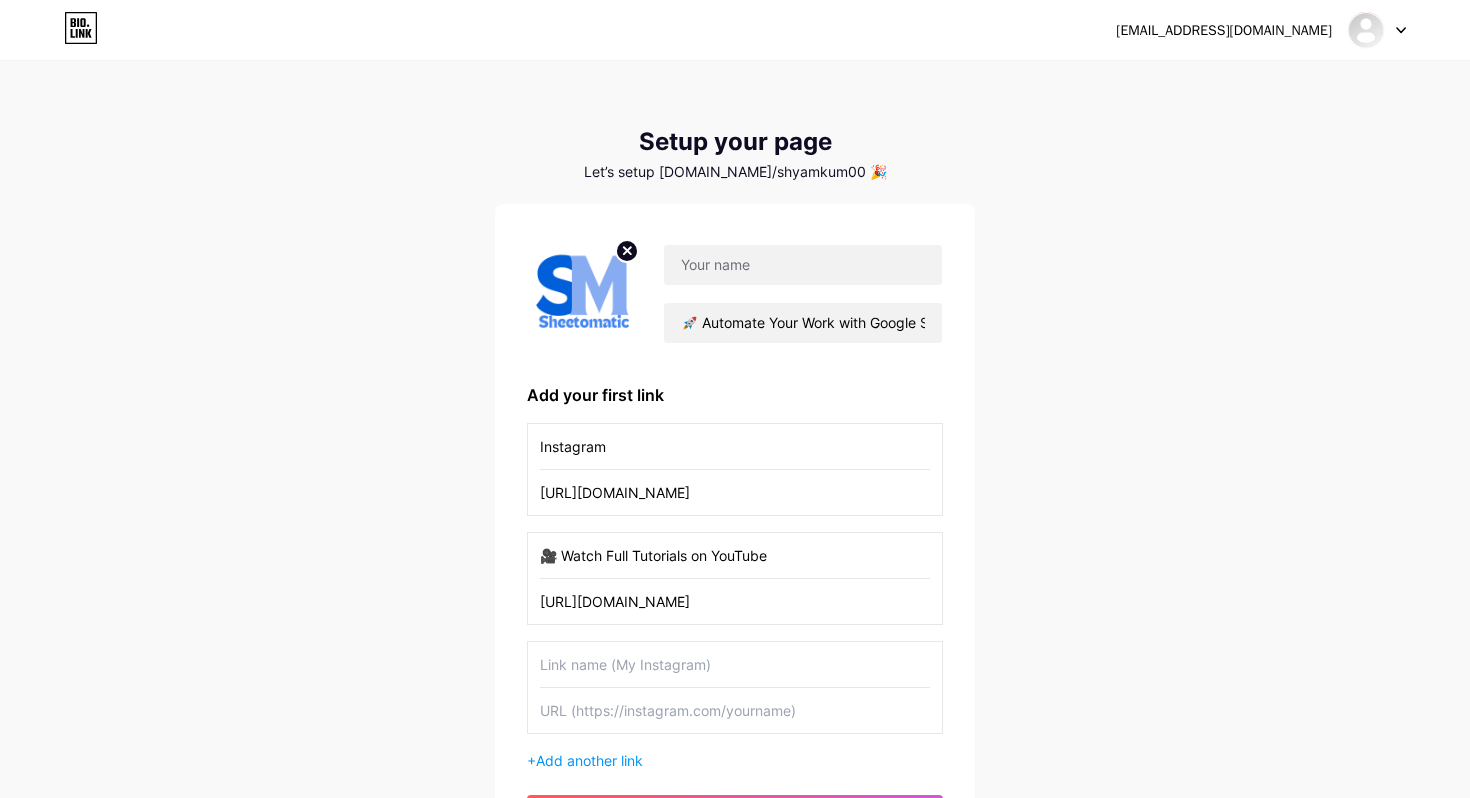 click at bounding box center [735, 664] 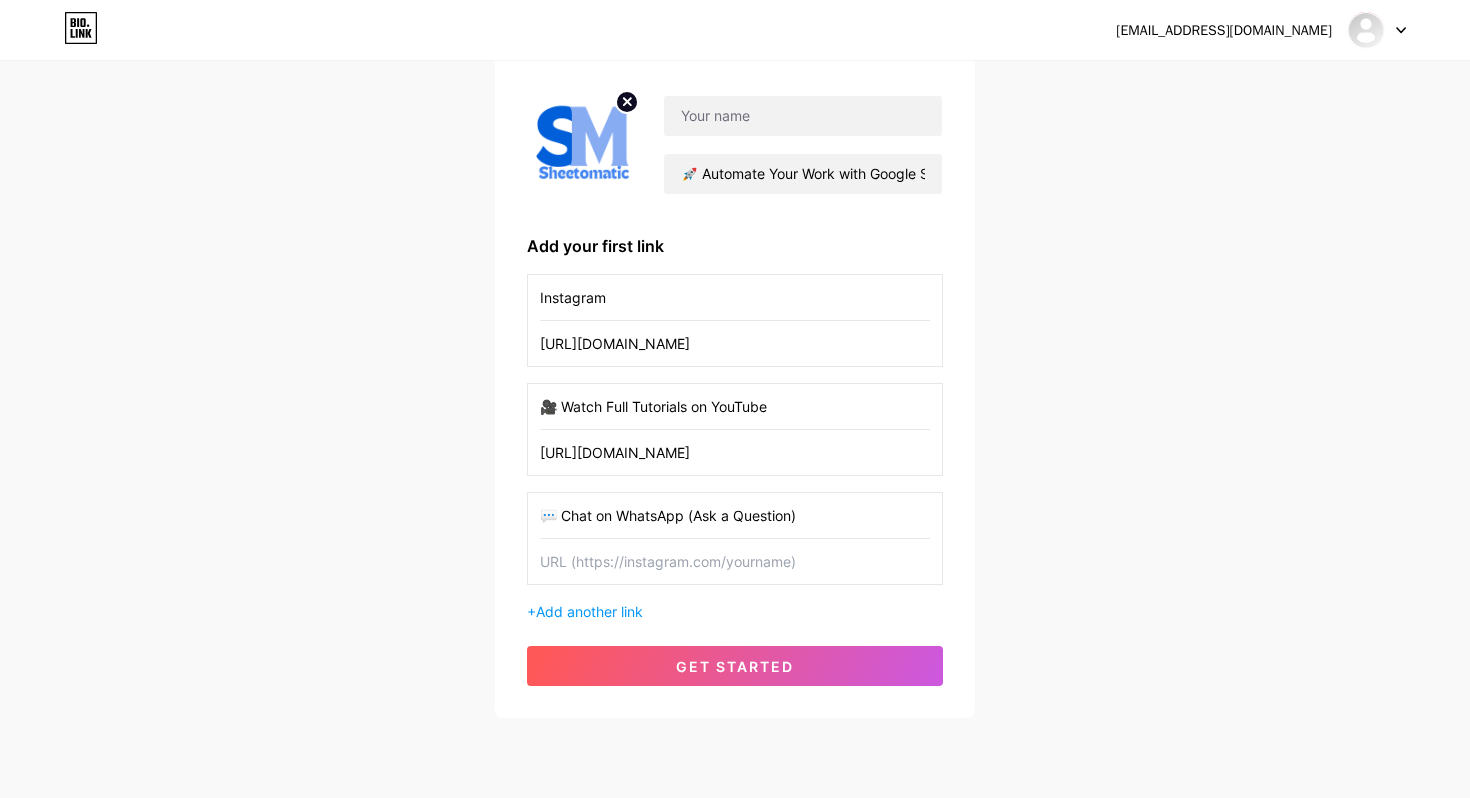 scroll, scrollTop: 183, scrollLeft: 0, axis: vertical 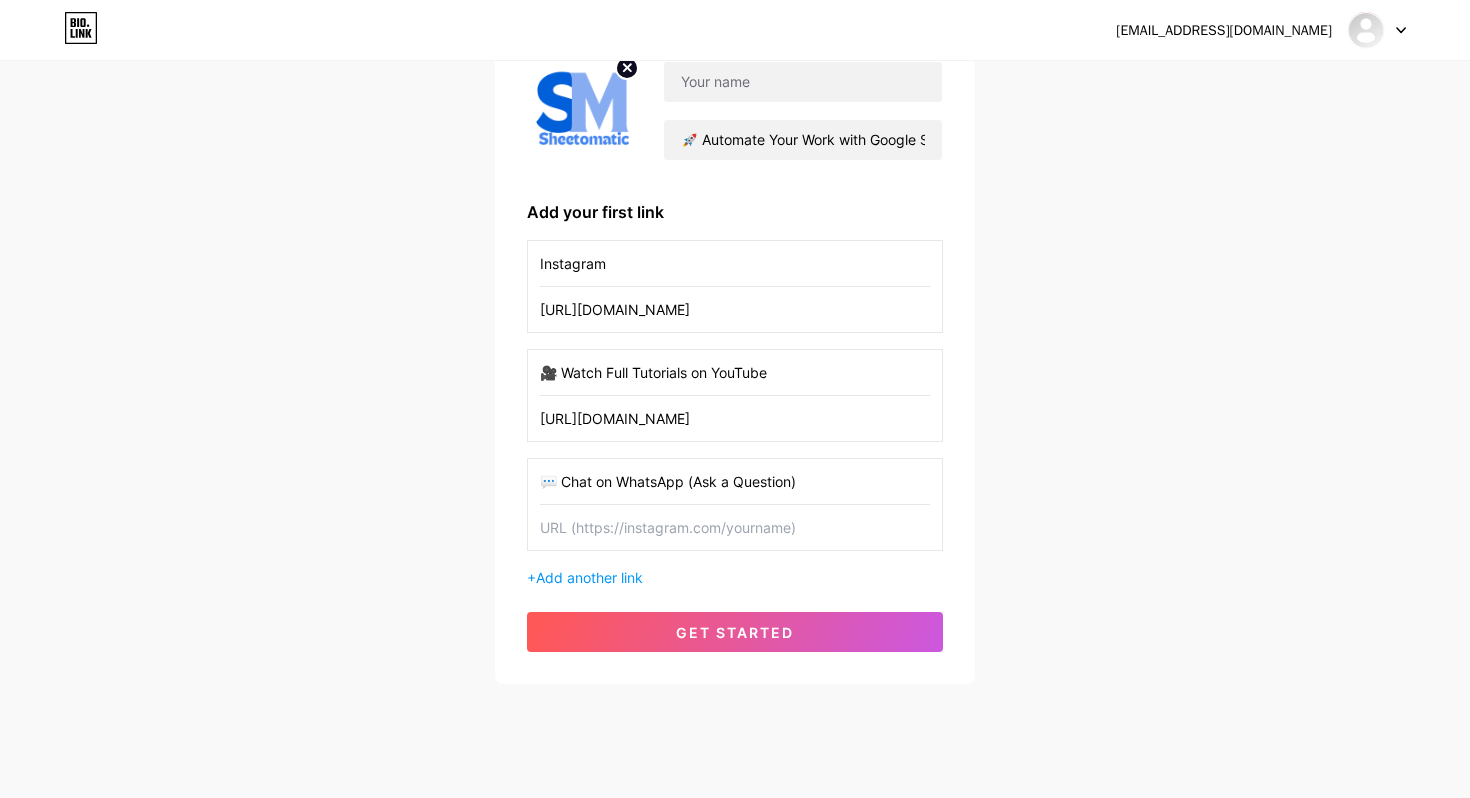 type on "💬 Chat on WhatsApp (Ask a Question)" 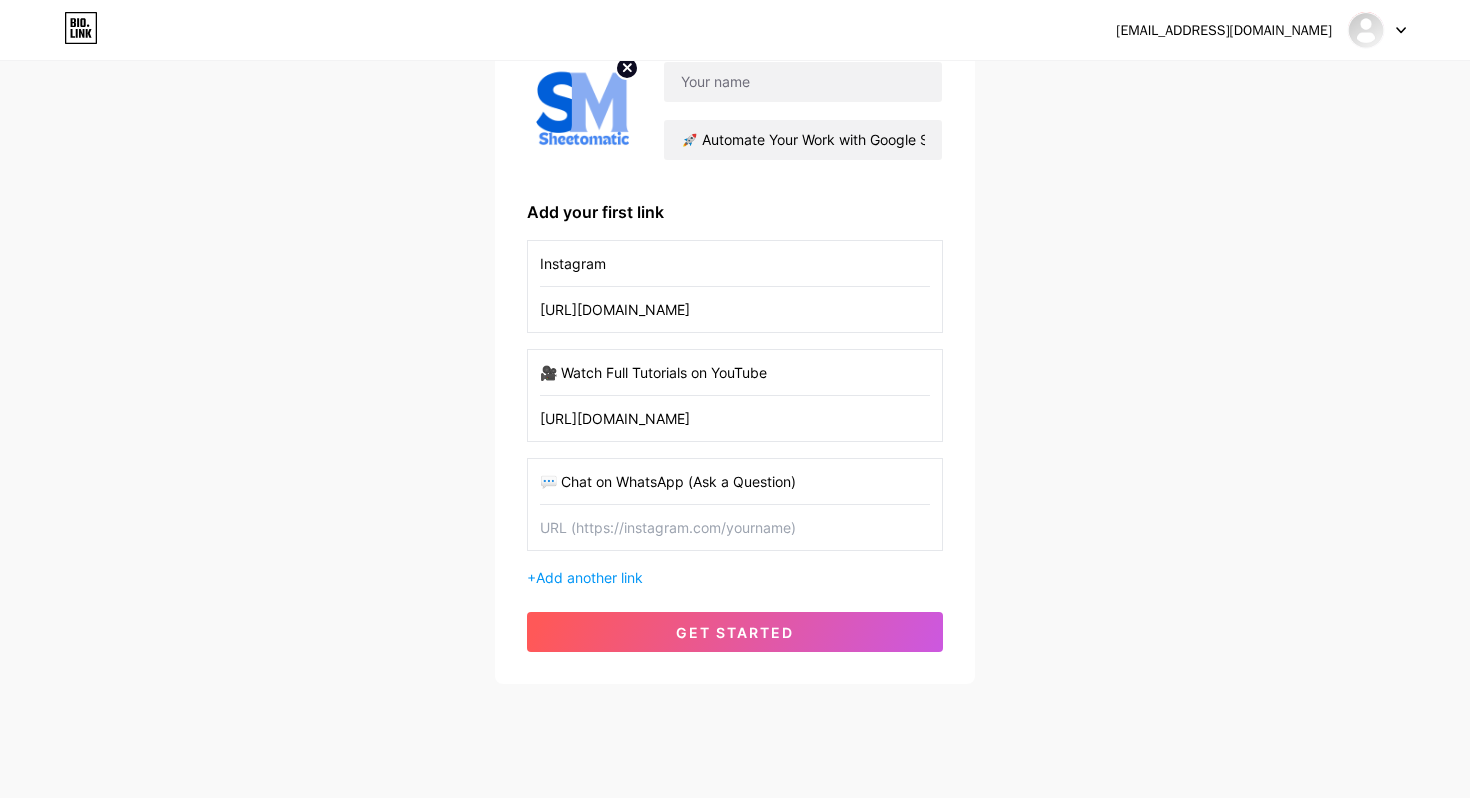 paste on "https://wa.me/919xxxxxxxxx" 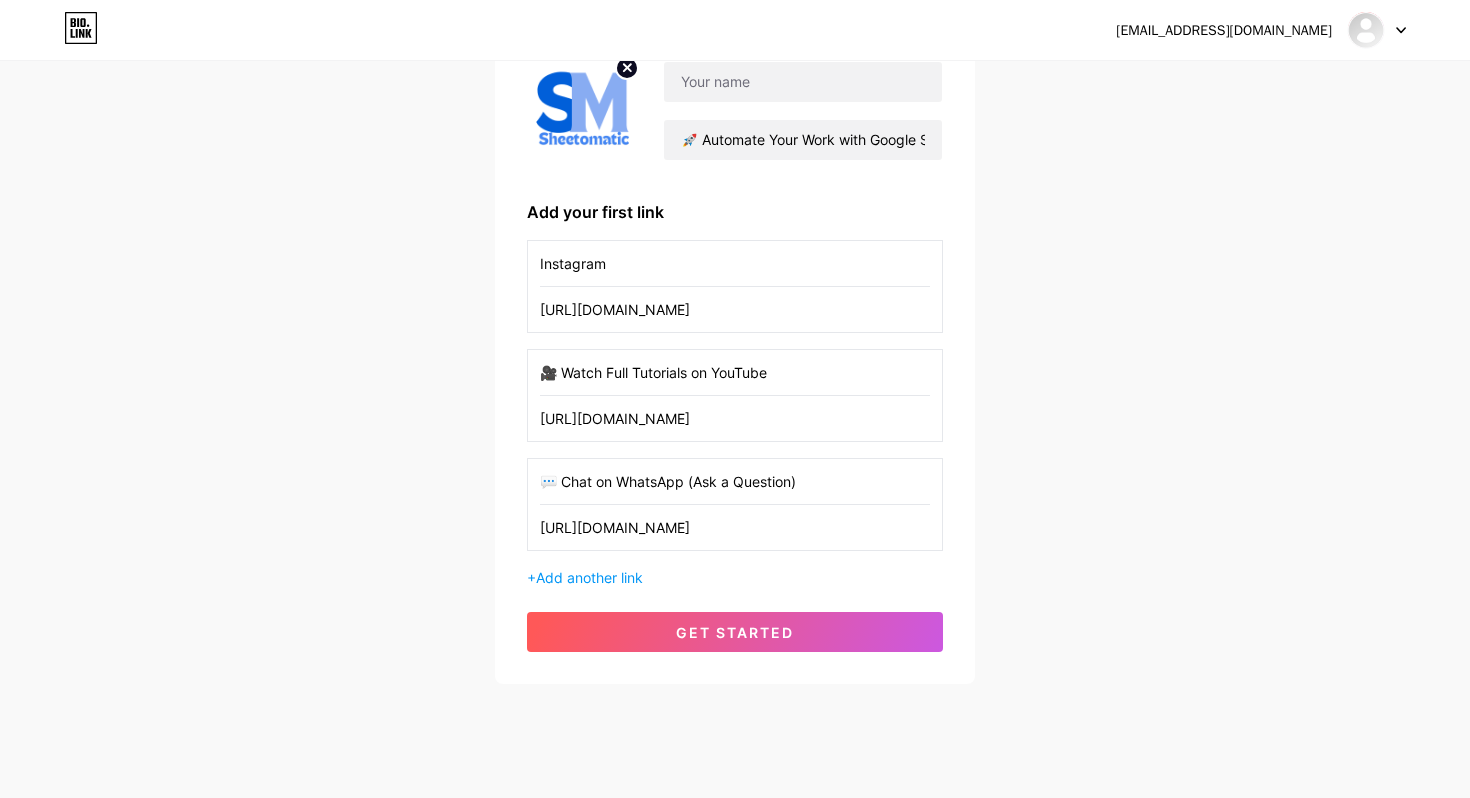 type on "[URL][DOMAIN_NAME]" 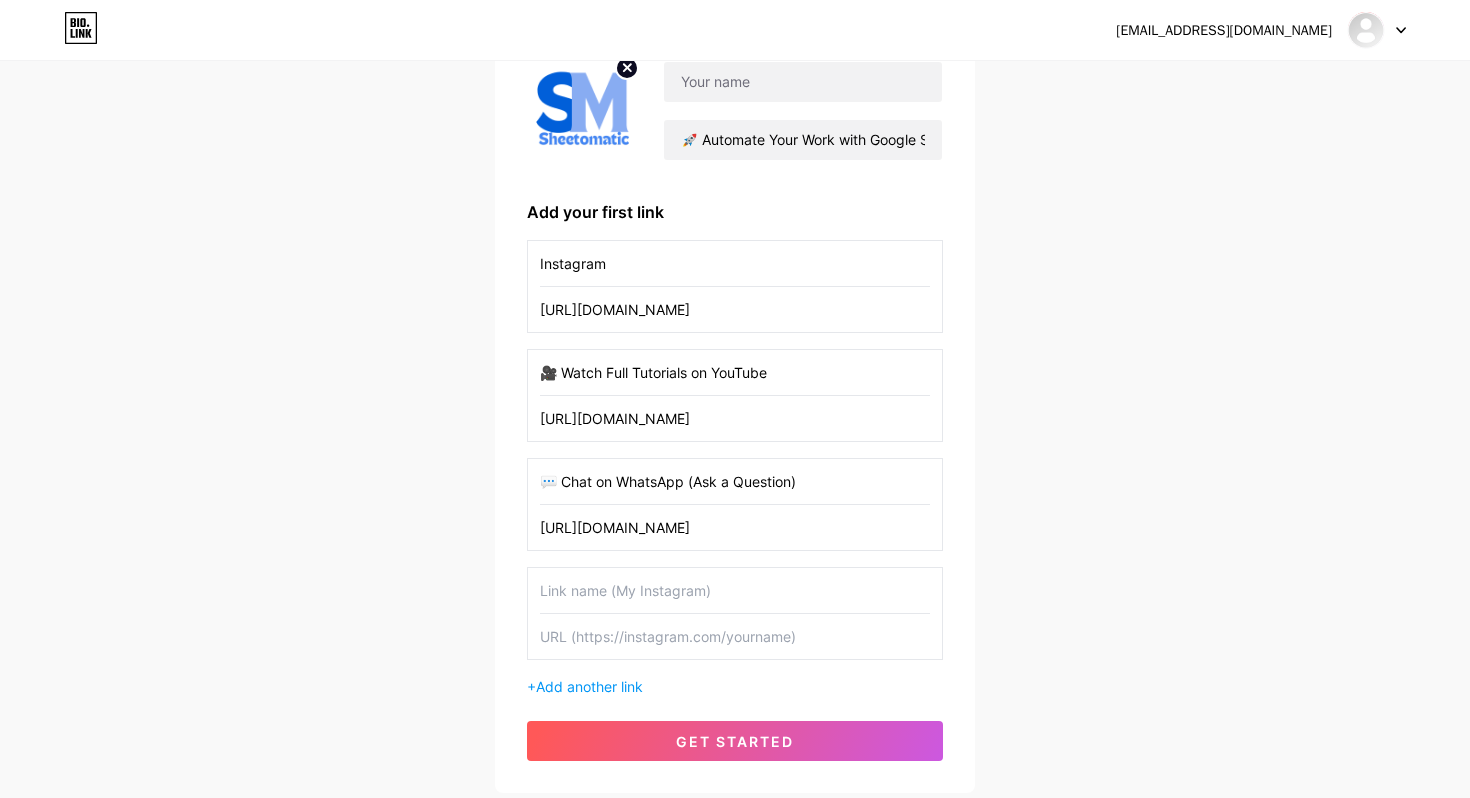 click at bounding box center [735, 590] 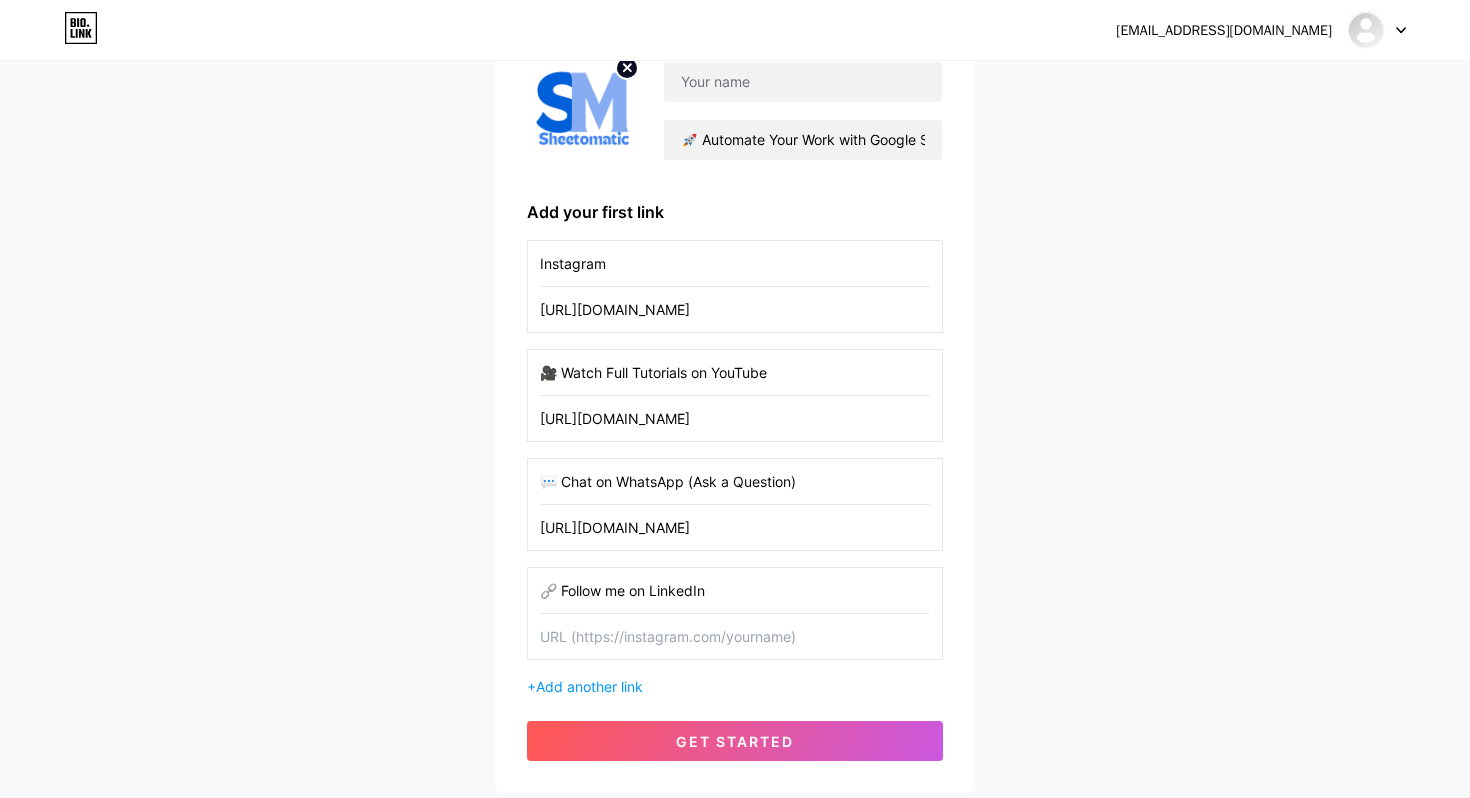 type on "🔗 Follow me on LinkedIn" 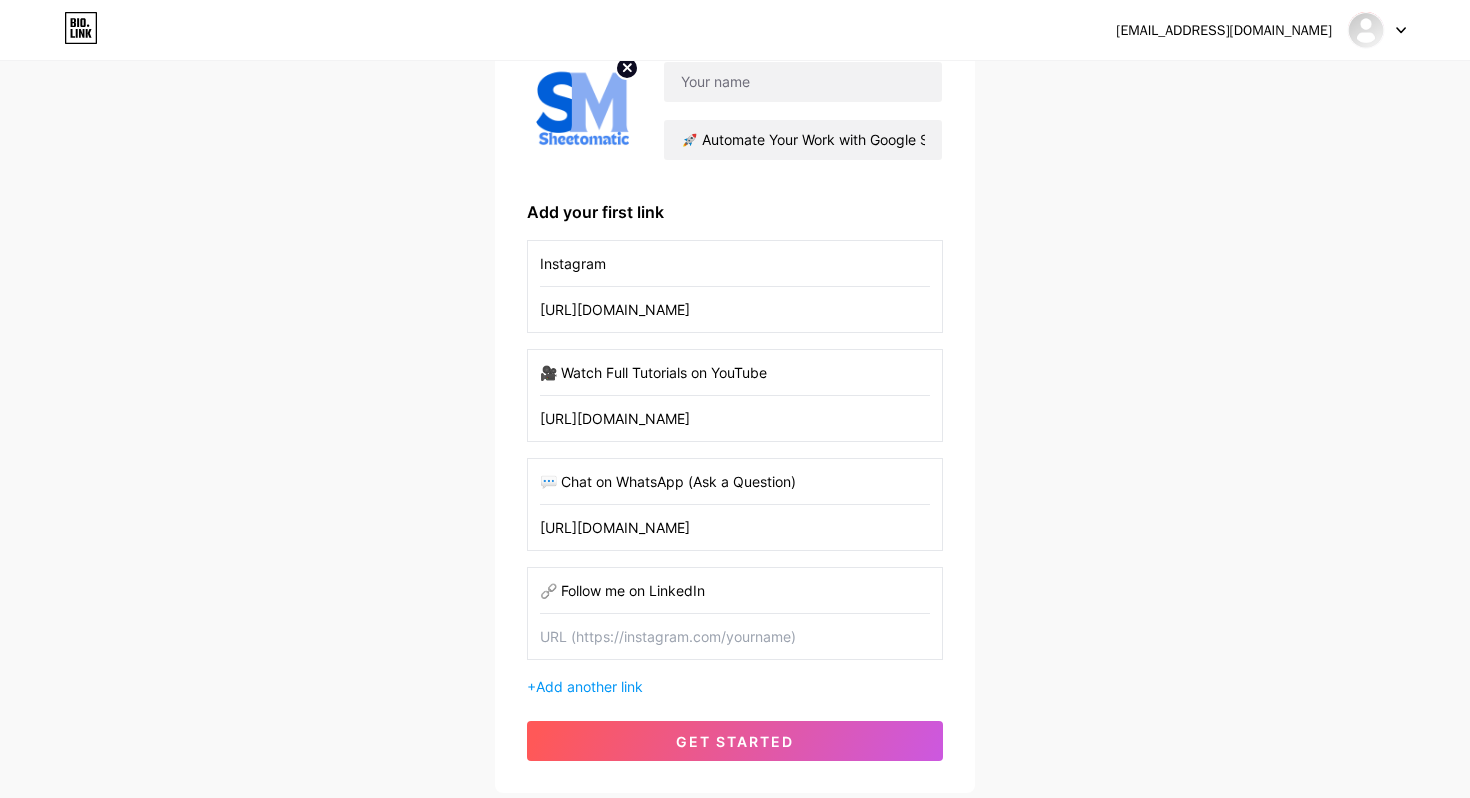 paste on "[URL][DOMAIN_NAME]" 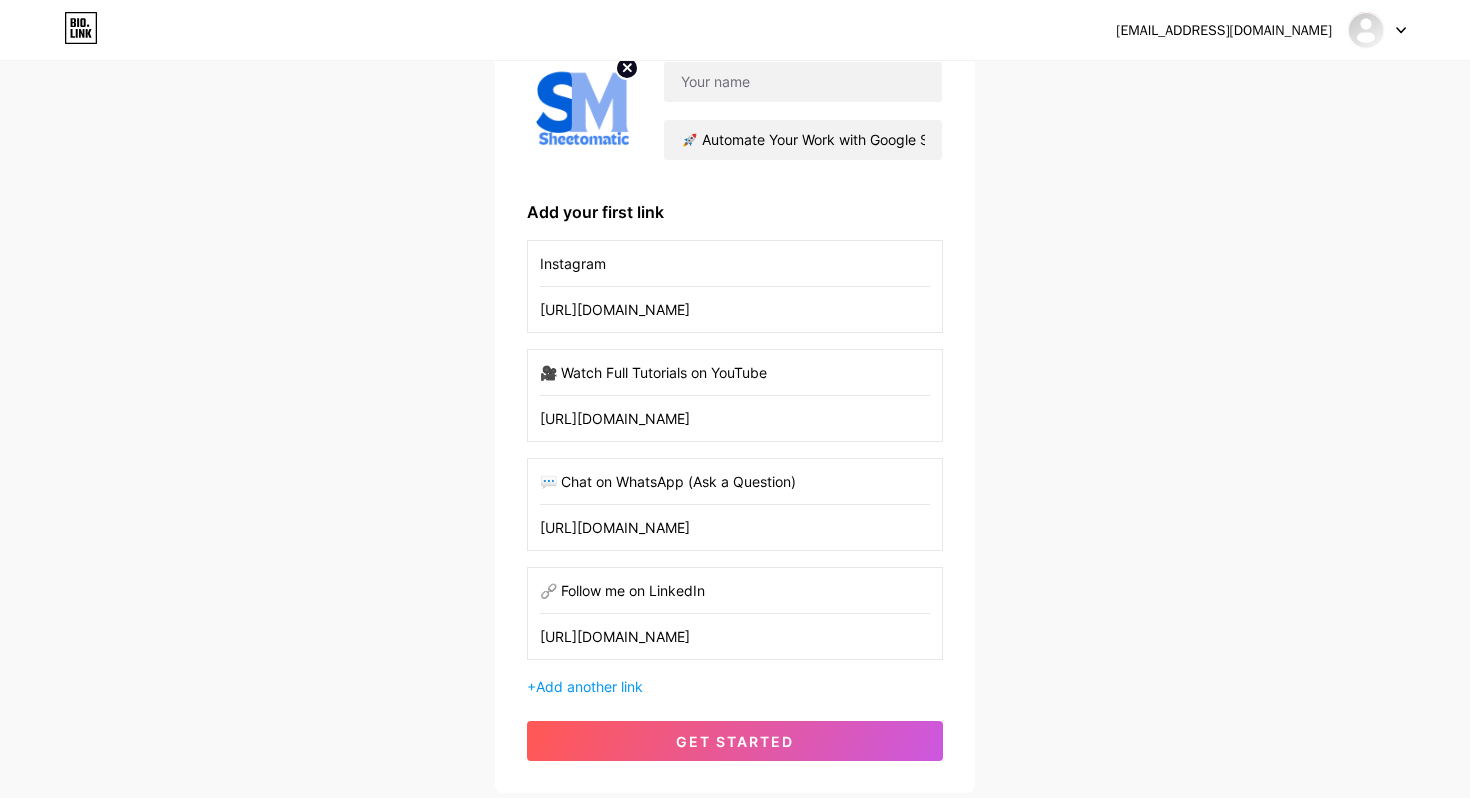 scroll, scrollTop: 0, scrollLeft: 372, axis: horizontal 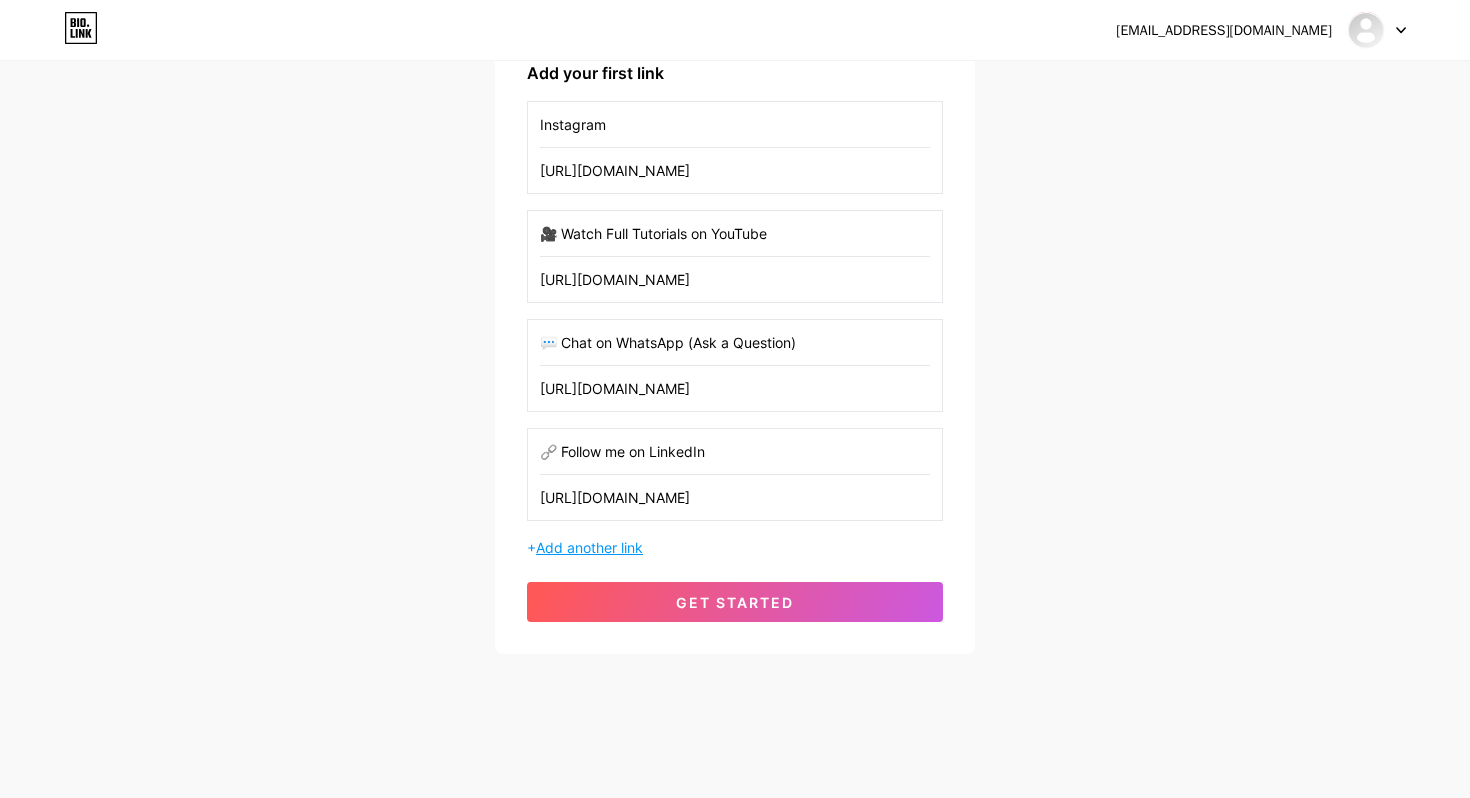 click on "Add another link" at bounding box center (589, 547) 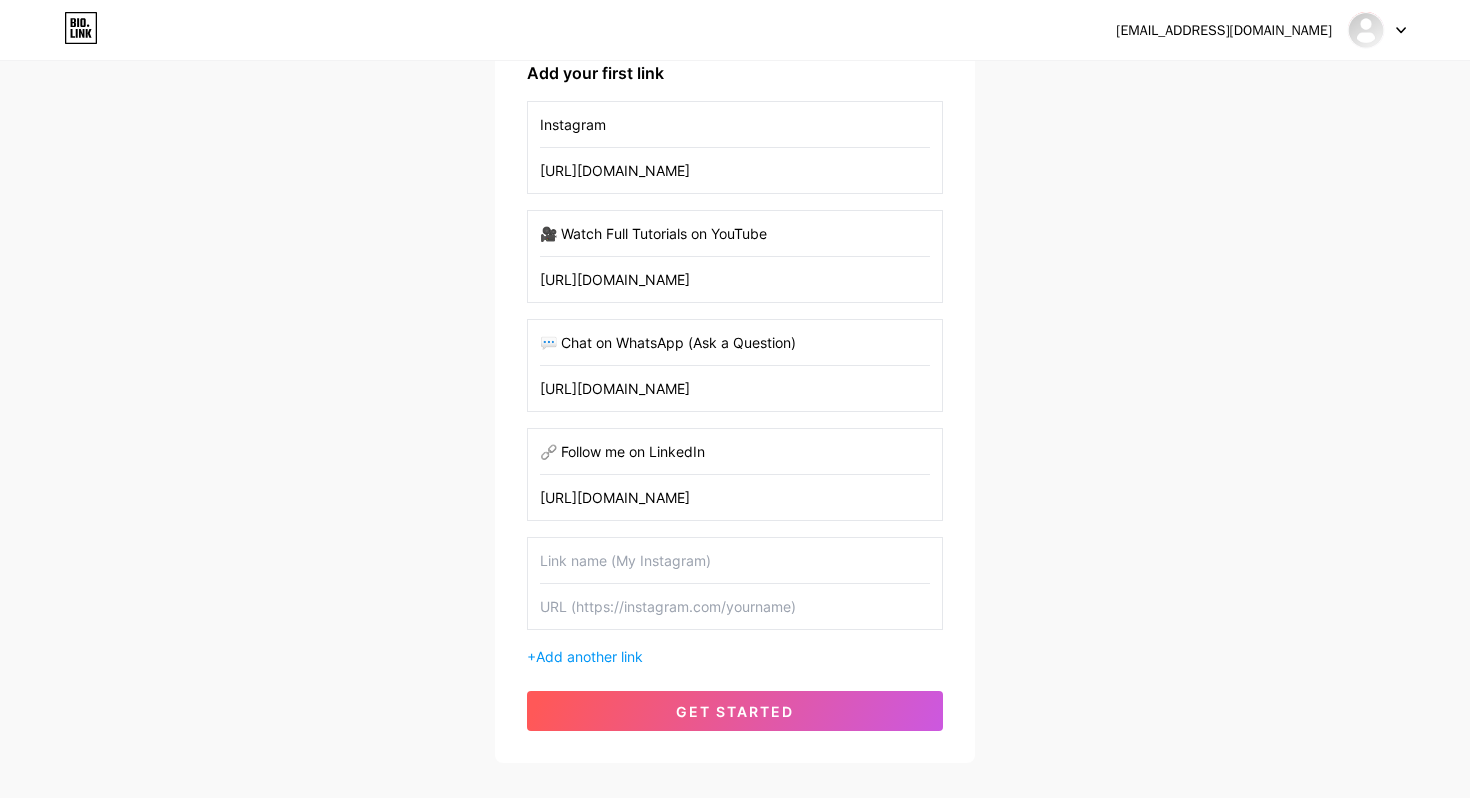 click at bounding box center (735, 560) 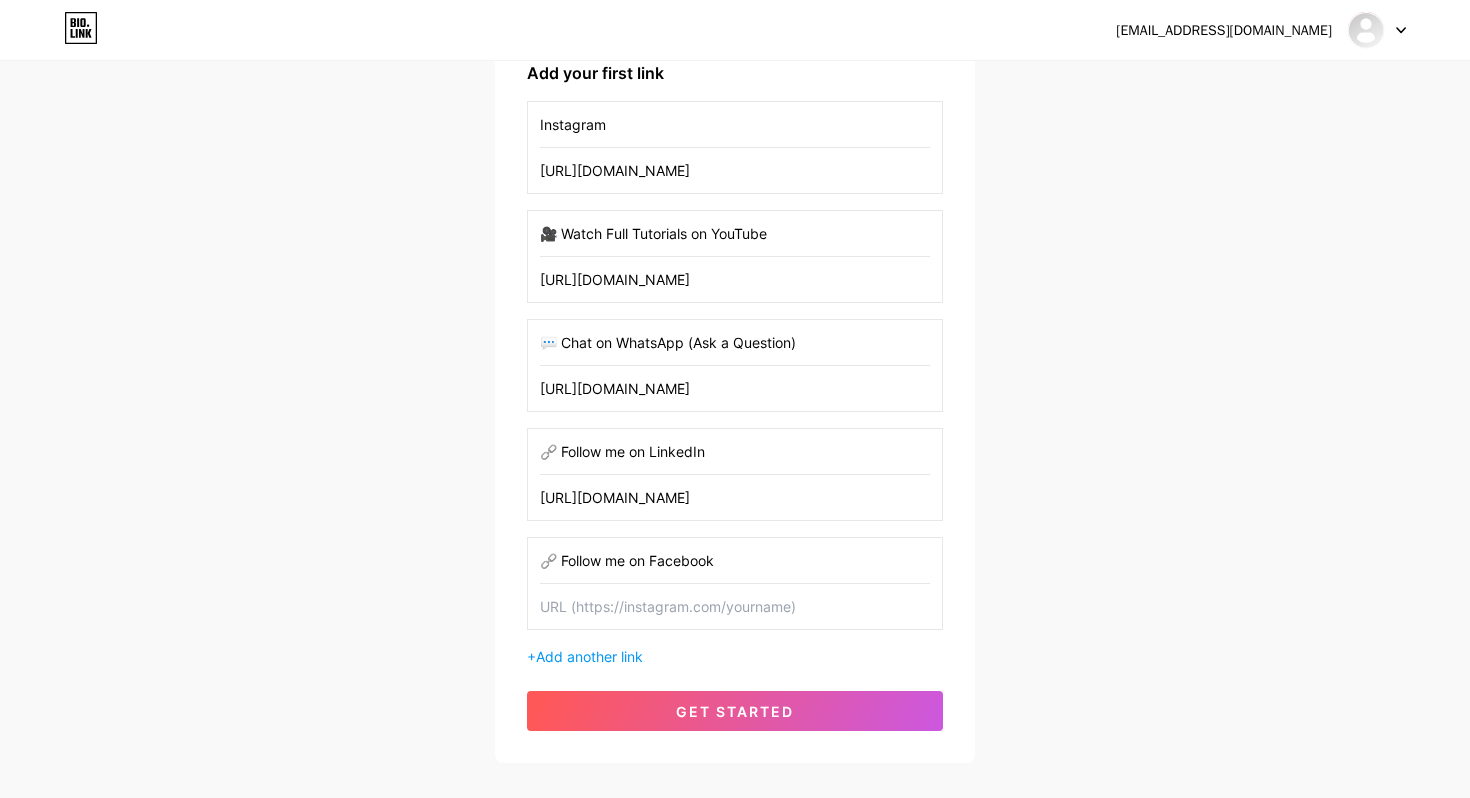 type on "🔗 Follow me on Facebook" 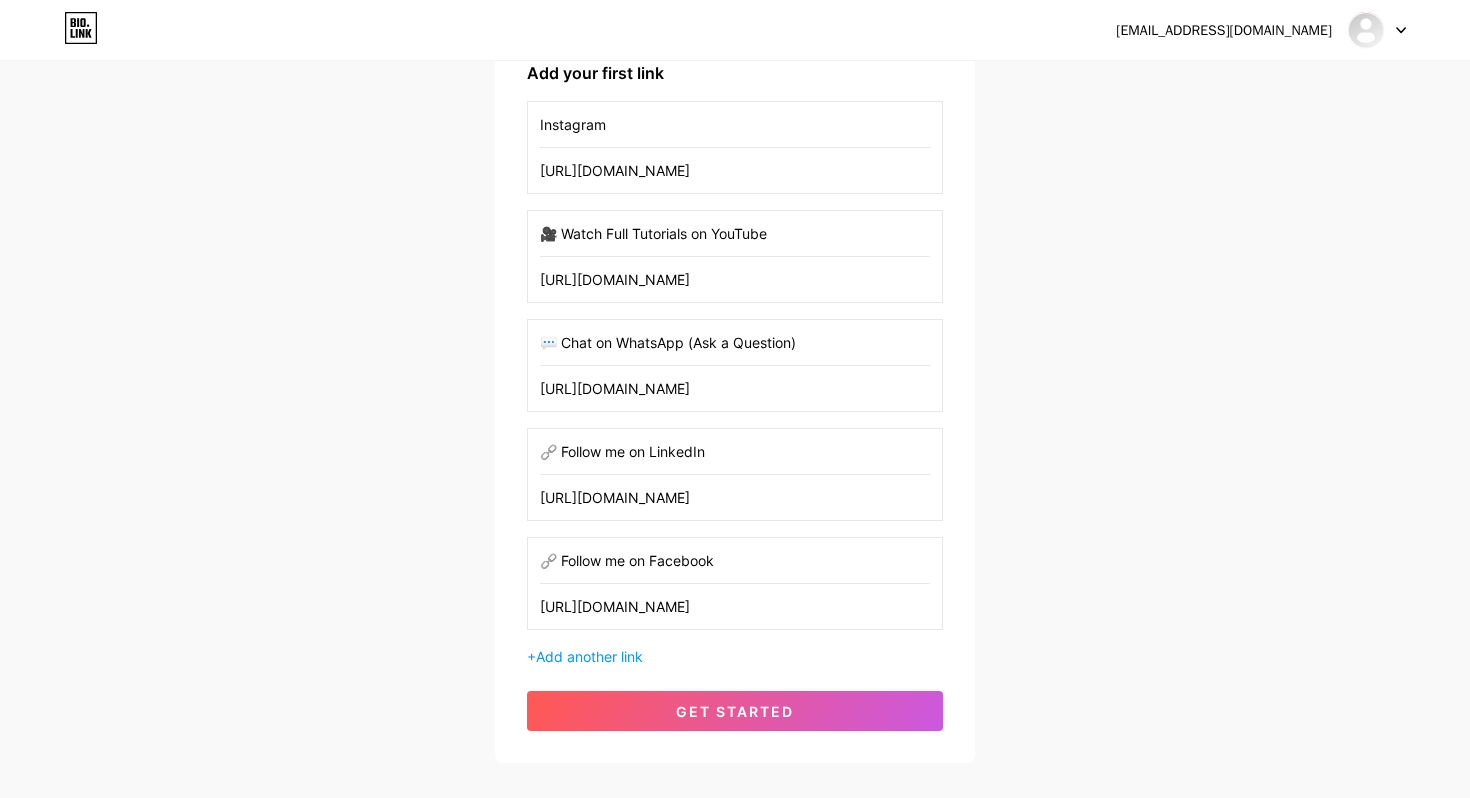 type on "[URL][DOMAIN_NAME]" 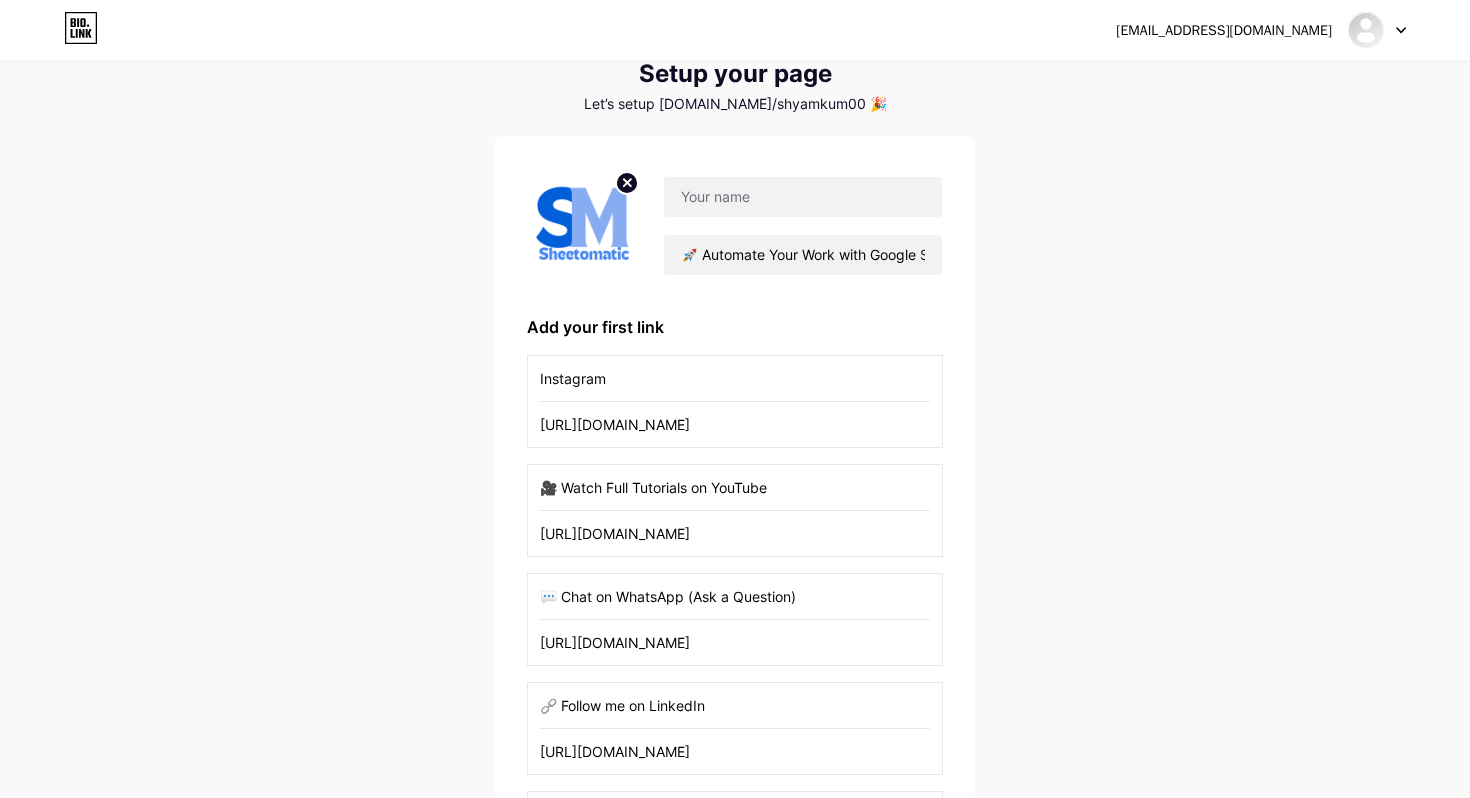 scroll, scrollTop: 310, scrollLeft: 0, axis: vertical 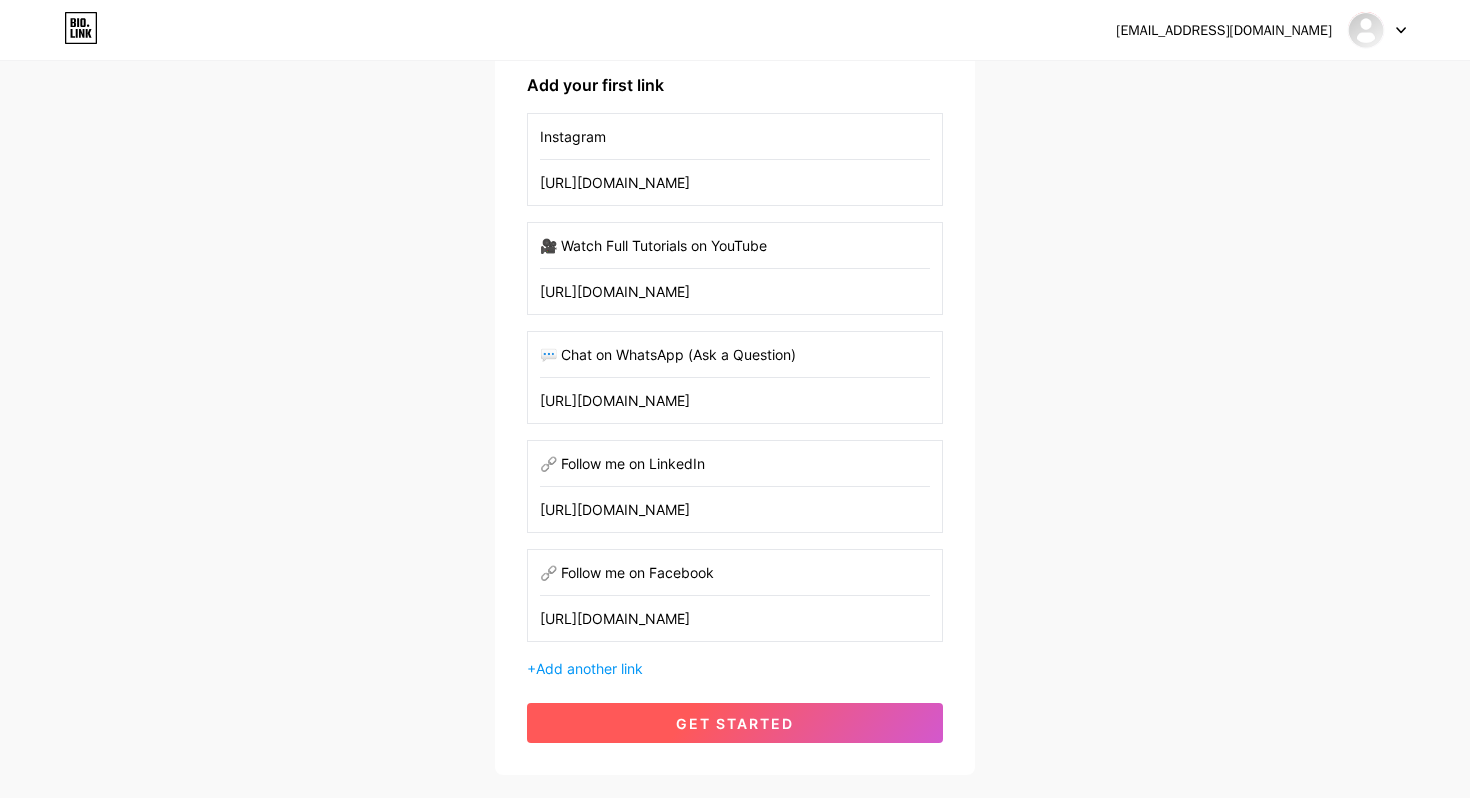 click on "get started" at bounding box center (735, 723) 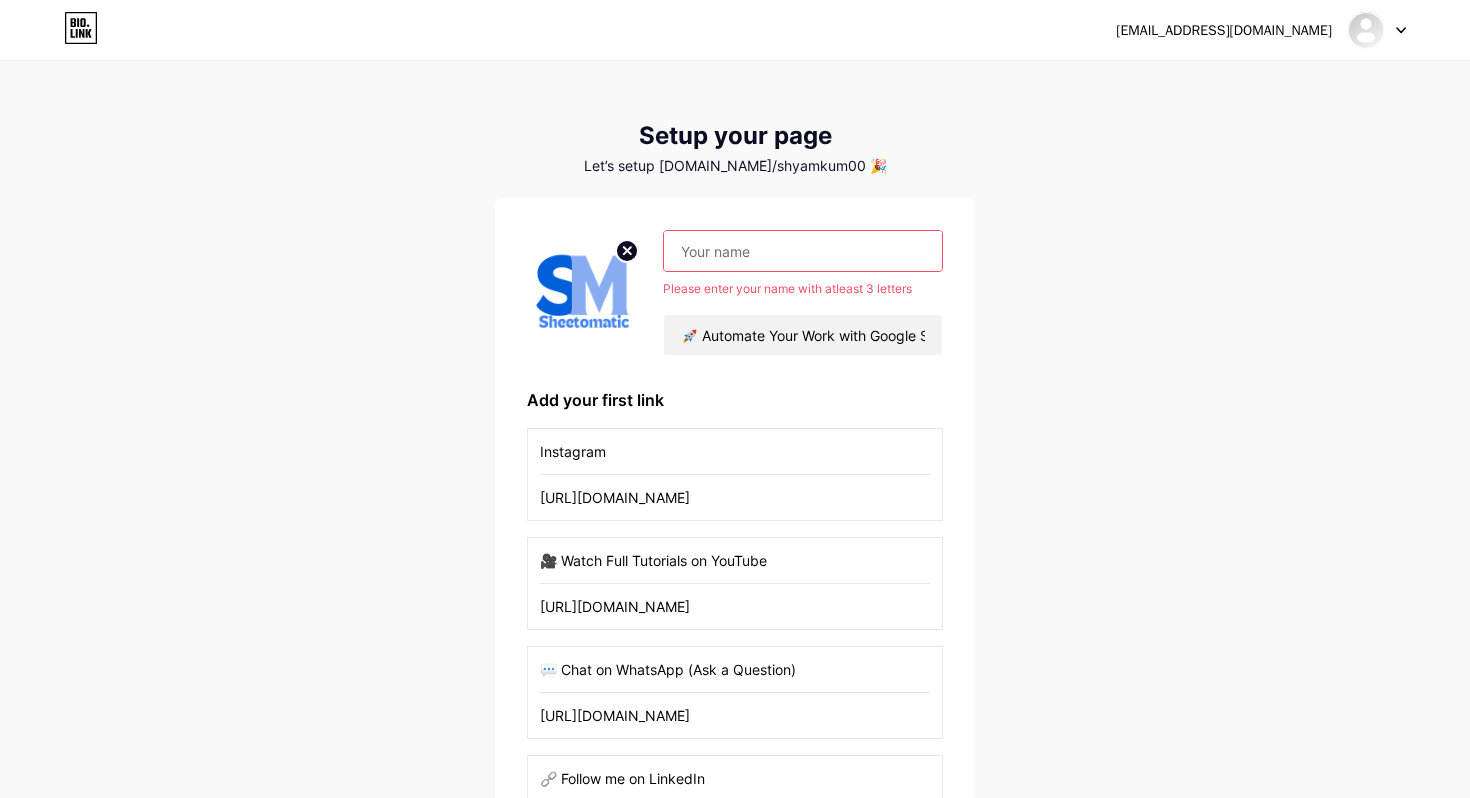 scroll, scrollTop: 0, scrollLeft: 0, axis: both 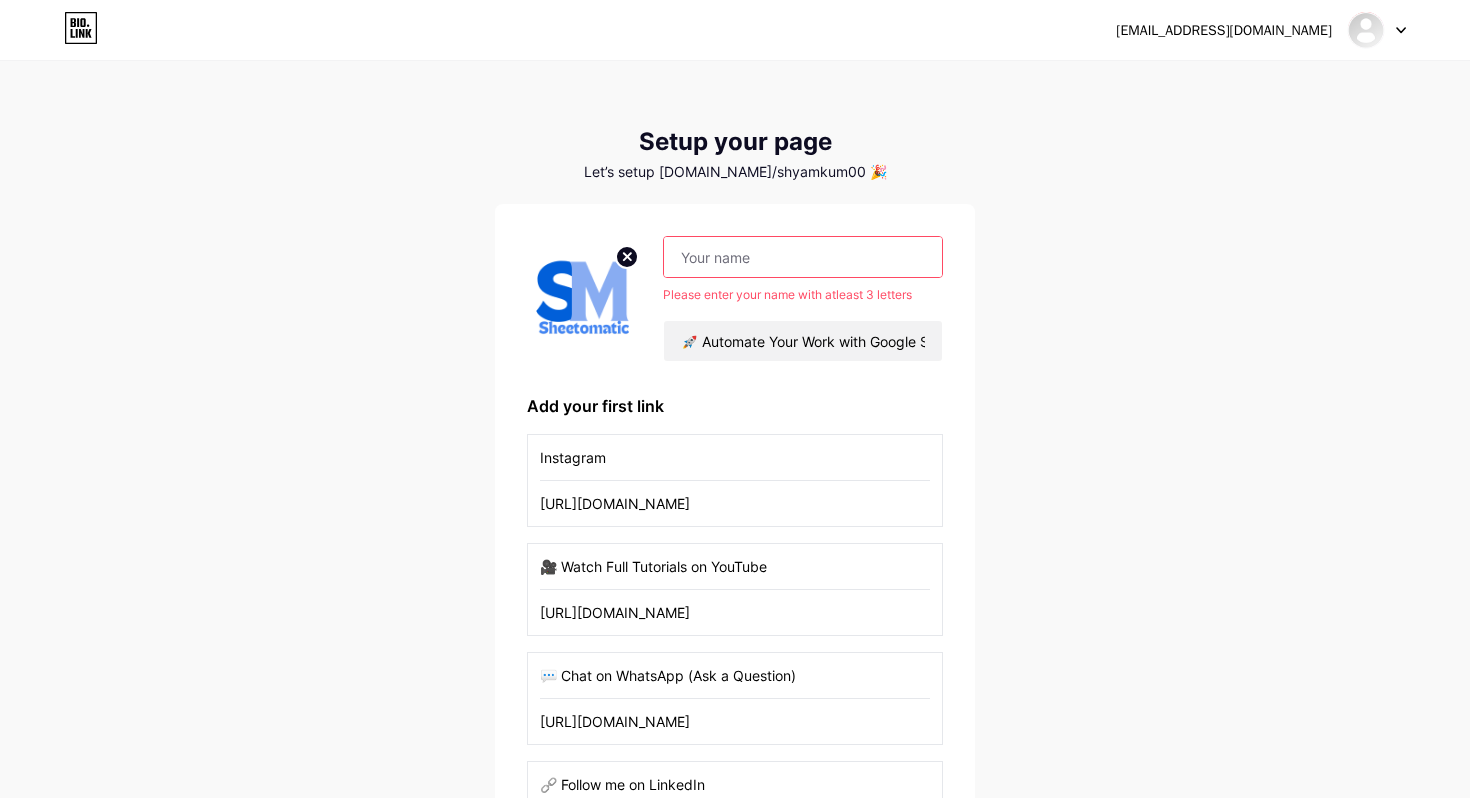 click at bounding box center (803, 257) 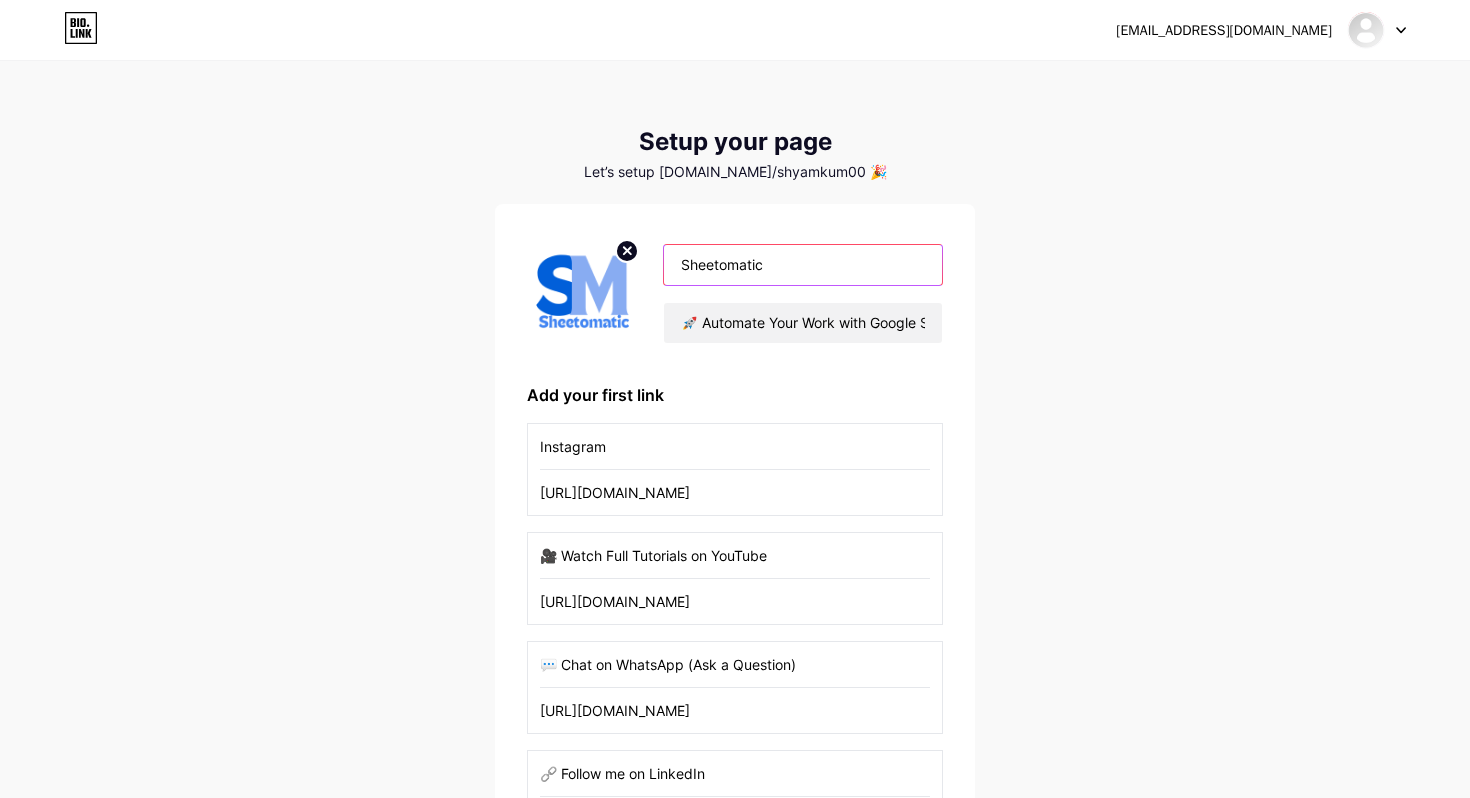 type on "Sheetomatic" 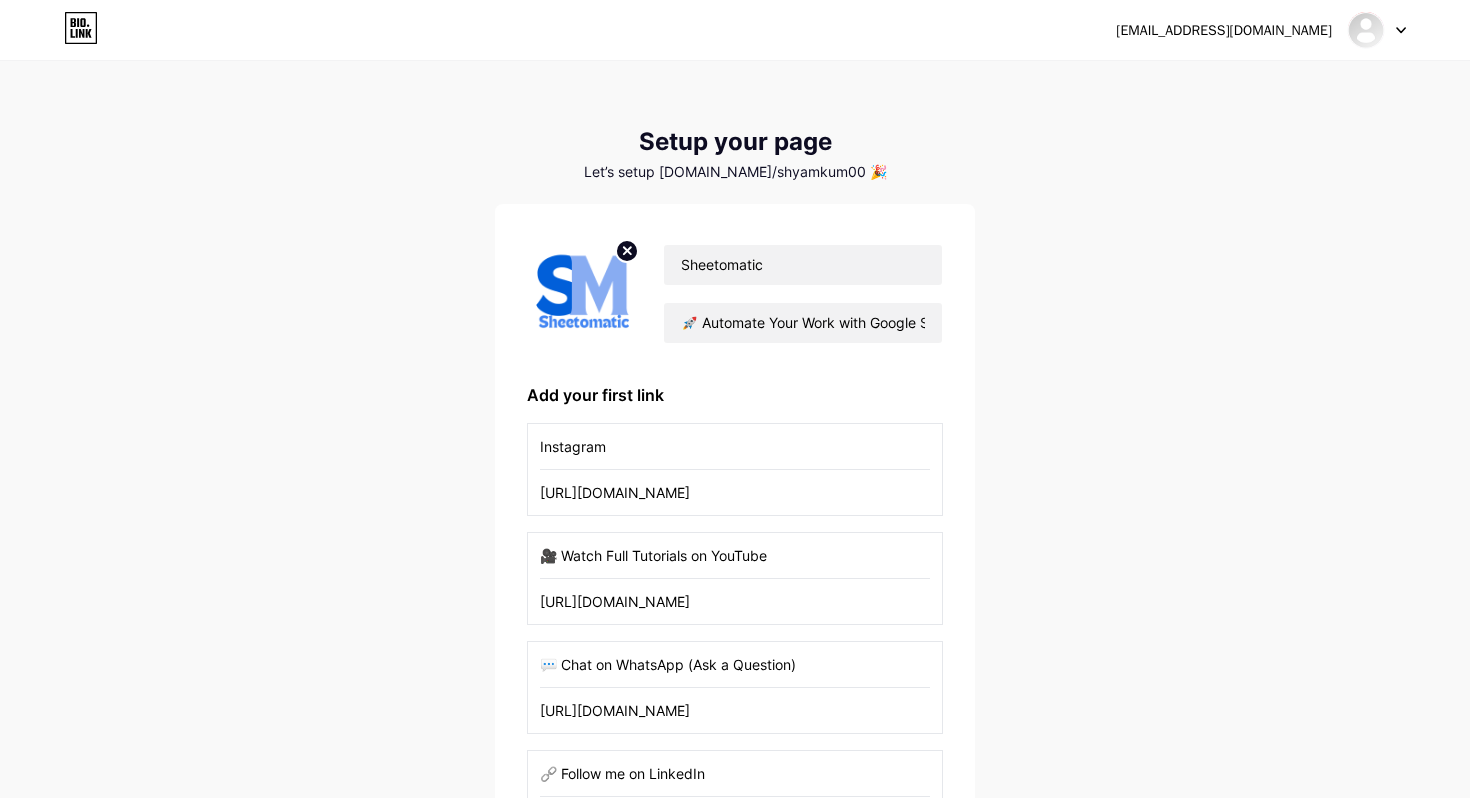 click on "shyam.bhothiya@gmail.com           Dashboard     Logout   Setup your page   Let’s setup bio.link/shyamkum00 🎉               Sheetomatic     🚀 Automate Your Work with Google Sheets & AppSheet     Add your first link   Instagram   https://www.instagram.com/sheetomatic/   🎥 Watch Full Tutorials on YouTube   https://youtube.com/sheetomatic   💬 Chat on WhatsApp (Ask a Question)   https://wa.me/919329103106   🔗 Follow me on LinkedIn   https://www.linkedin.com/mynetwork/discovery-see-all/?usecase=PEOPLE_FOLLOWS&followMember=sheetomatic   🔗 Follow me on Facebook   https://www.facebook.com/Shyam0305/
+  Add another link     get started" at bounding box center (735, 574) 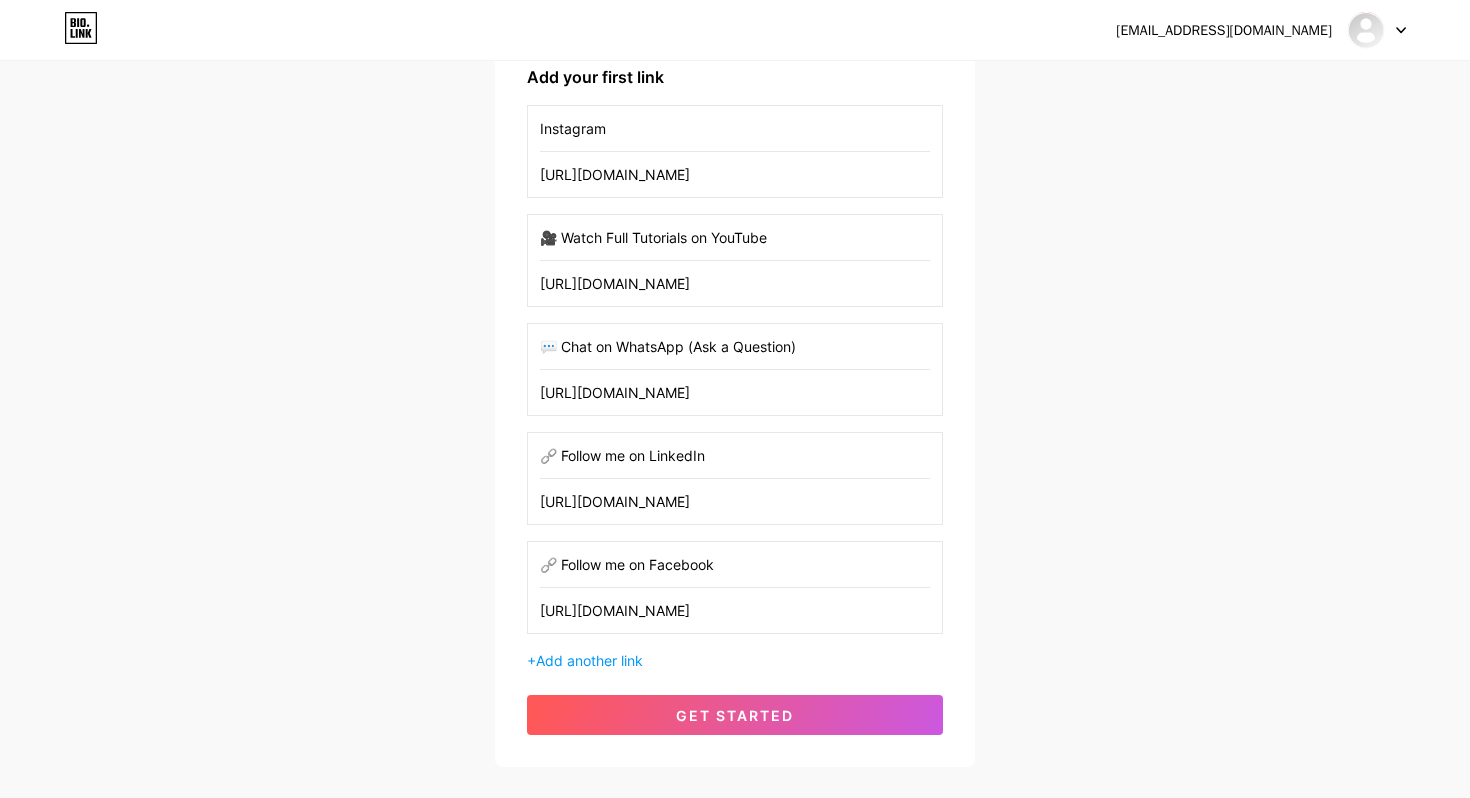 scroll, scrollTop: 431, scrollLeft: 0, axis: vertical 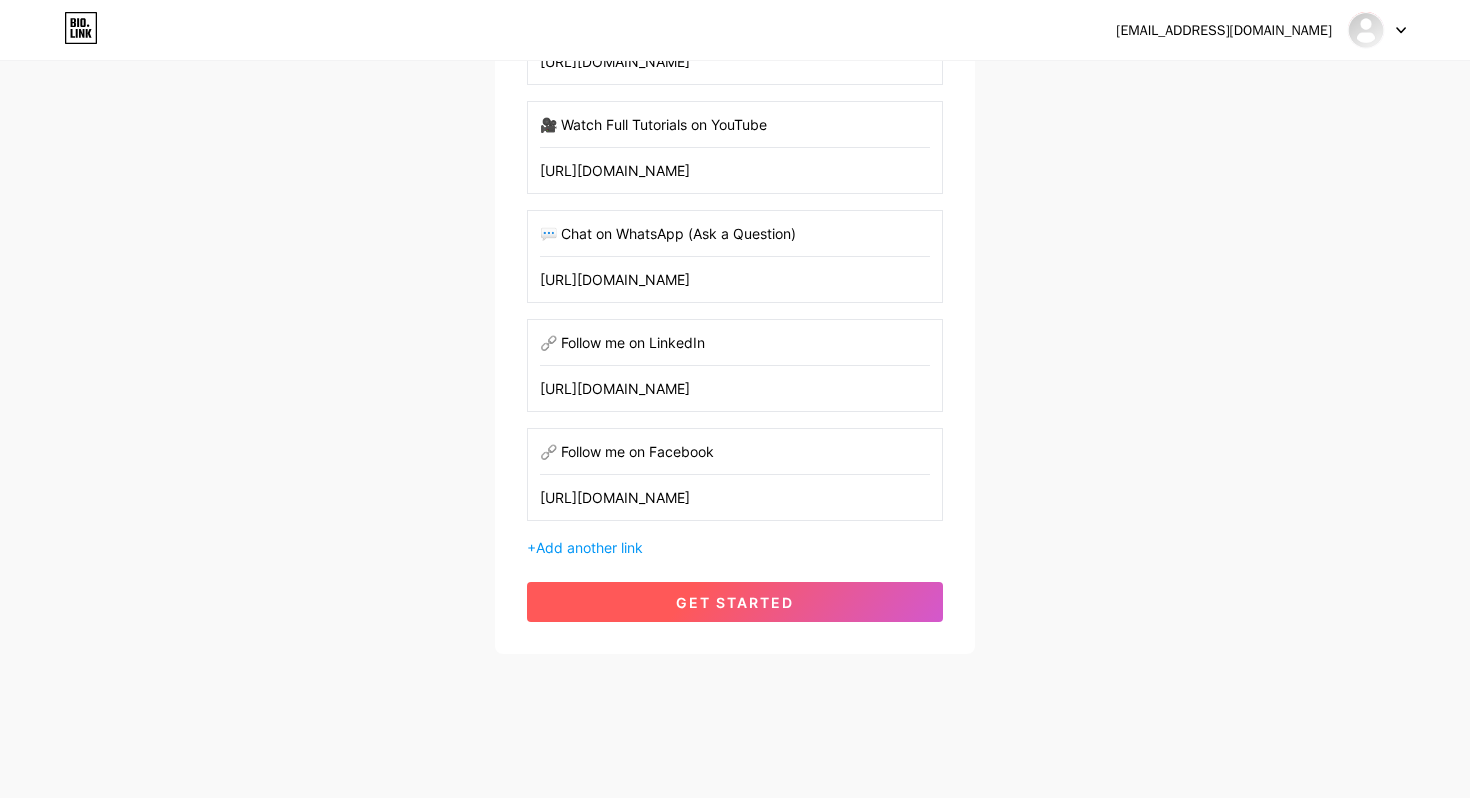 click on "get started" at bounding box center [735, 602] 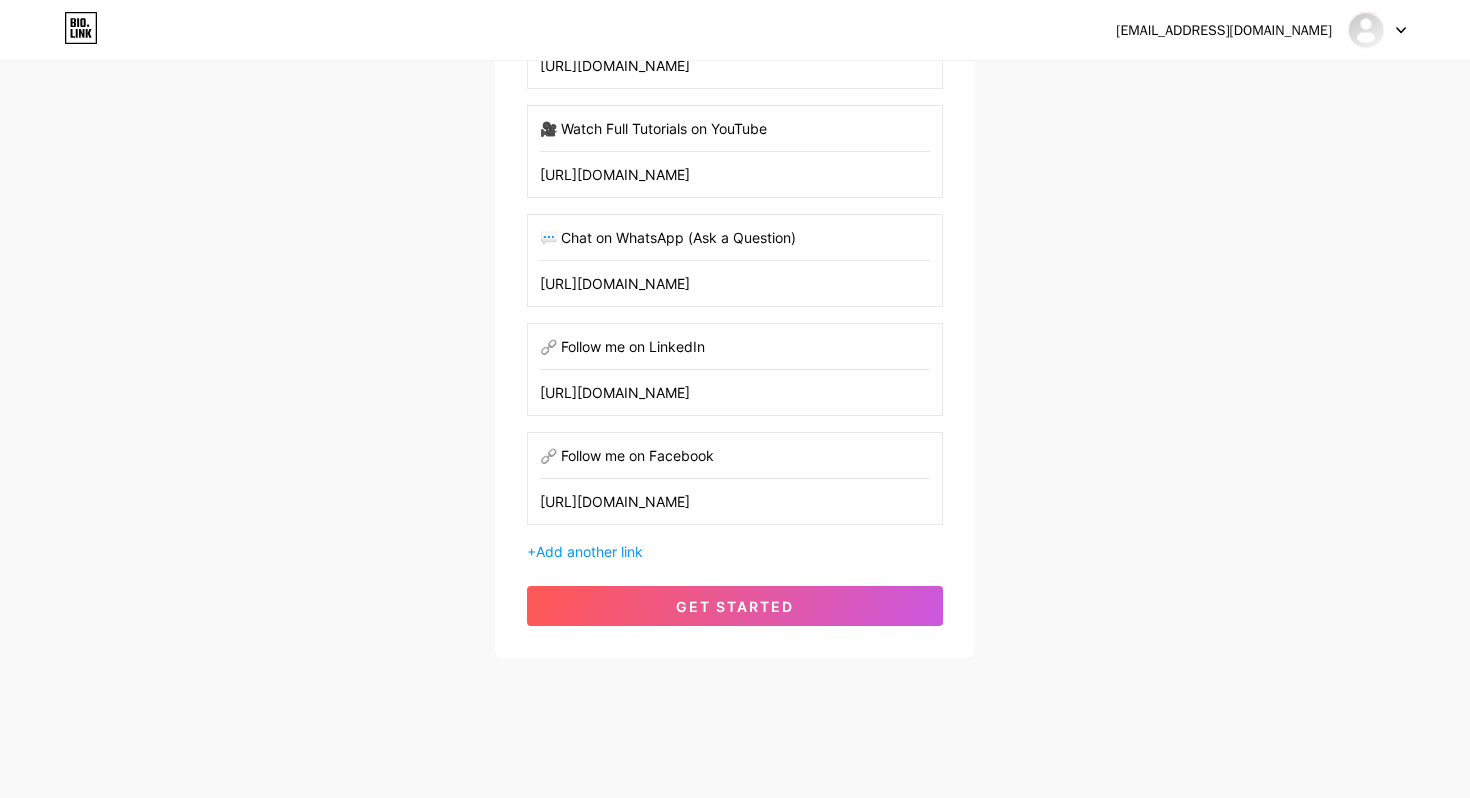 scroll, scrollTop: 431, scrollLeft: 0, axis: vertical 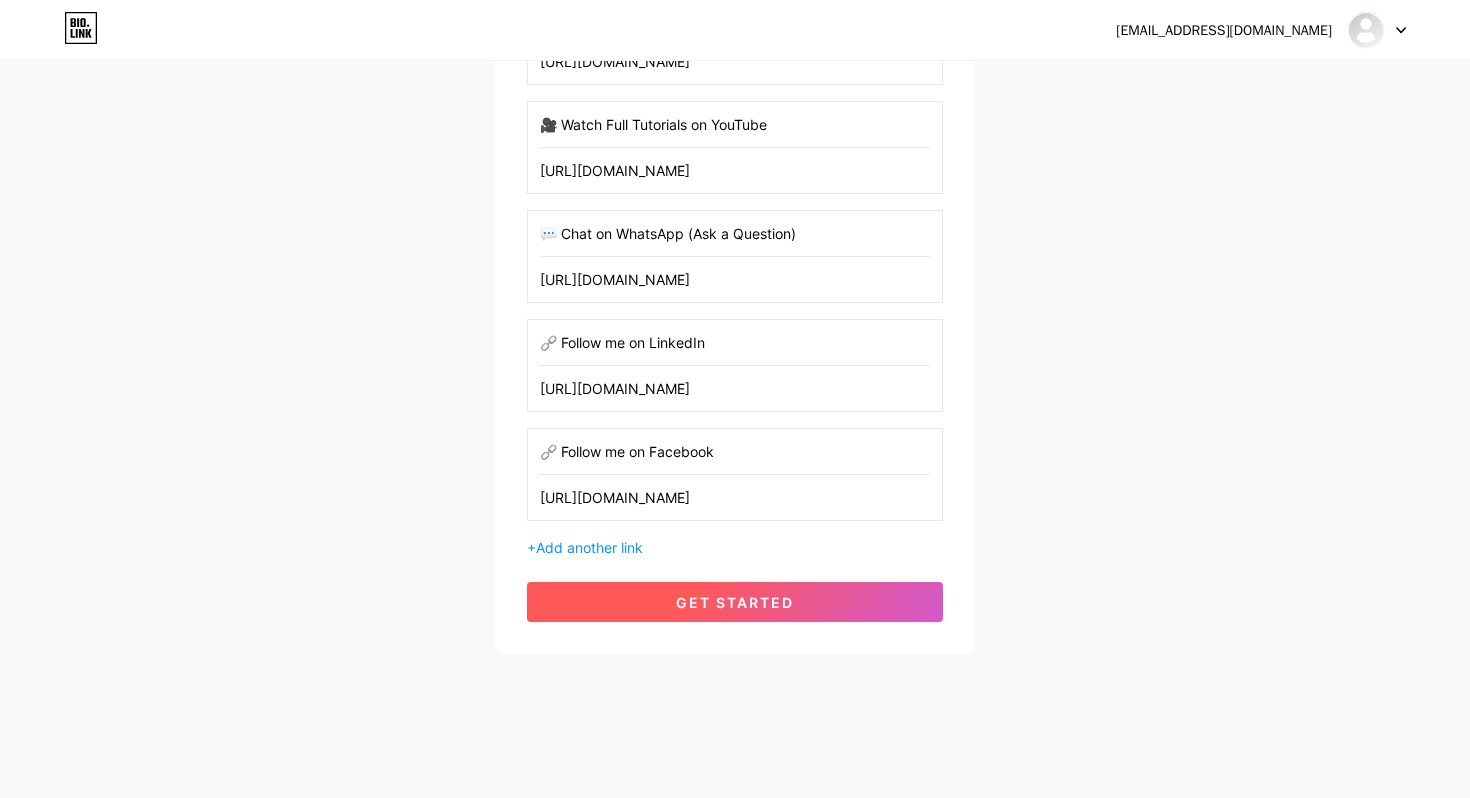 click on "get started" at bounding box center (735, 602) 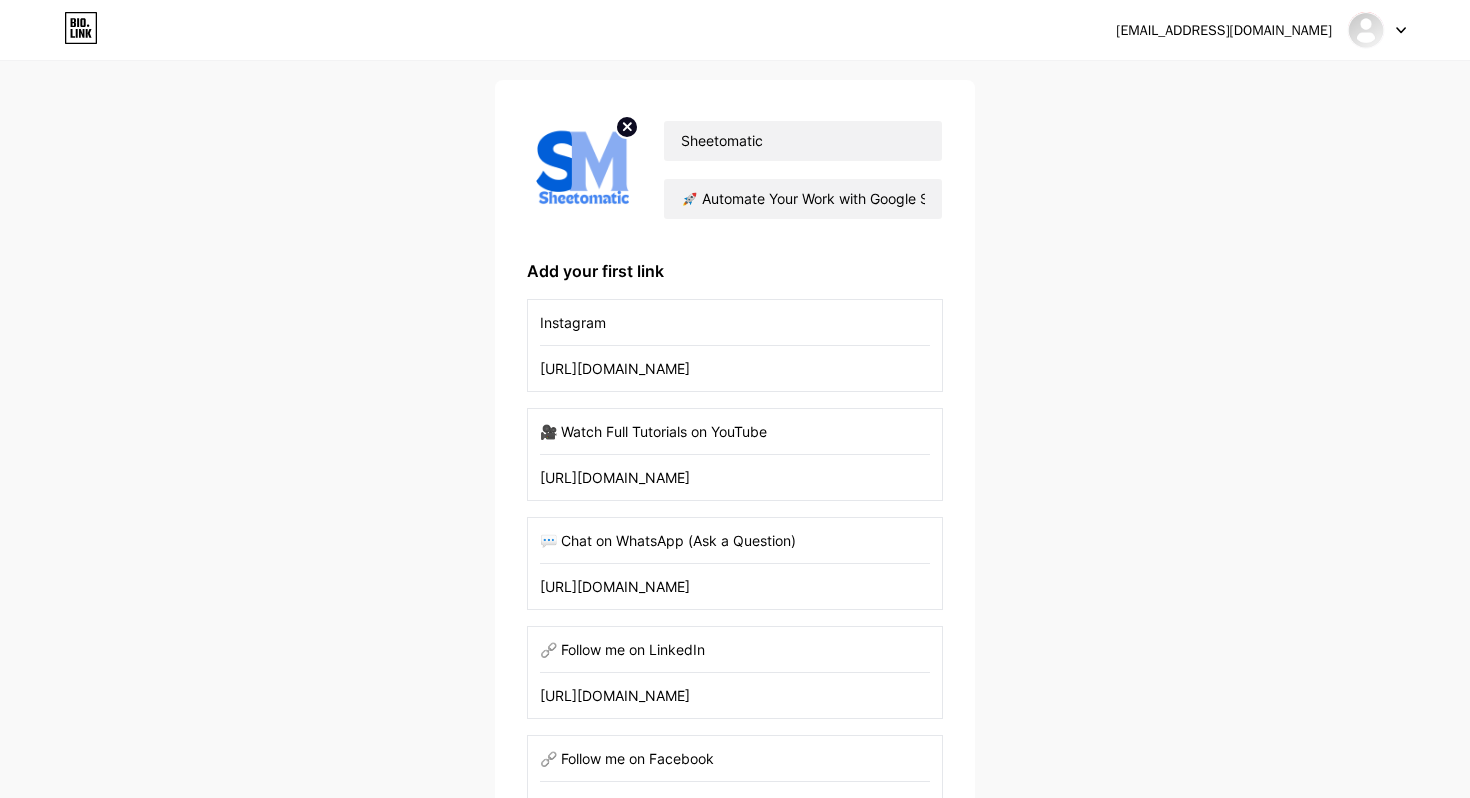 scroll, scrollTop: 0, scrollLeft: 0, axis: both 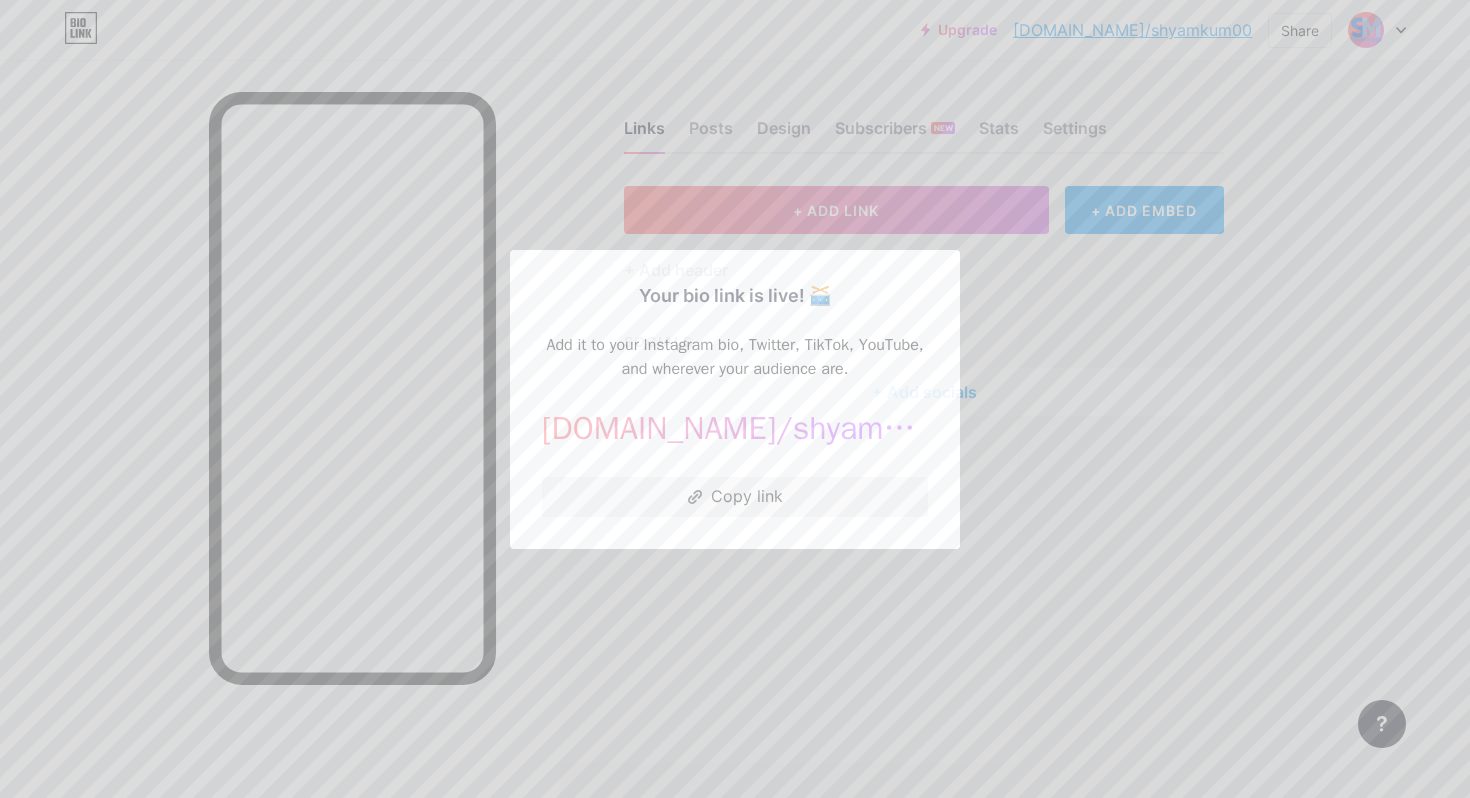 click at bounding box center (735, 399) 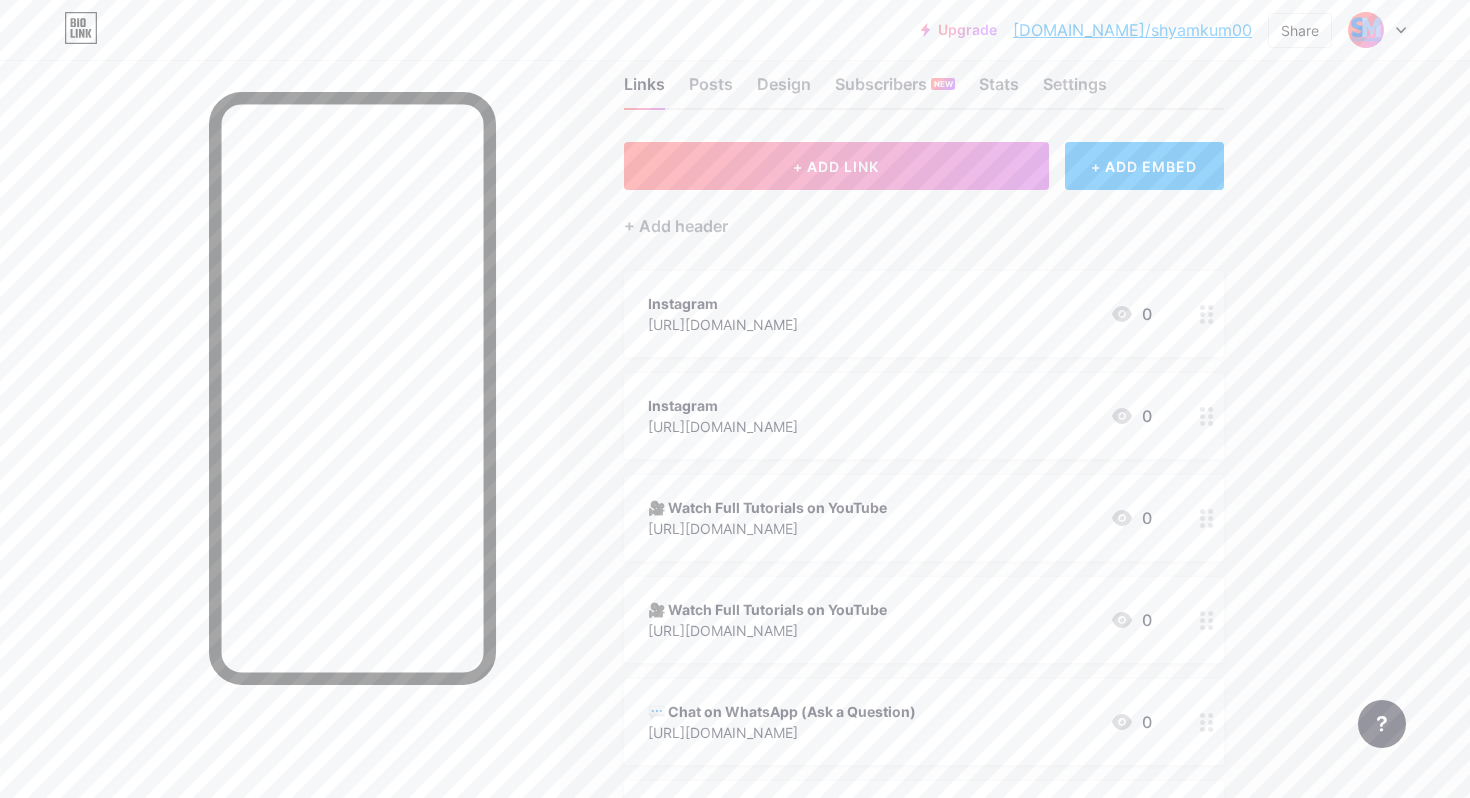 scroll, scrollTop: 0, scrollLeft: 0, axis: both 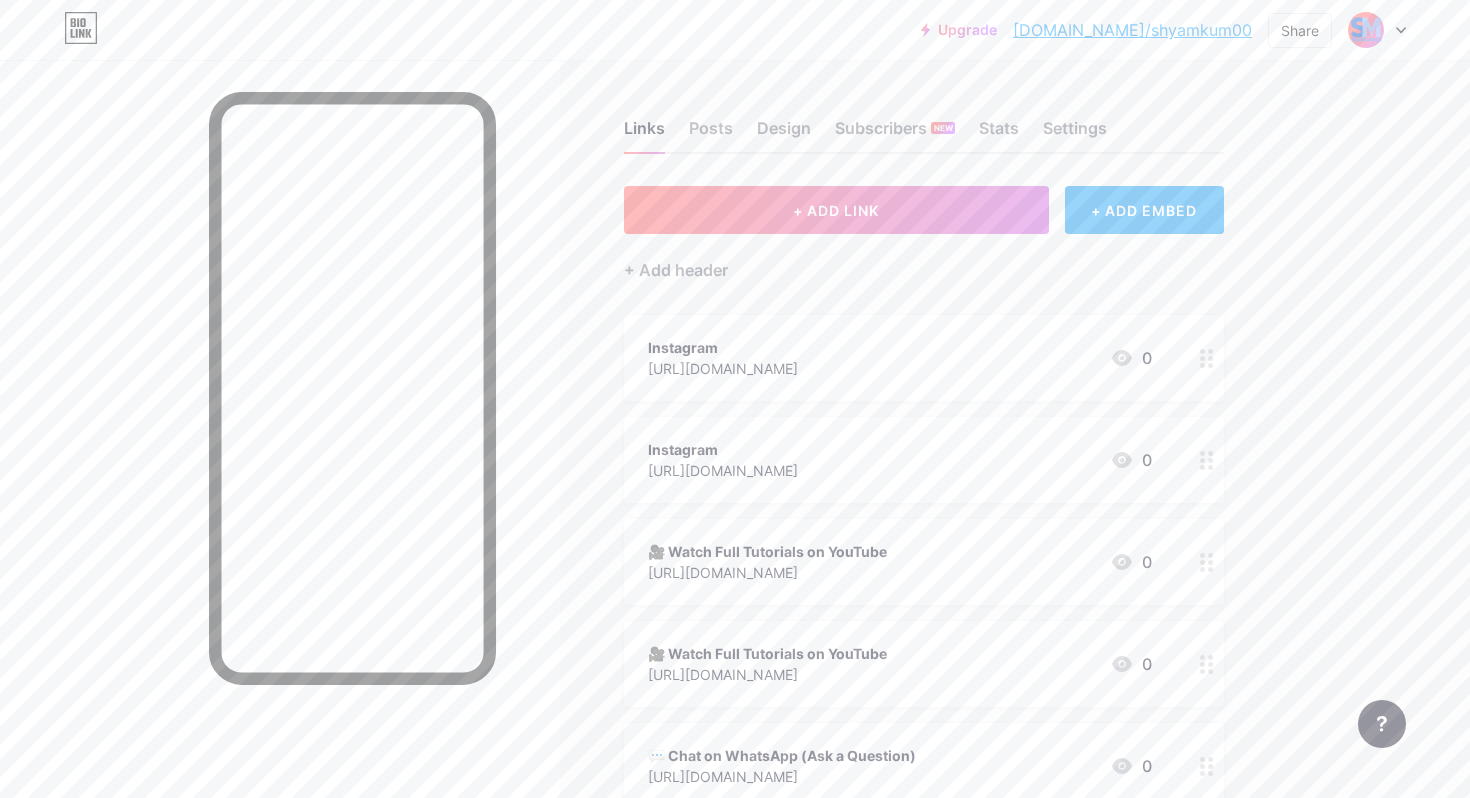 click at bounding box center [1377, 30] 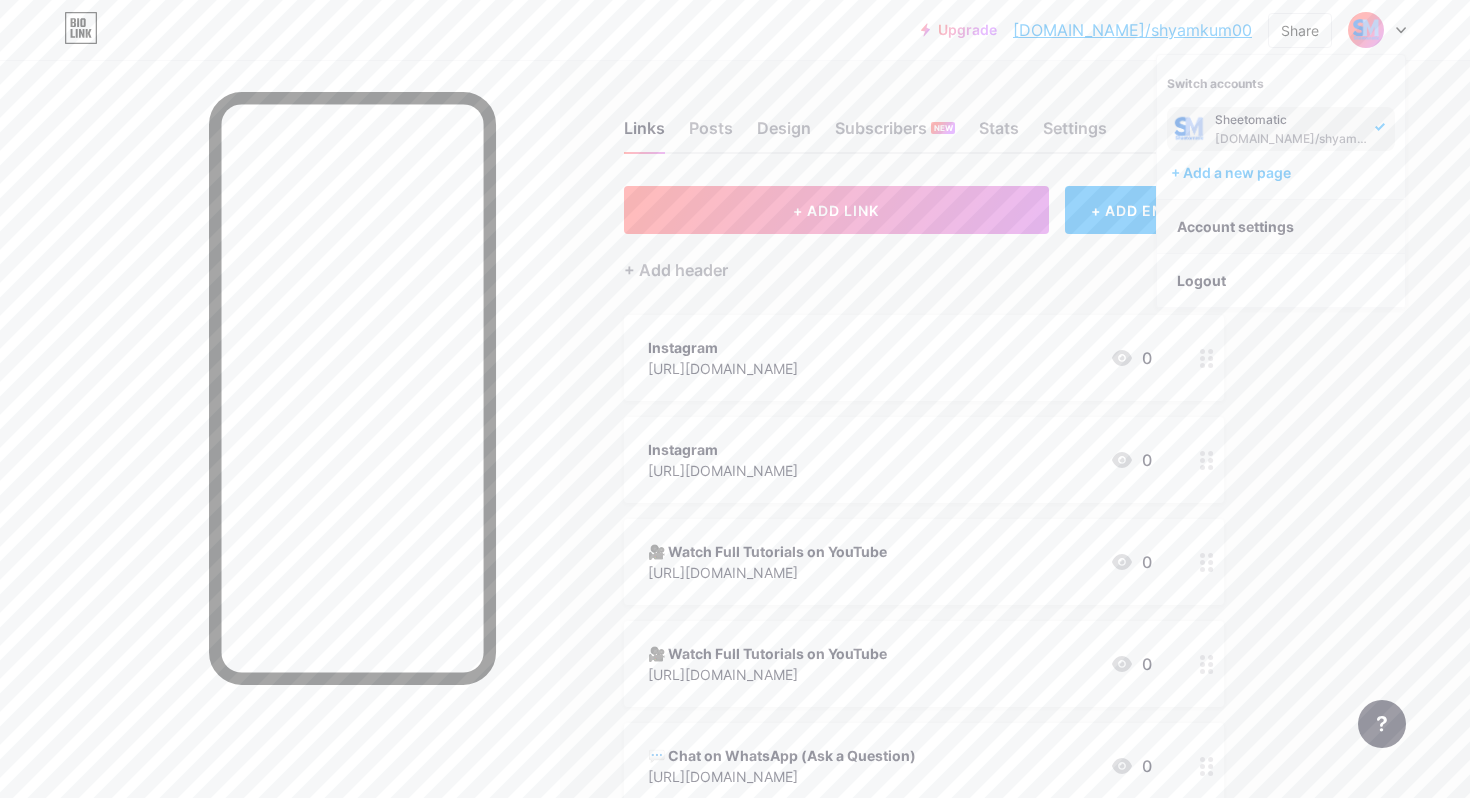 click on "Account settings" at bounding box center [1281, 227] 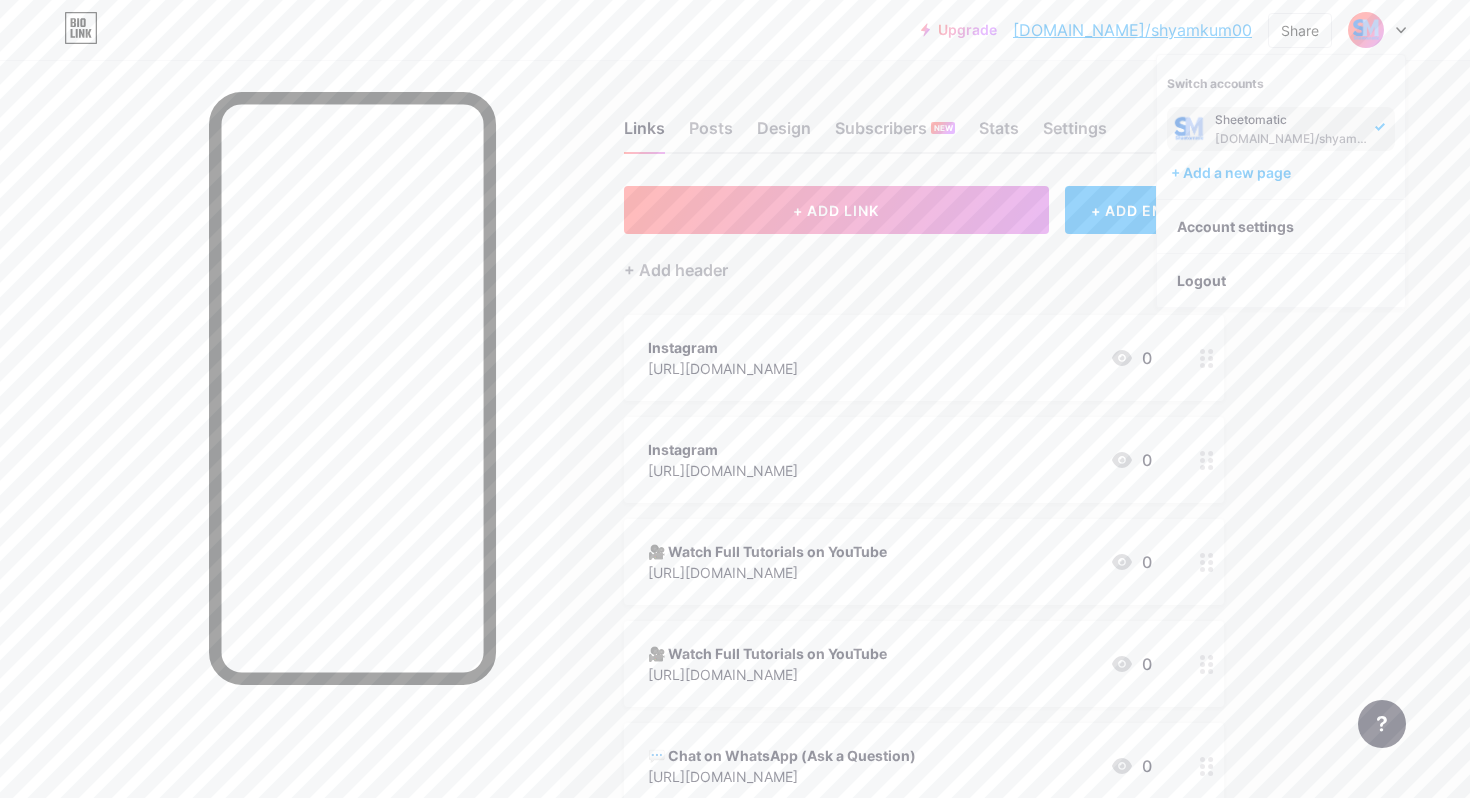 click on "[DOMAIN_NAME]/shyamkum00" at bounding box center [1132, 30] 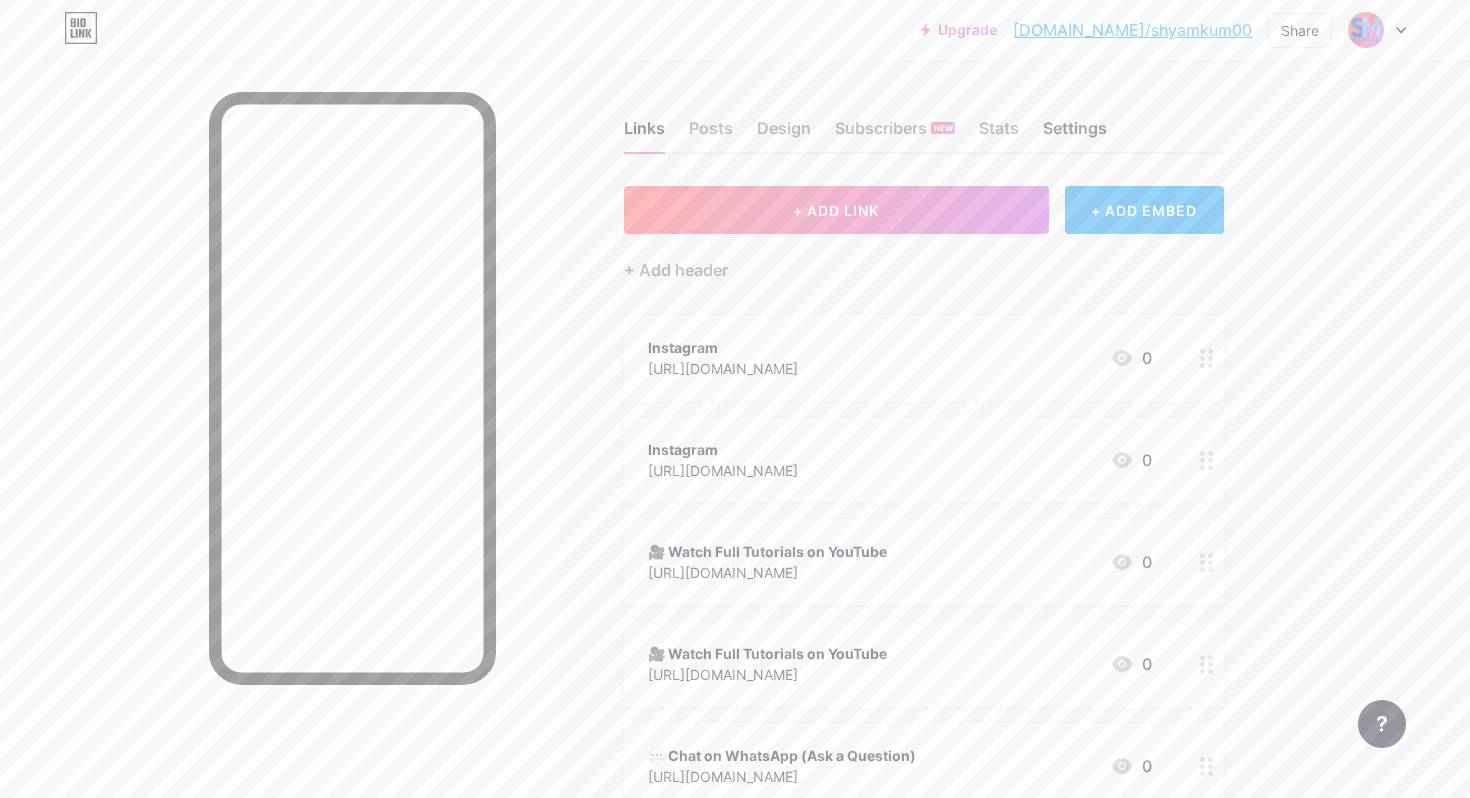 click on "Settings" at bounding box center (1075, 134) 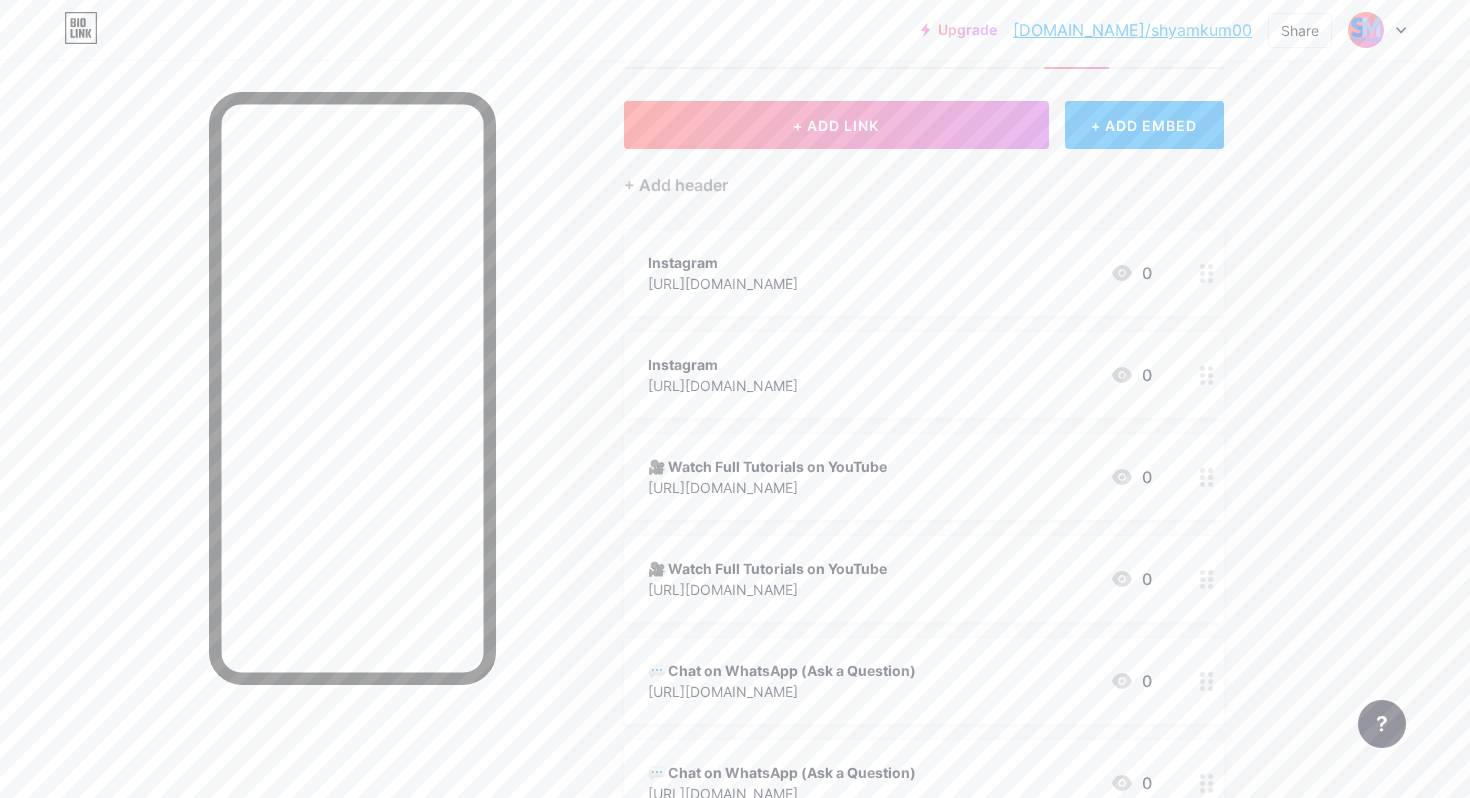 scroll, scrollTop: 0, scrollLeft: 0, axis: both 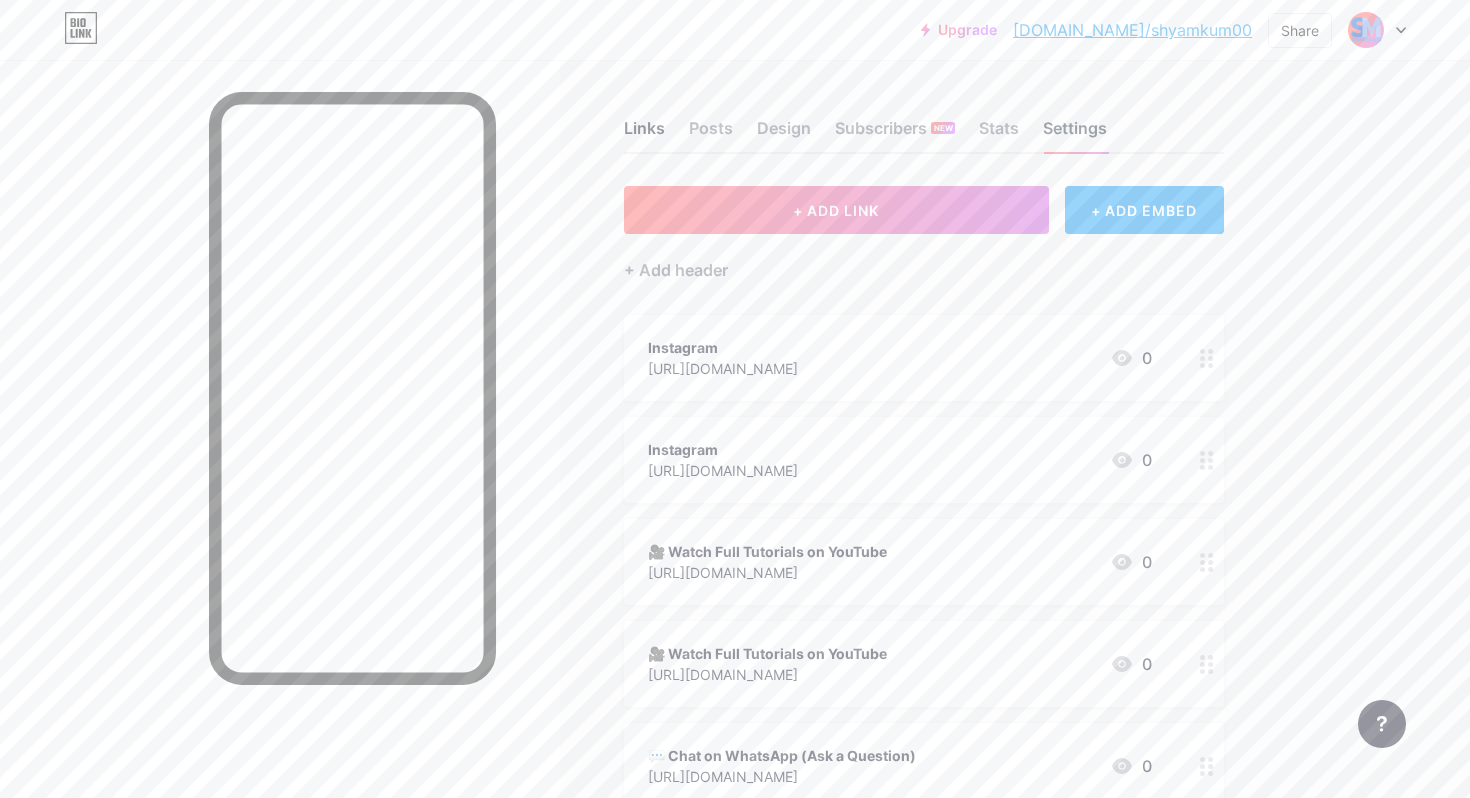 click on "Settings" at bounding box center (1075, 134) 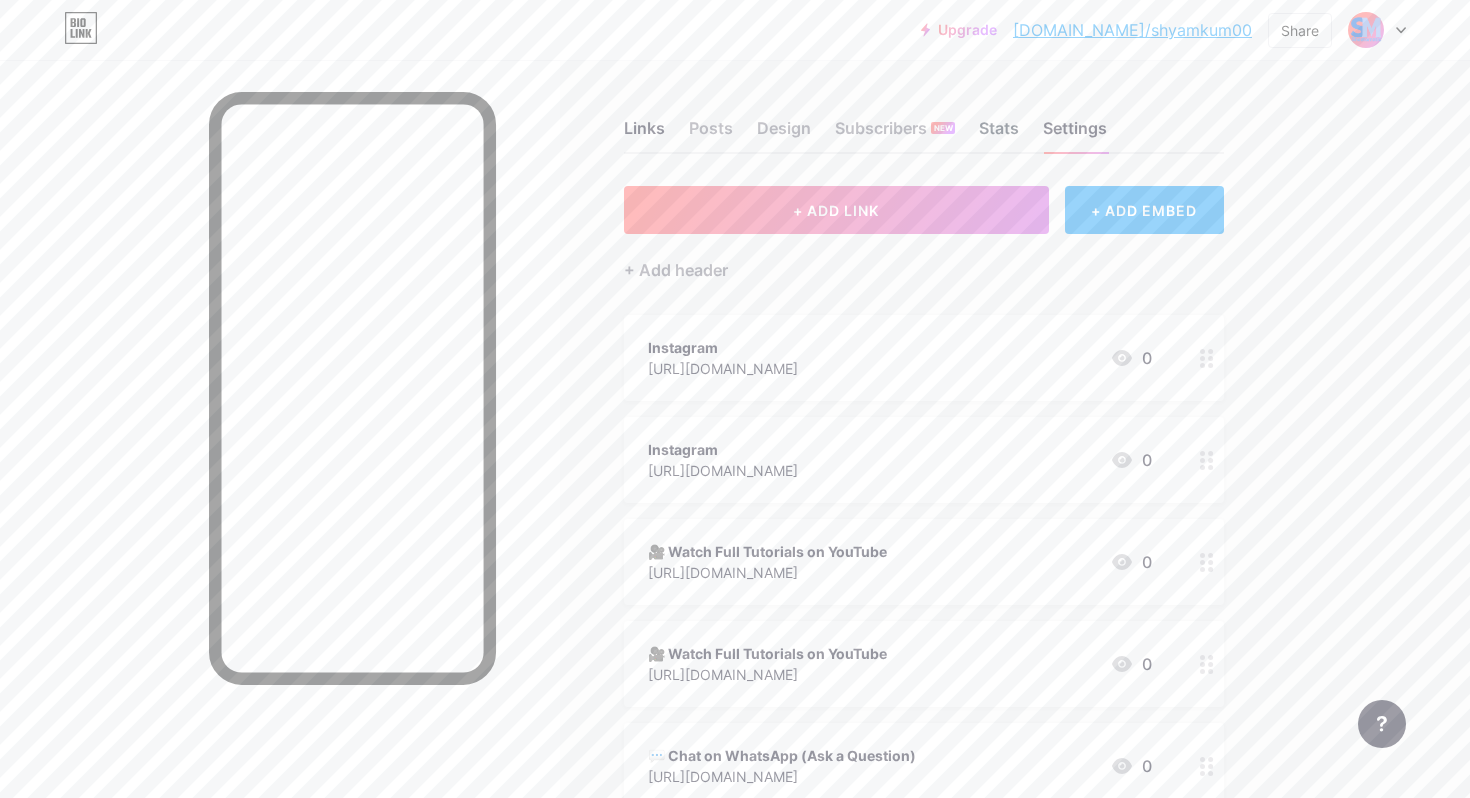 click on "Stats" at bounding box center (999, 134) 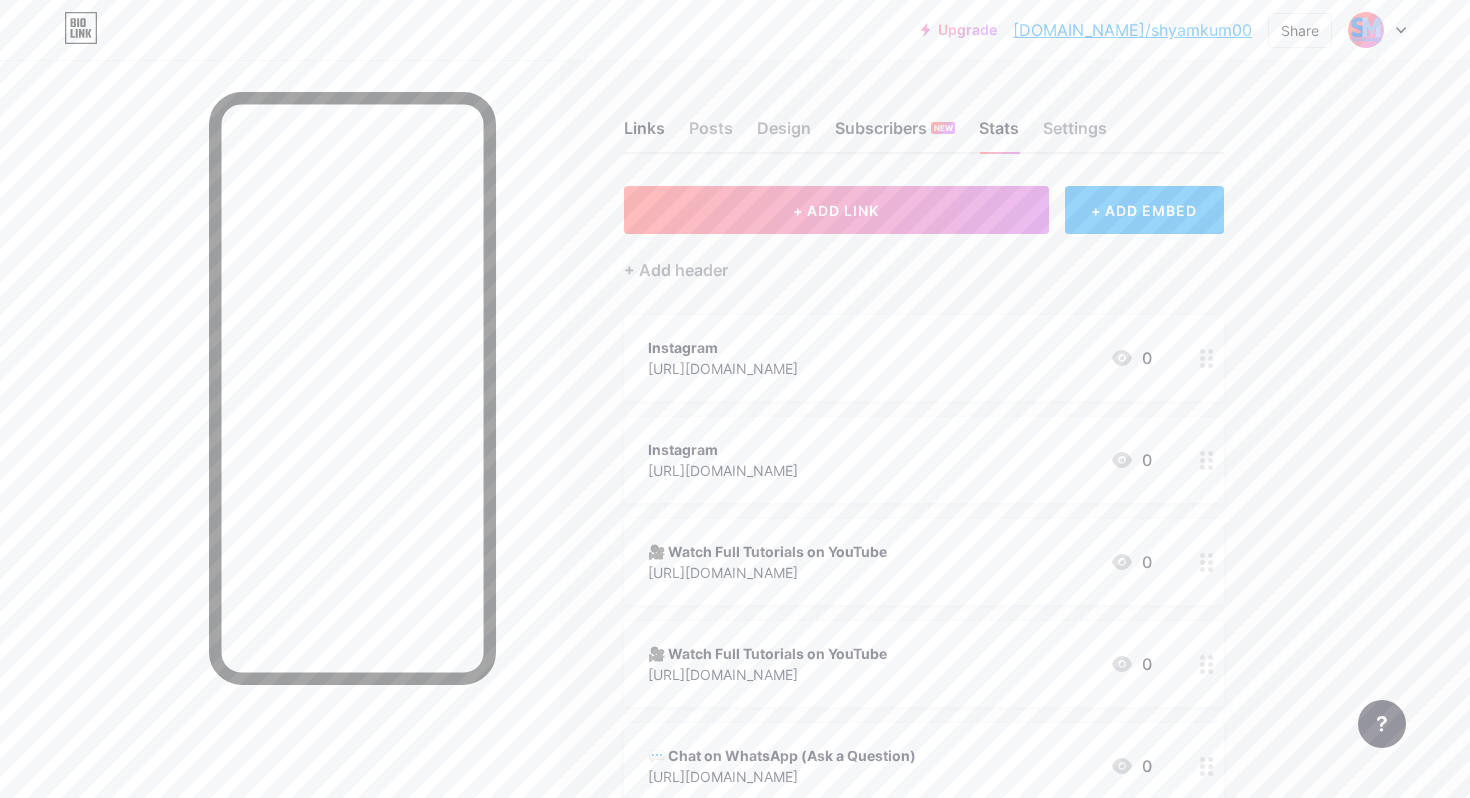 click on "Subscribers
NEW" at bounding box center [895, 134] 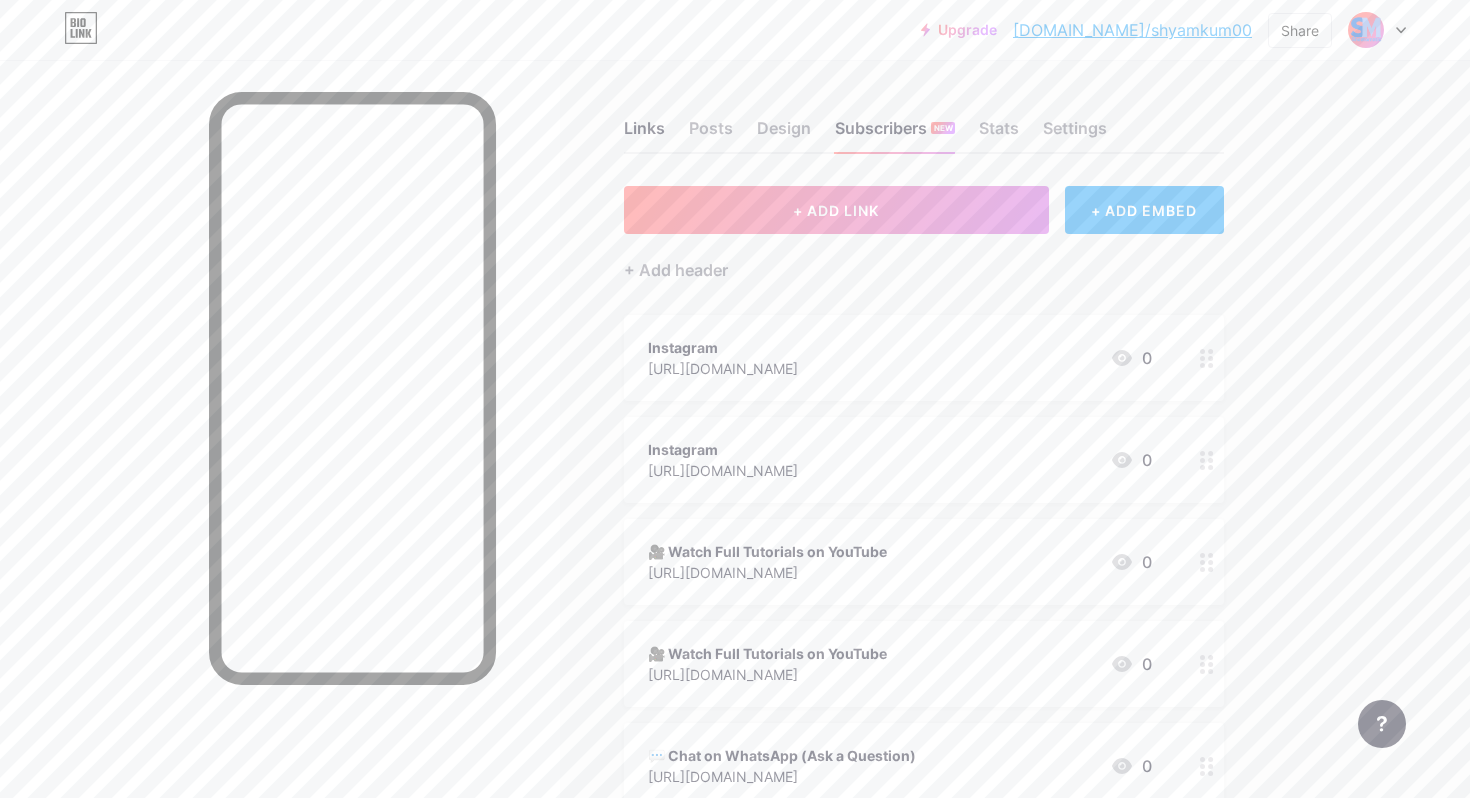 click on "Links
Posts
Design
Subscribers
NEW
Stats
Settings" at bounding box center [924, 119] 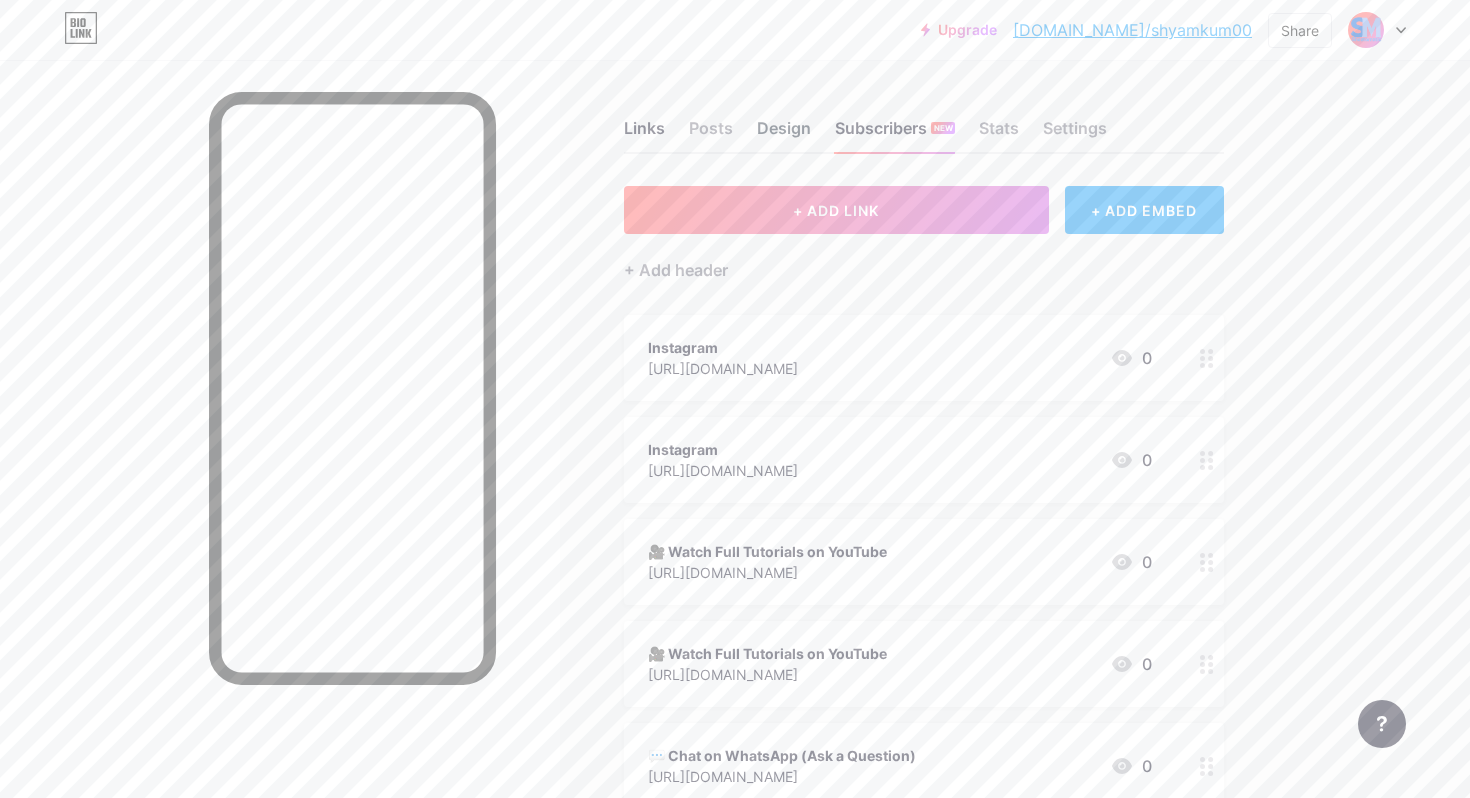click on "Design" at bounding box center (784, 134) 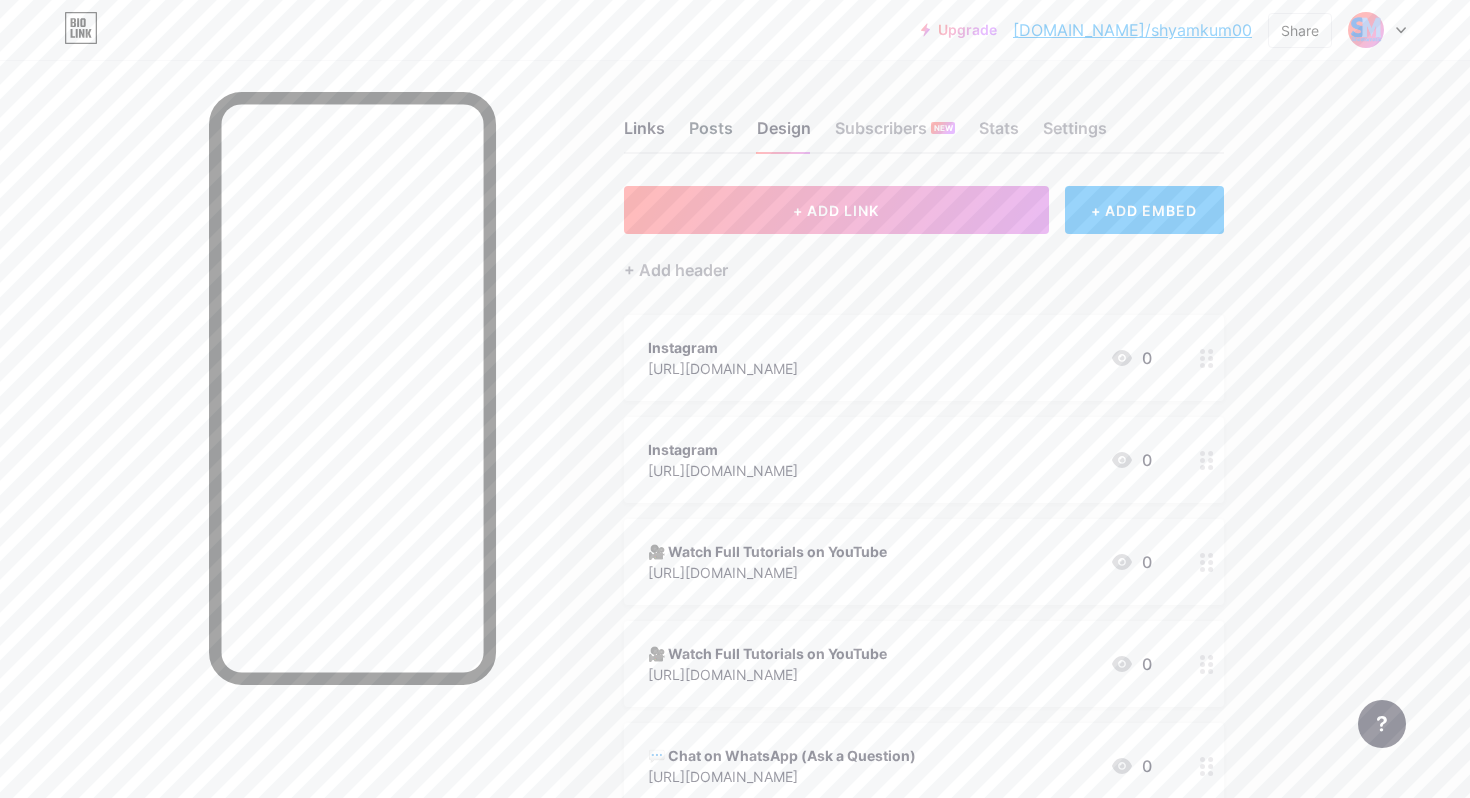 click on "Posts" at bounding box center (711, 134) 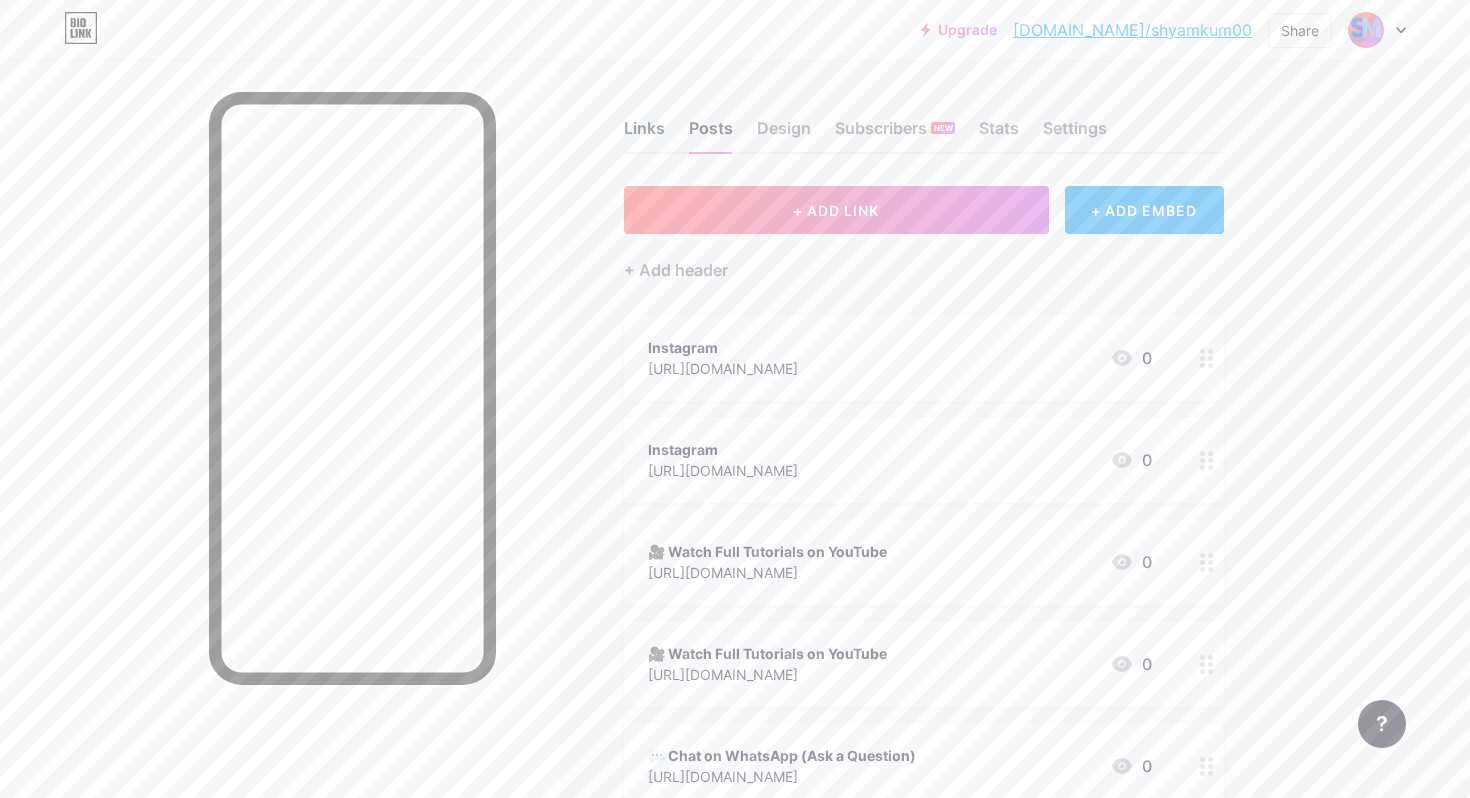 click on "Links" at bounding box center [644, 134] 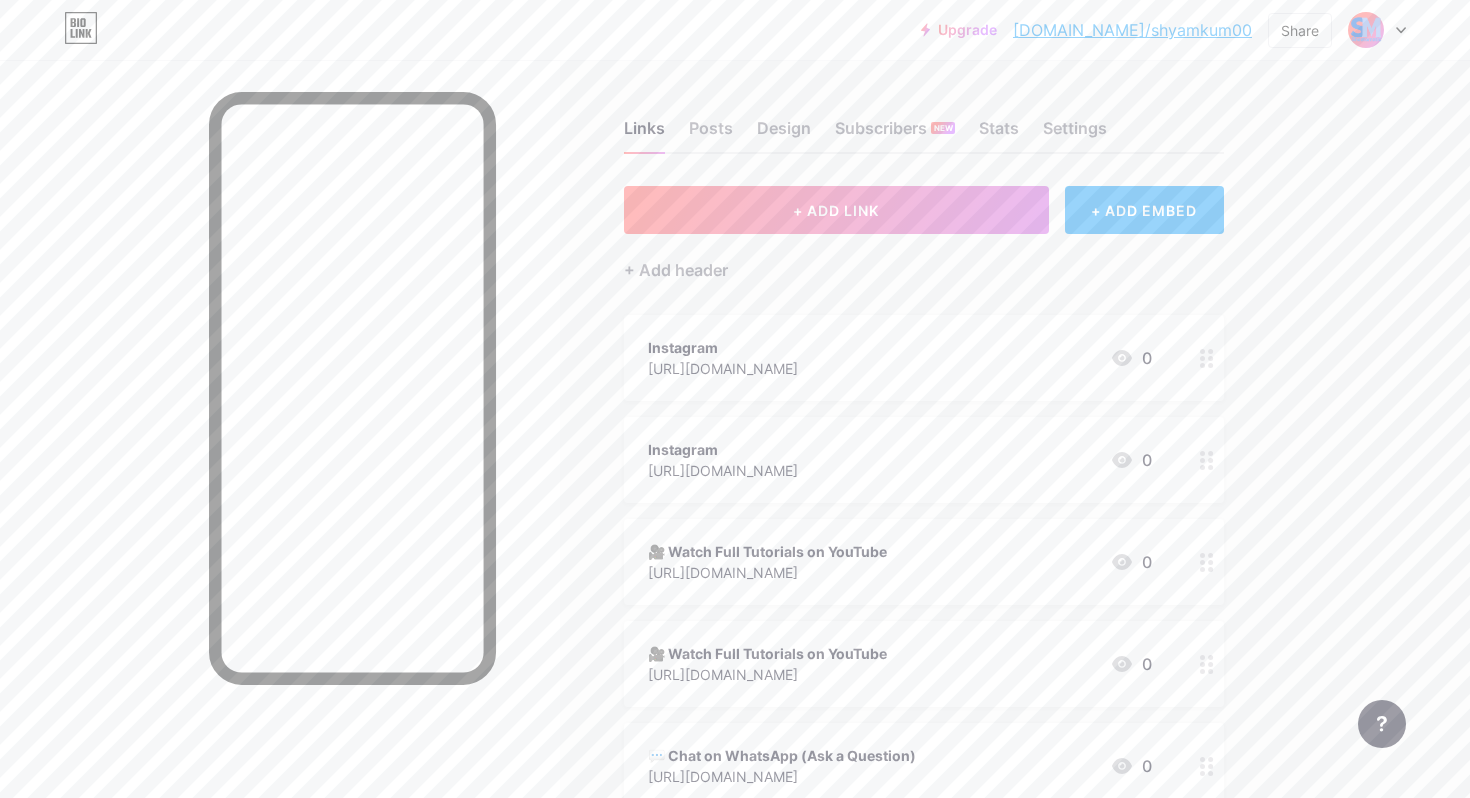 click on "Upgrade" at bounding box center (959, 30) 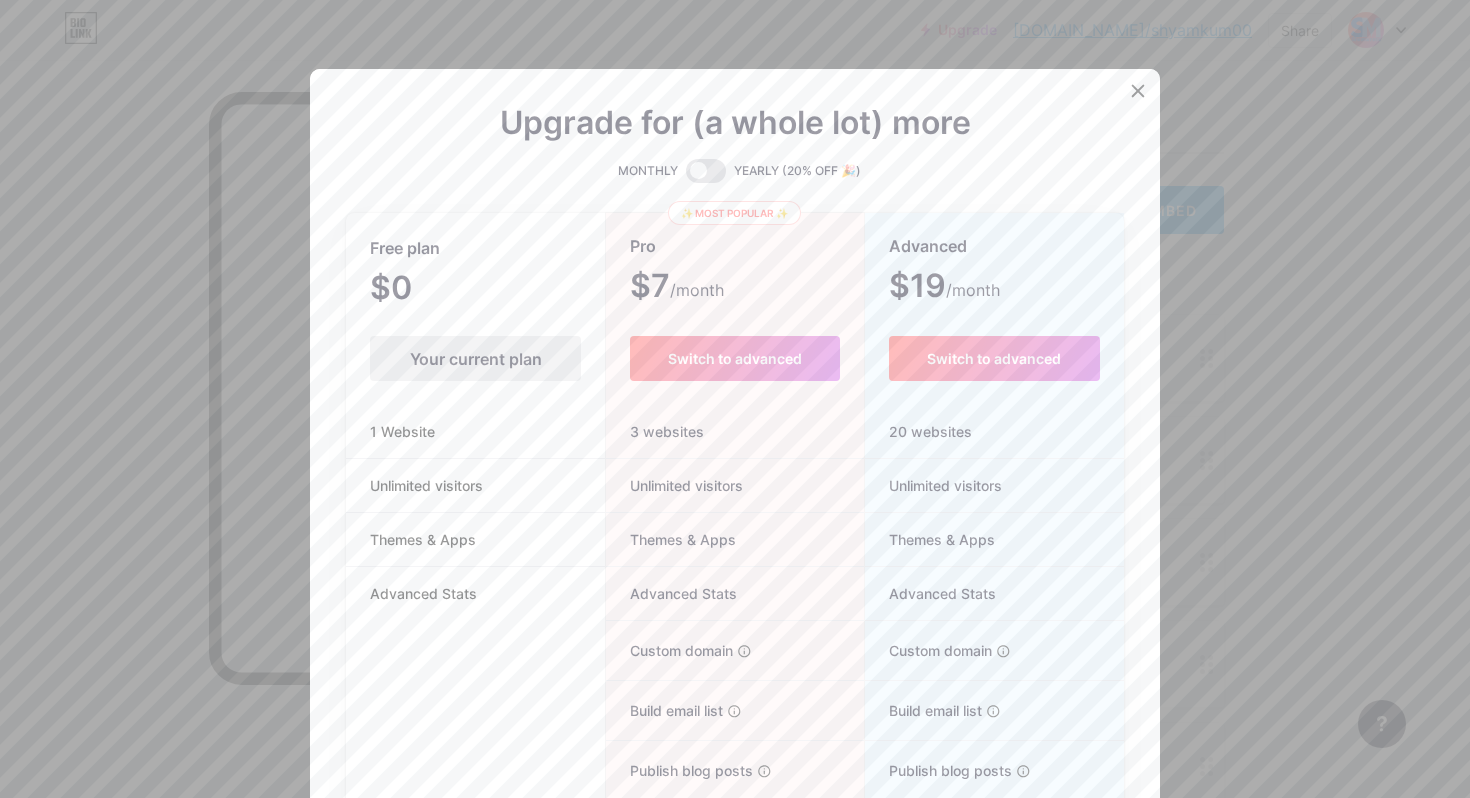 scroll, scrollTop: 0, scrollLeft: 0, axis: both 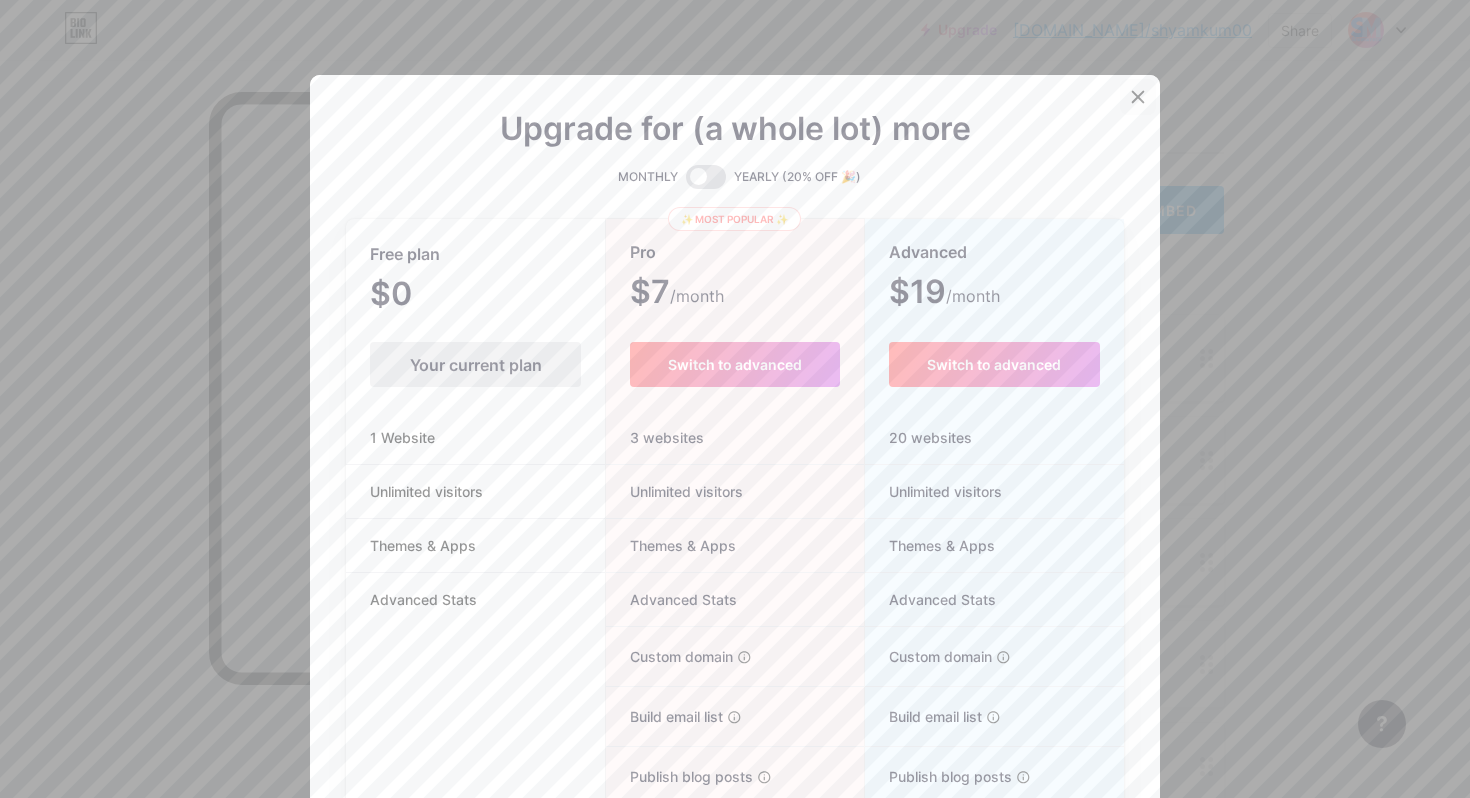 click 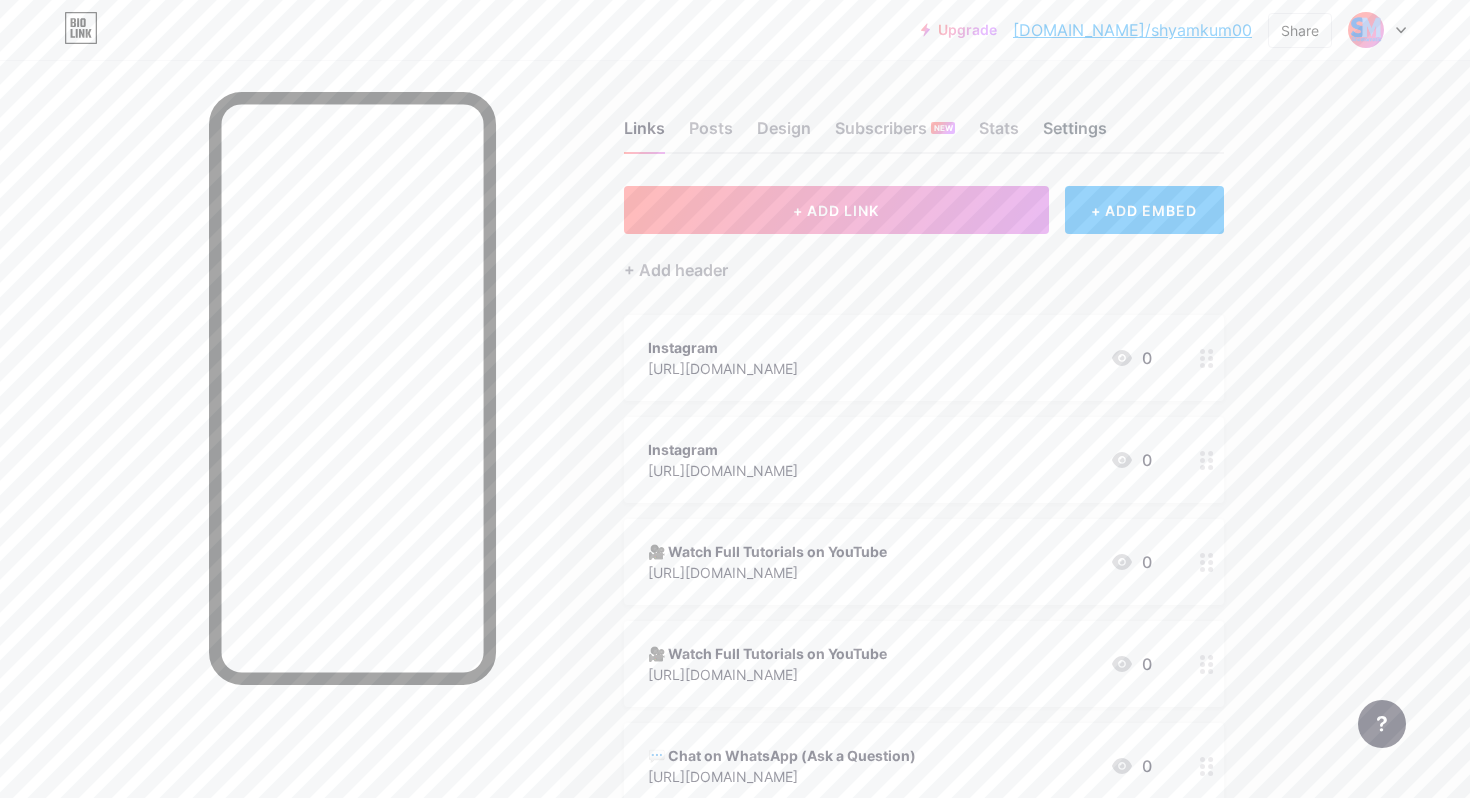 click on "Settings" at bounding box center [1075, 134] 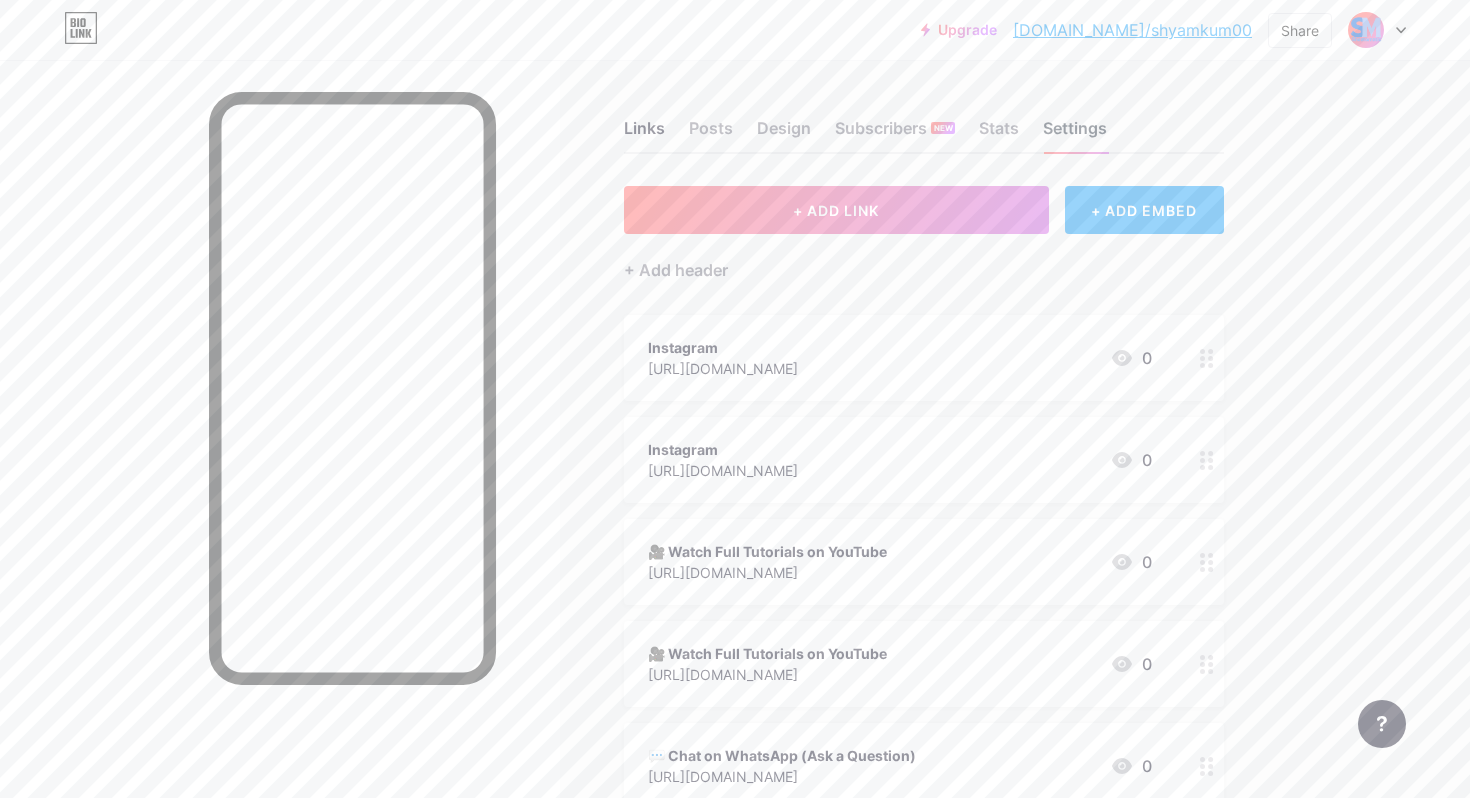 click on "Settings" at bounding box center [1075, 134] 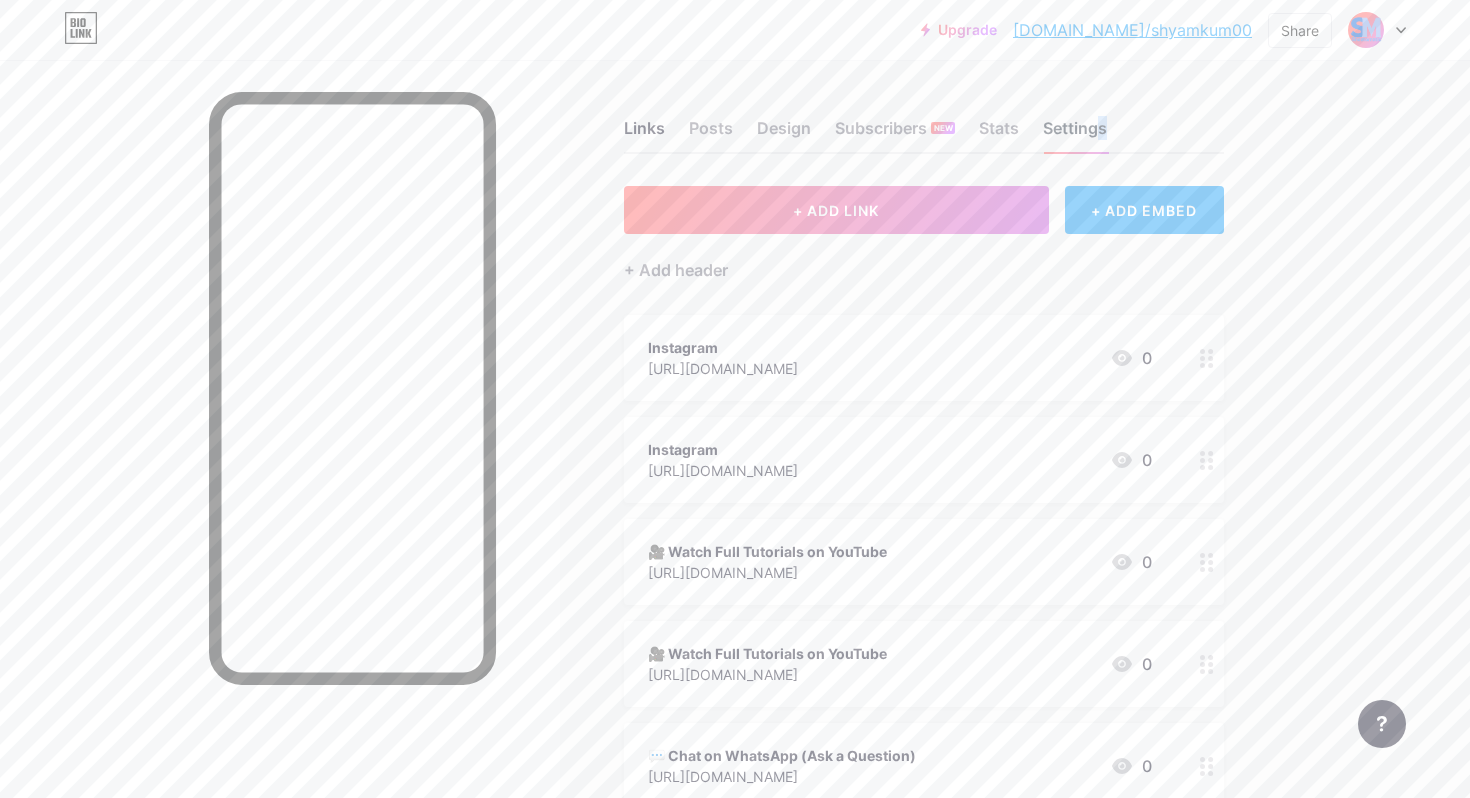 click on "Settings" at bounding box center (1075, 134) 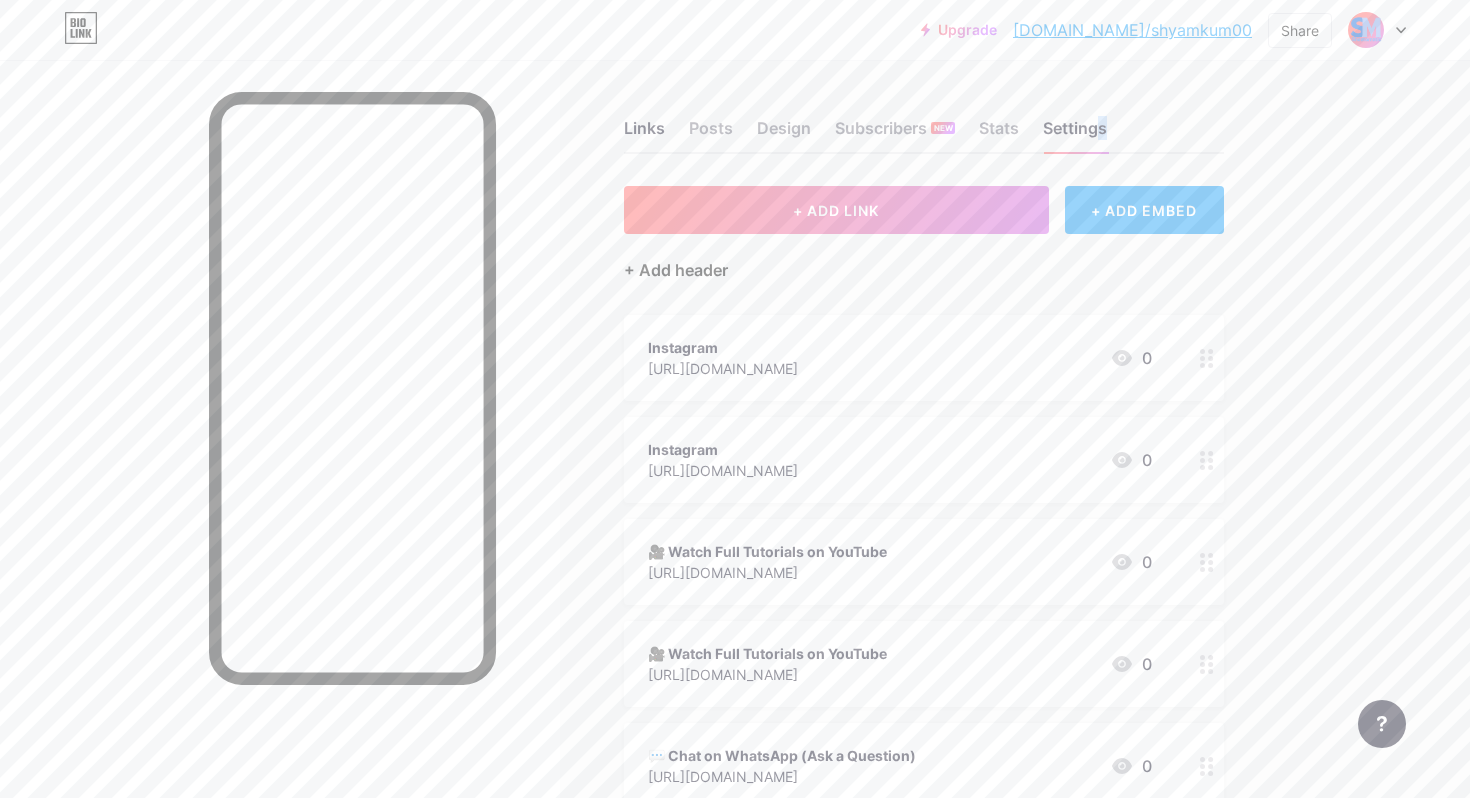 click on "+ Add header" at bounding box center (676, 270) 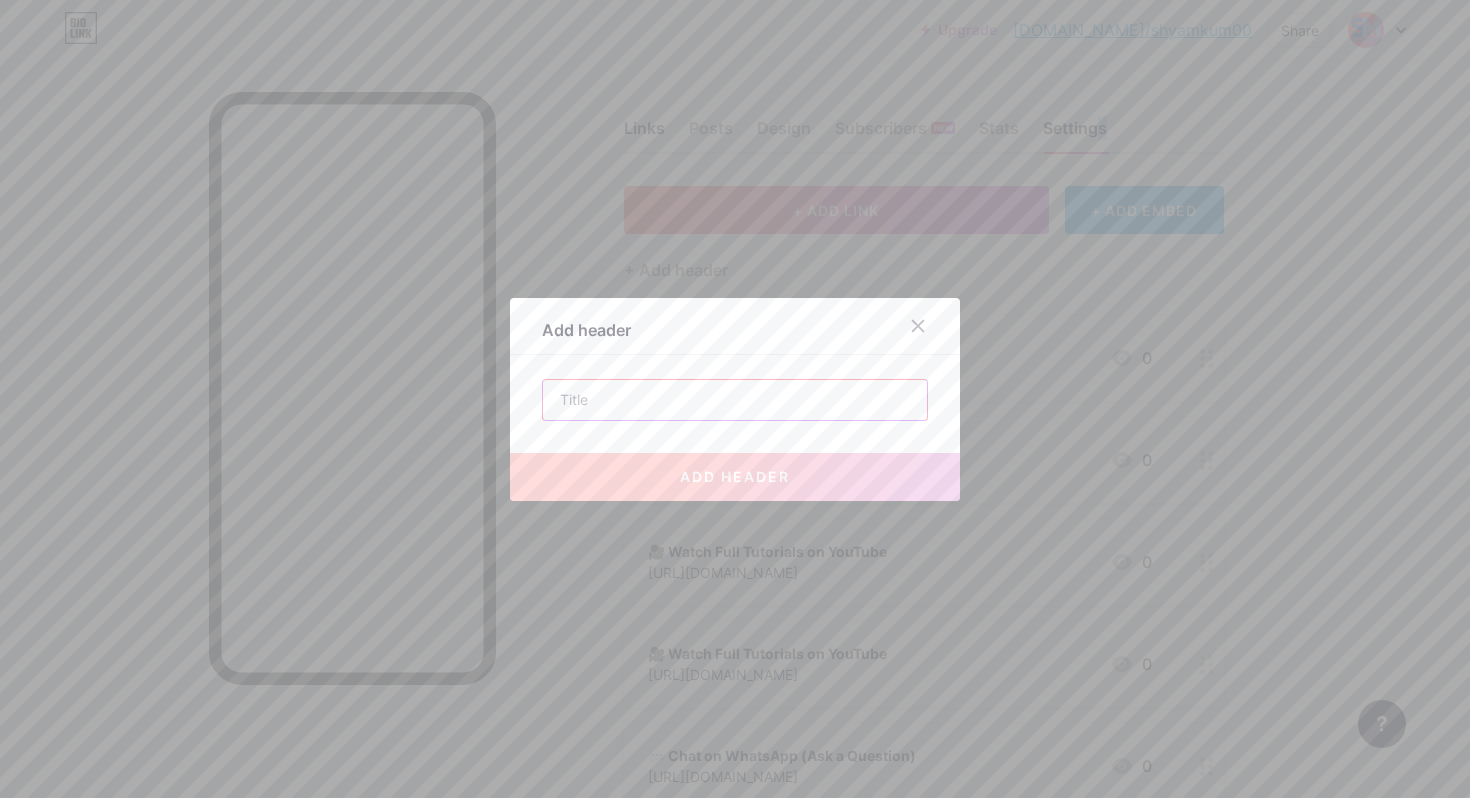 click at bounding box center (735, 400) 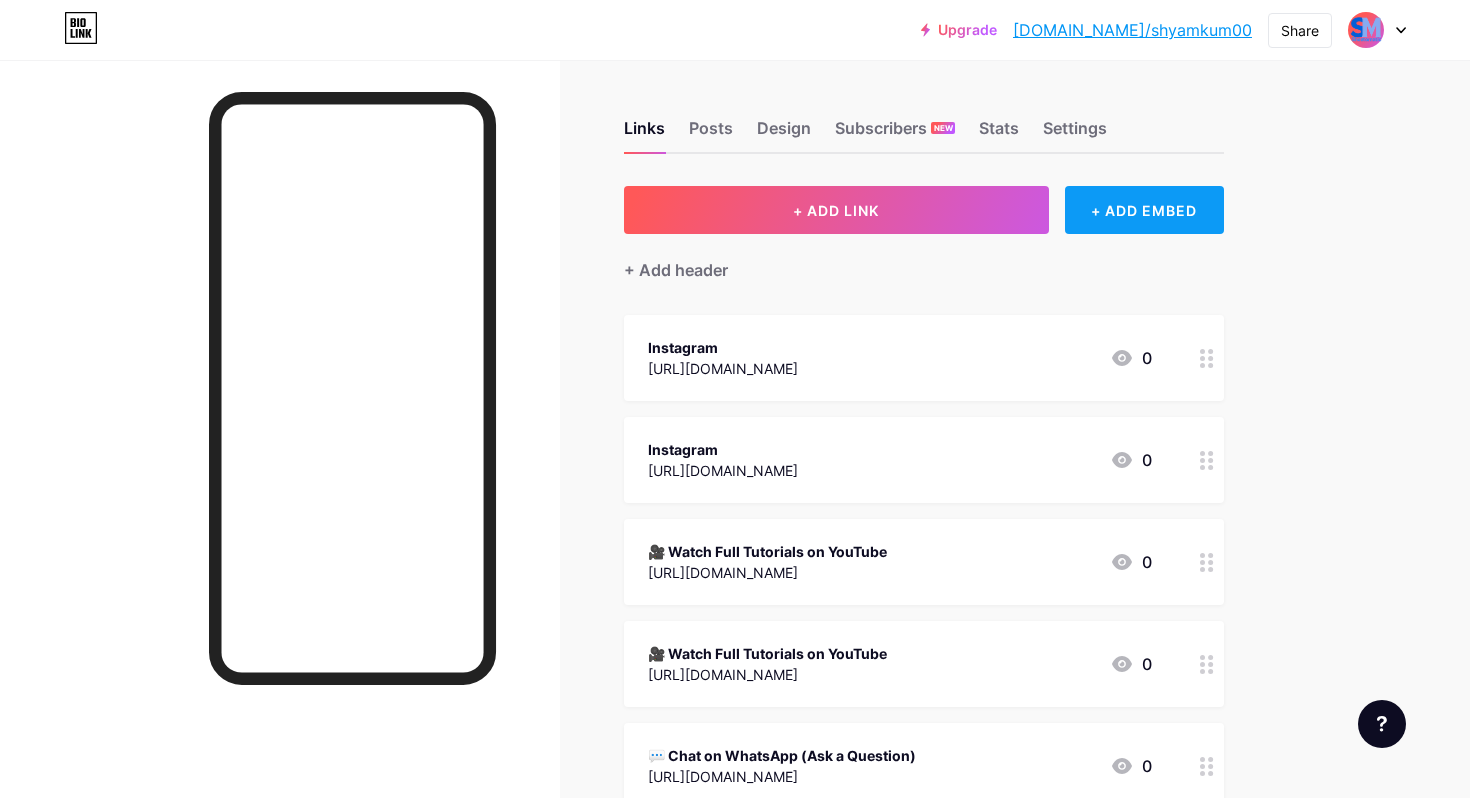 scroll, scrollTop: 0, scrollLeft: 0, axis: both 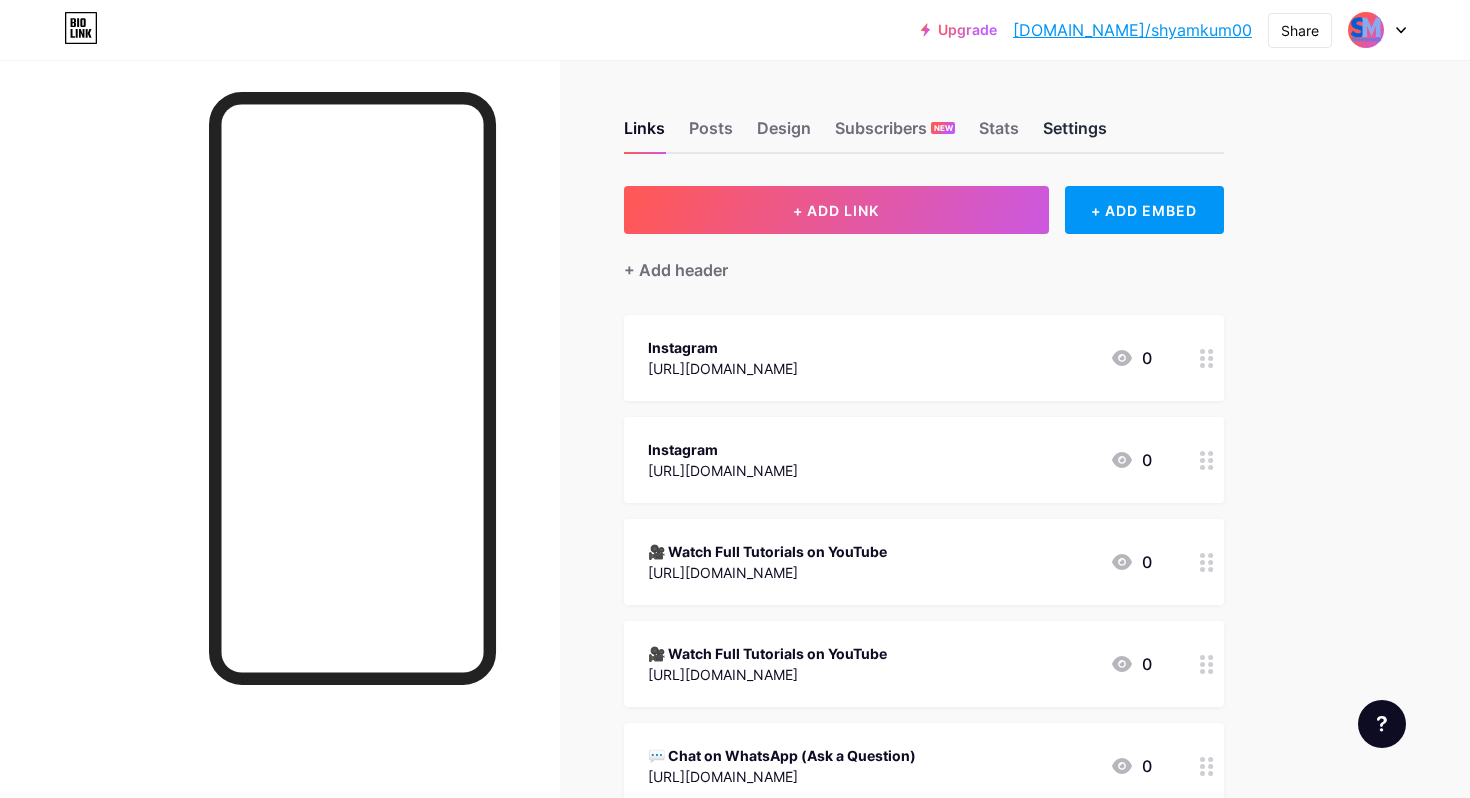 click on "Settings" at bounding box center [1075, 134] 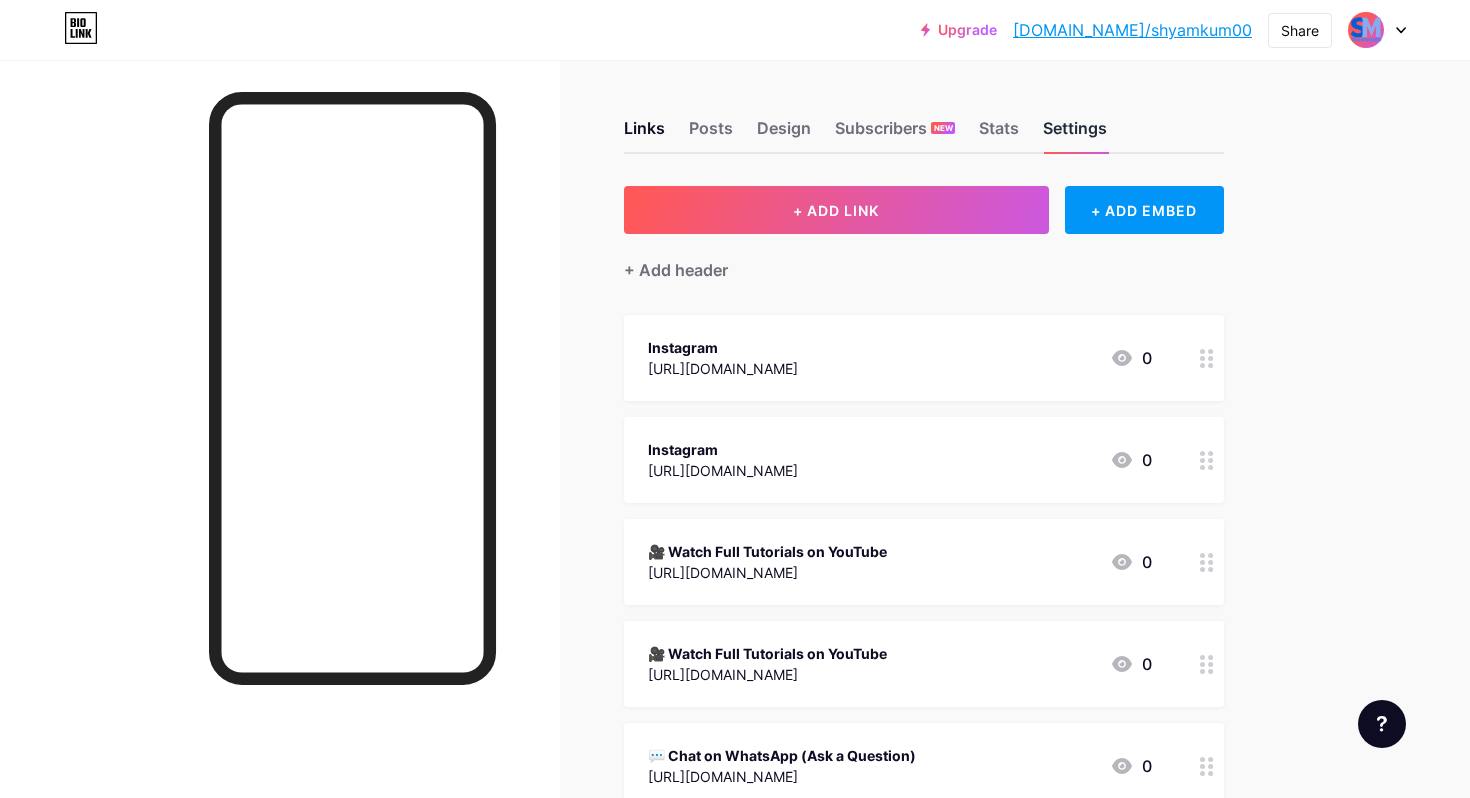 click on "Settings" at bounding box center [1075, 134] 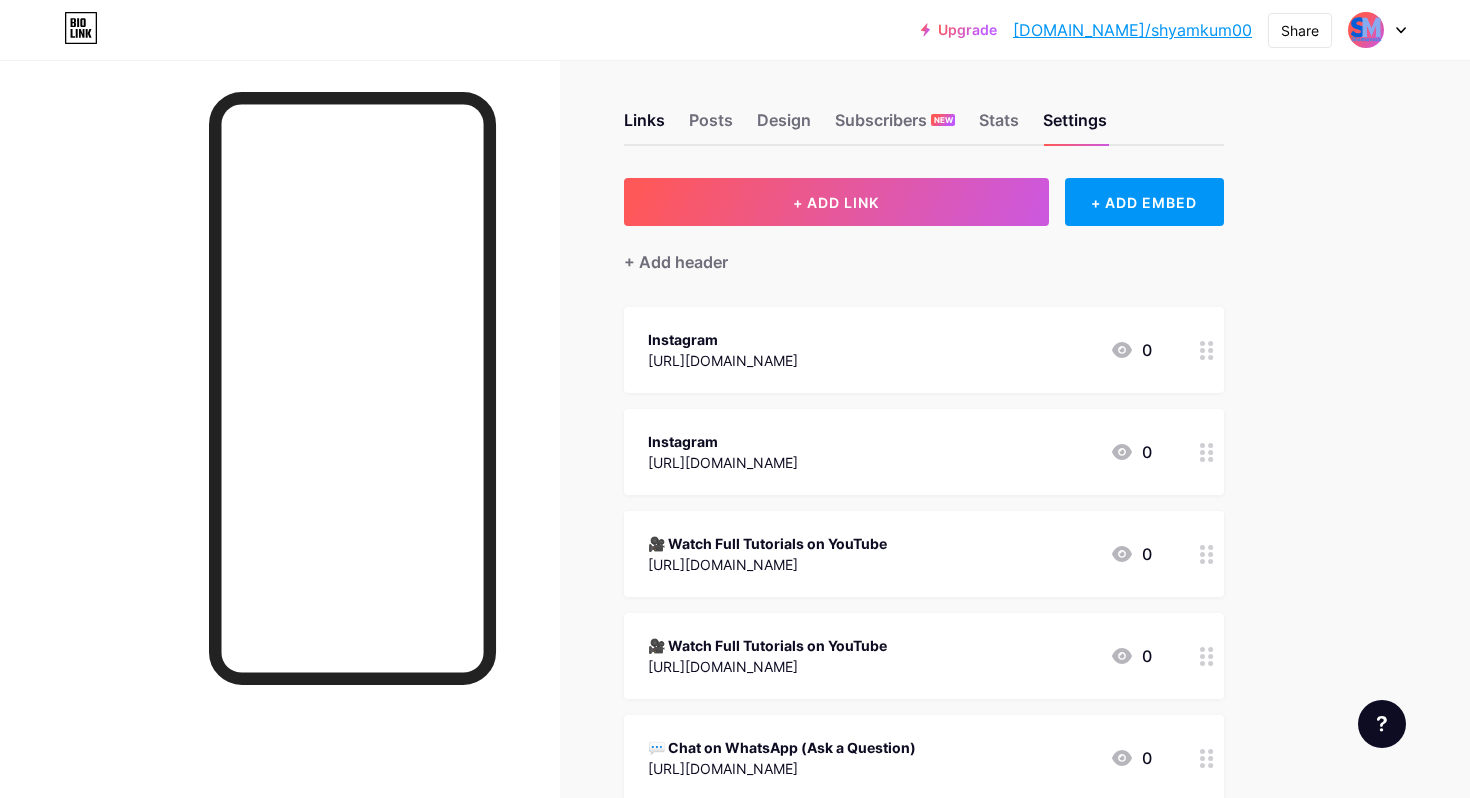 scroll, scrollTop: 0, scrollLeft: 0, axis: both 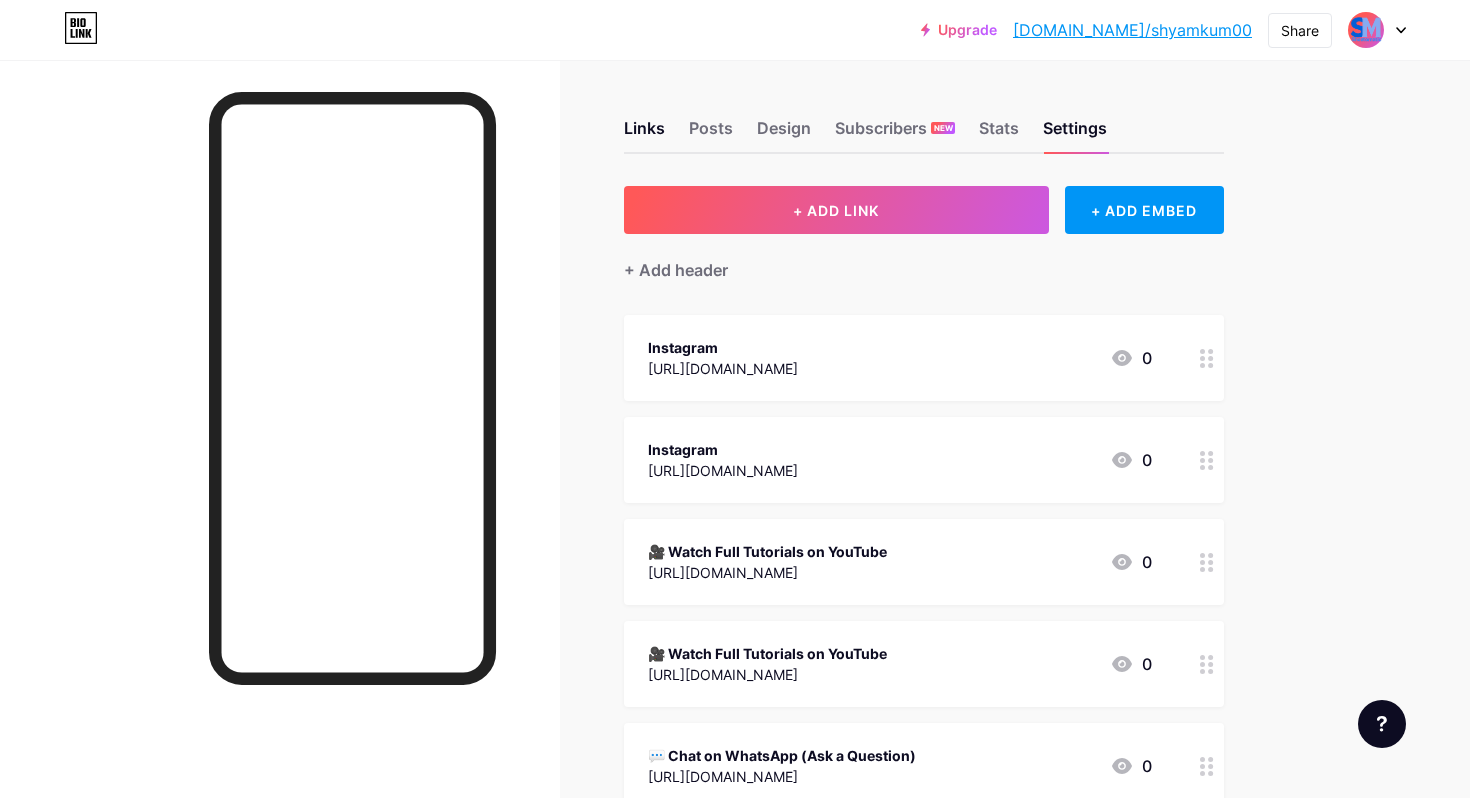 click 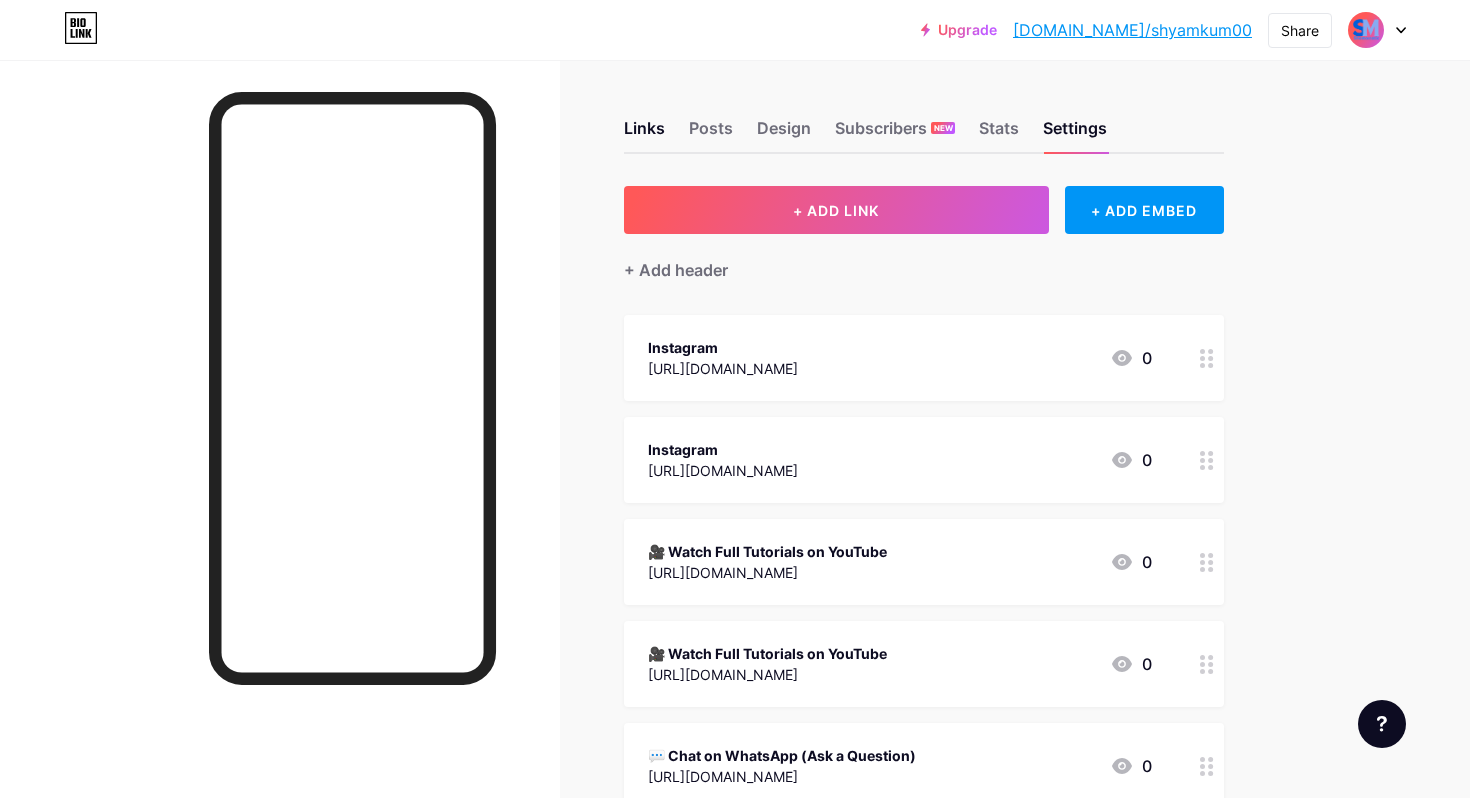 click at bounding box center [1366, 30] 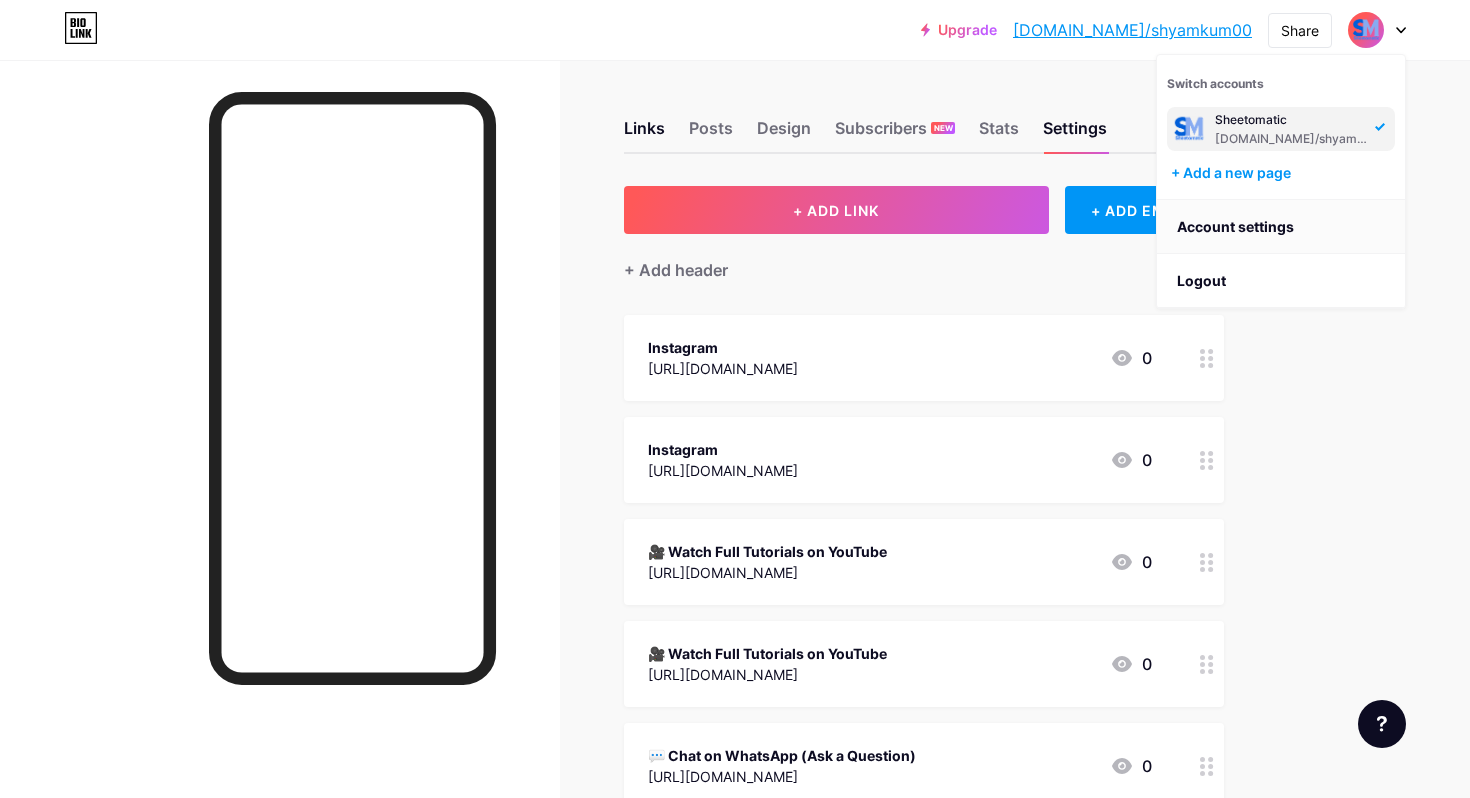 click on "Account settings" at bounding box center [1281, 227] 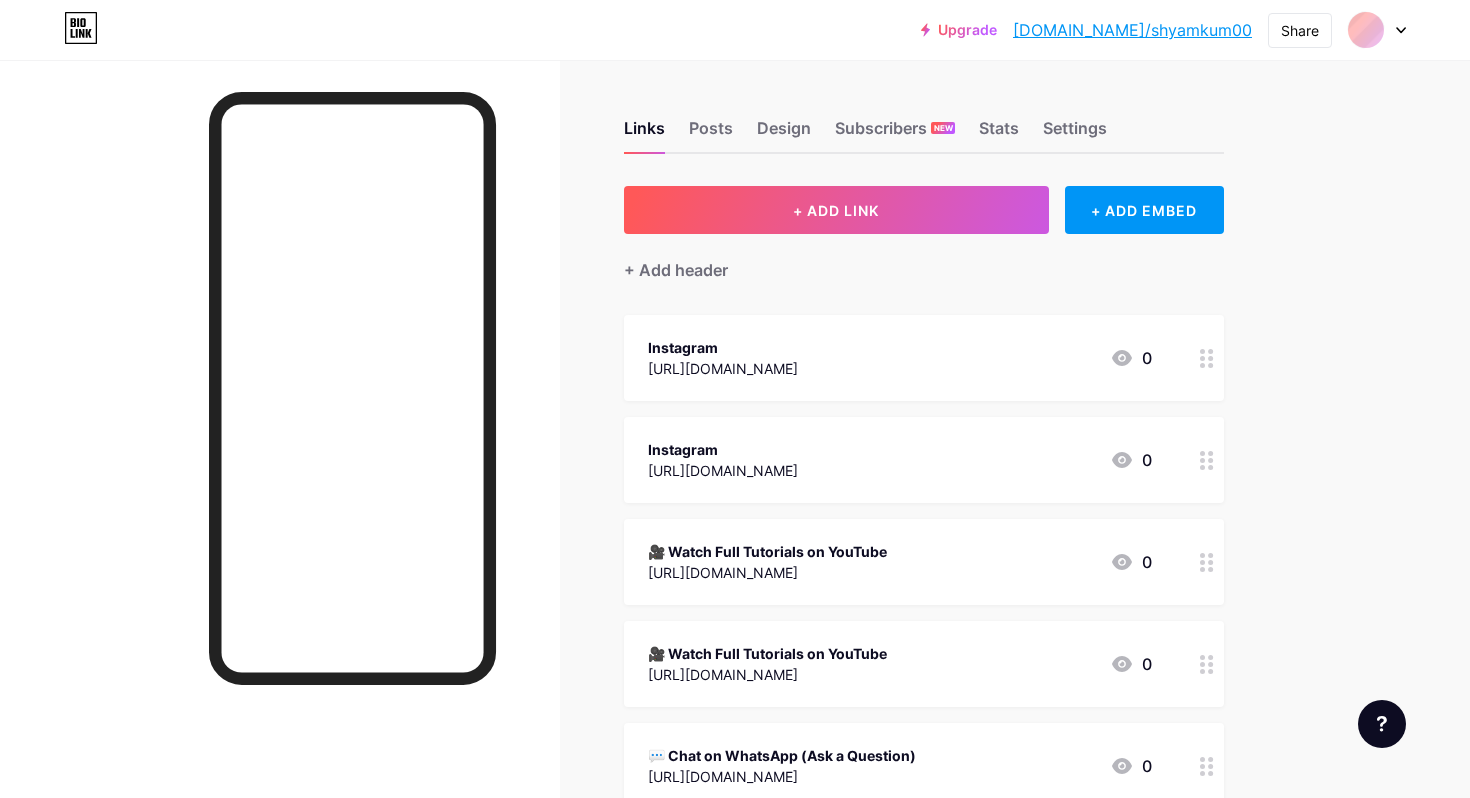 scroll, scrollTop: 0, scrollLeft: 0, axis: both 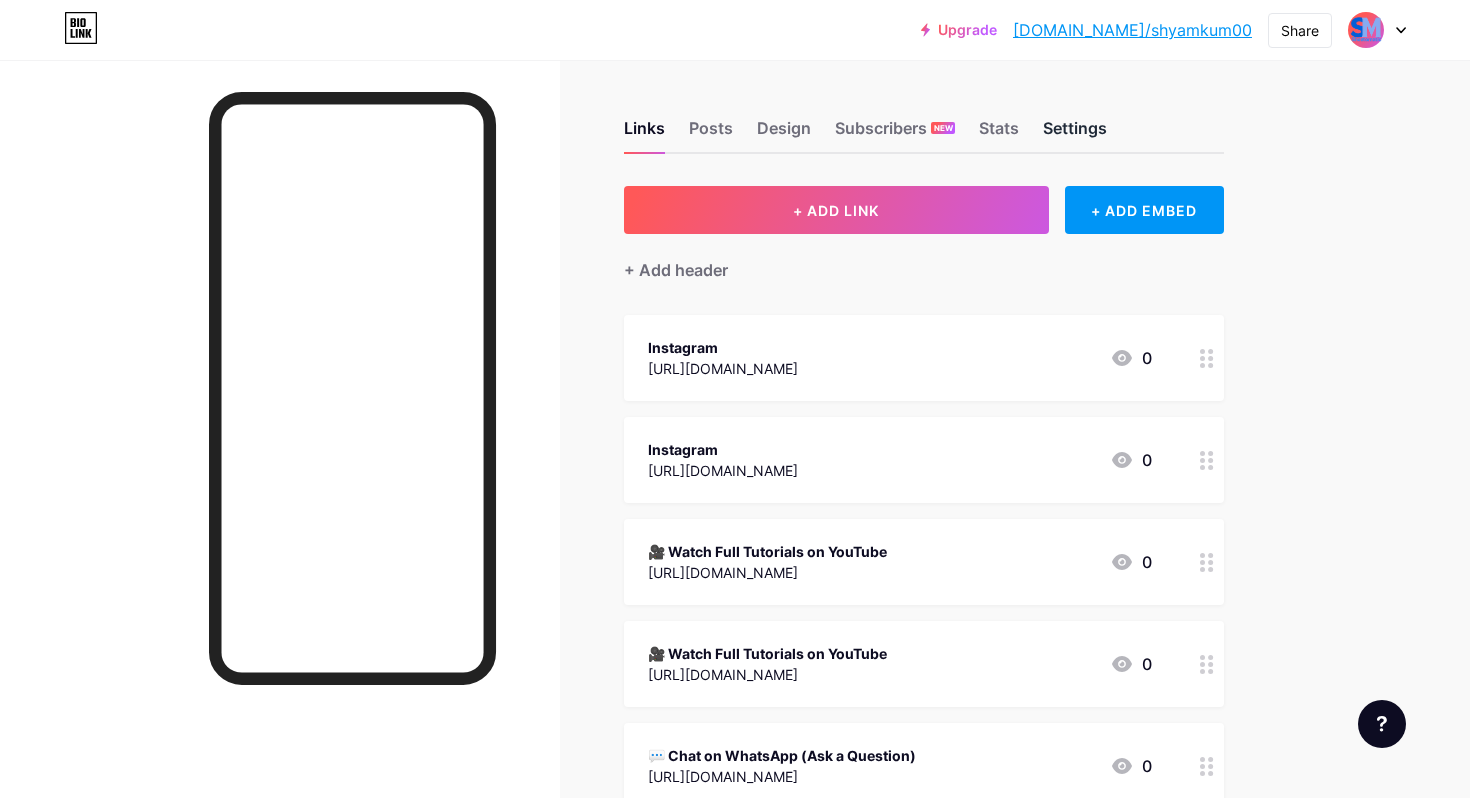 click on "Settings" at bounding box center [1075, 134] 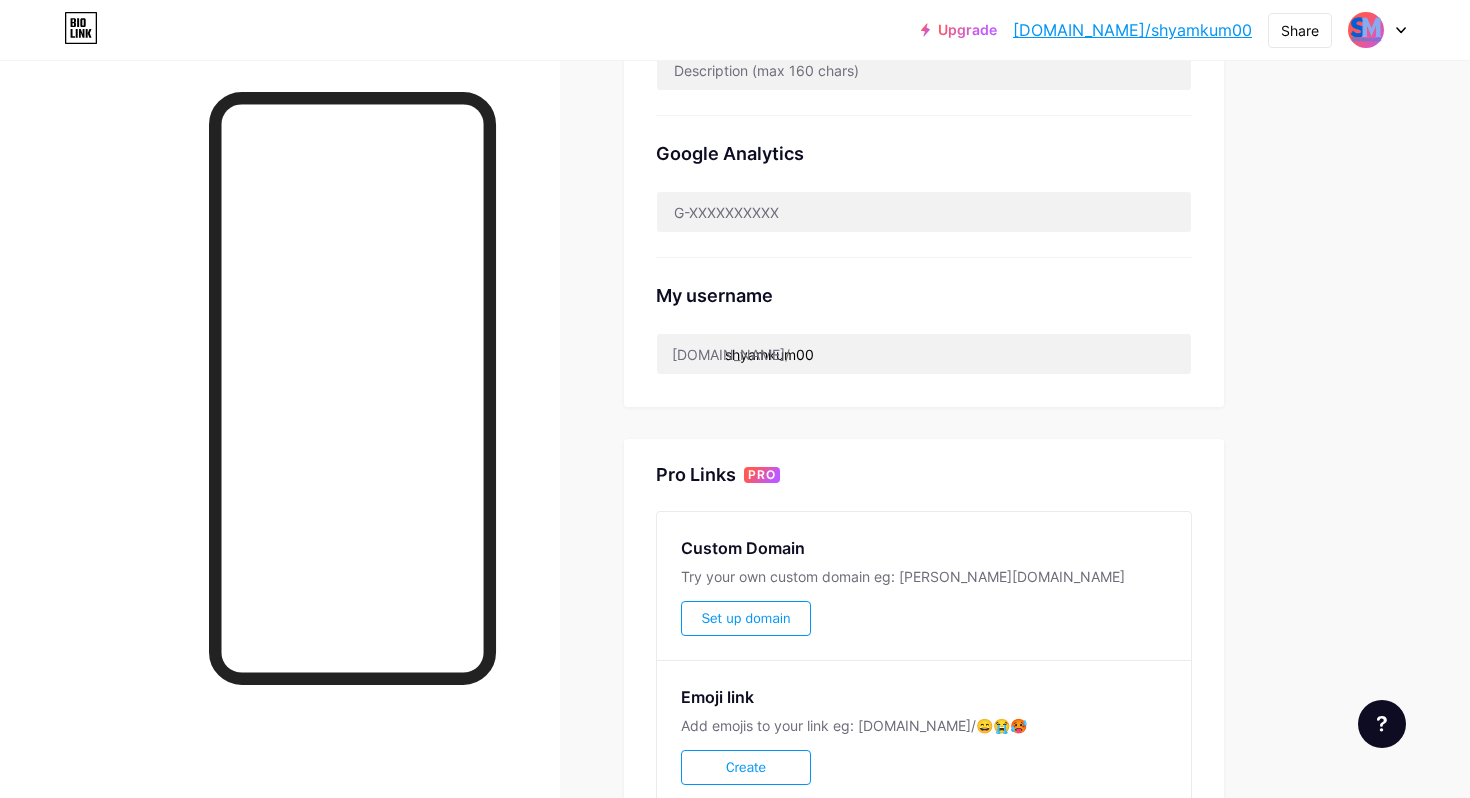 scroll, scrollTop: 600, scrollLeft: 0, axis: vertical 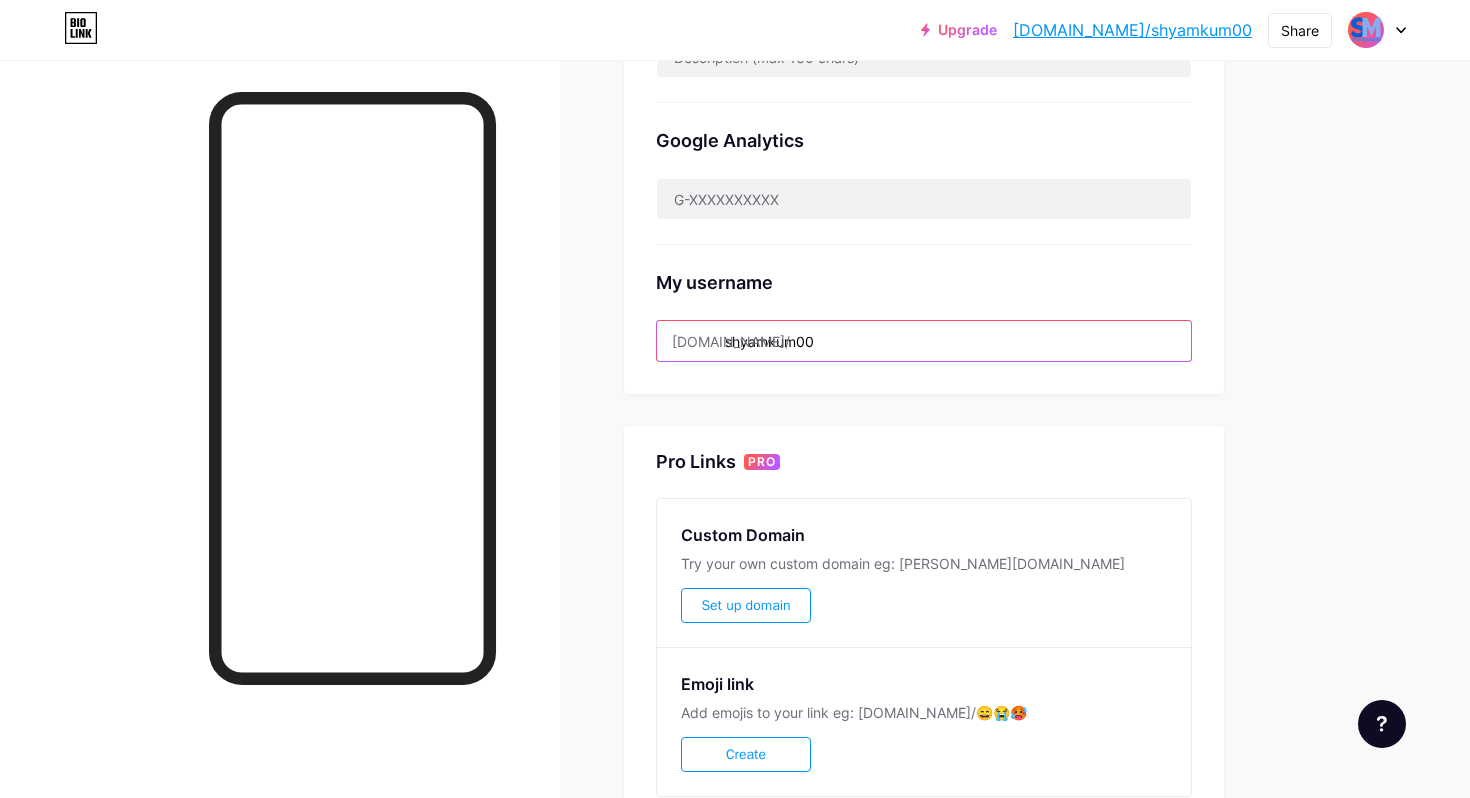 click on "shyamkum00" at bounding box center (924, 341) 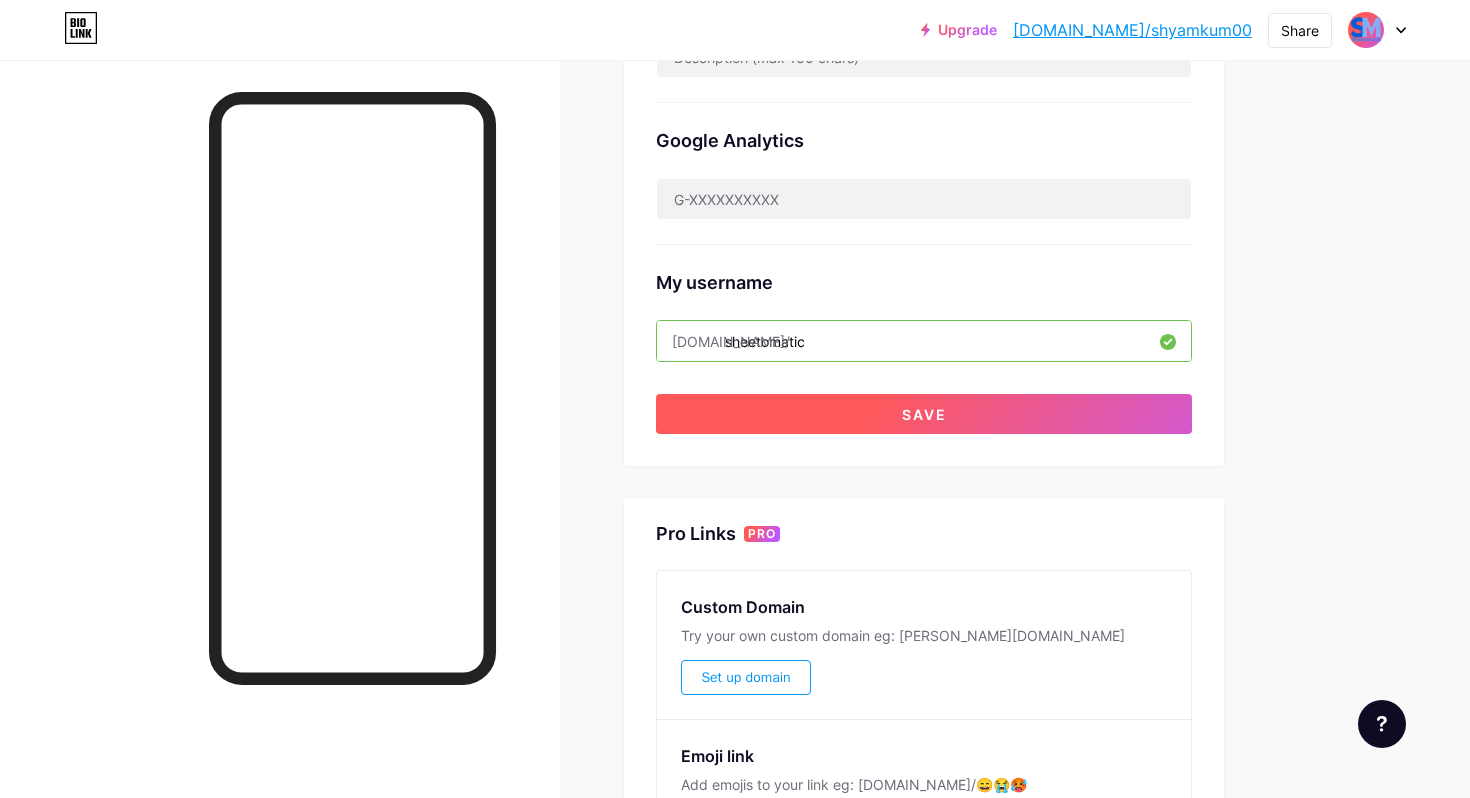 type on "sheetomatic" 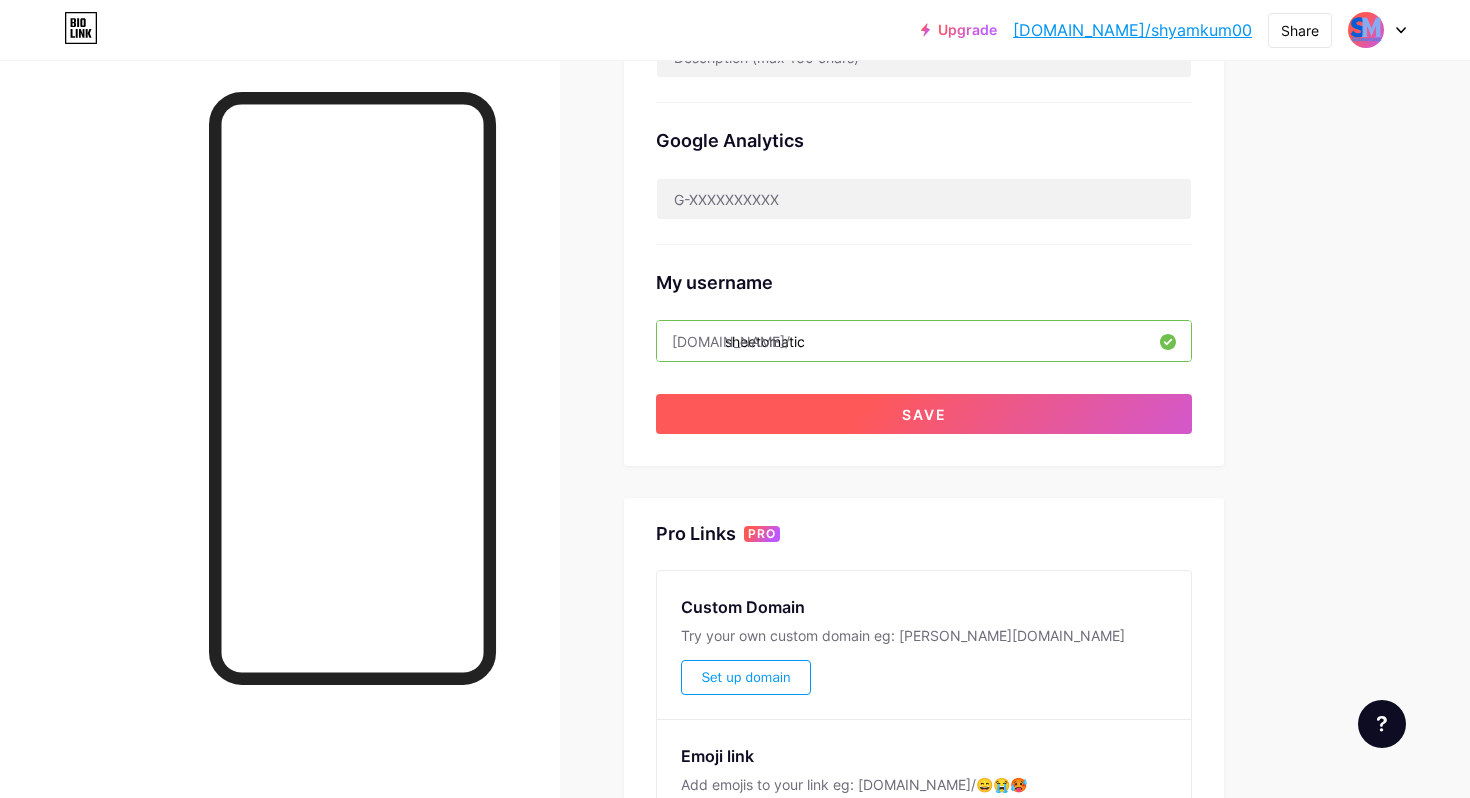 click on "Preferred link   This is an aesthetic choice. Both links are usable.
bio.link/ shyamkum00       shyamkum00 .bio.link
NSFW warning       Show a warning before displaying your page.     SEO   Choose the title and description to appear on search engines and social posts.           Google Analytics       My username   bio.link/   sheetomatic           Save" at bounding box center [924, 26] 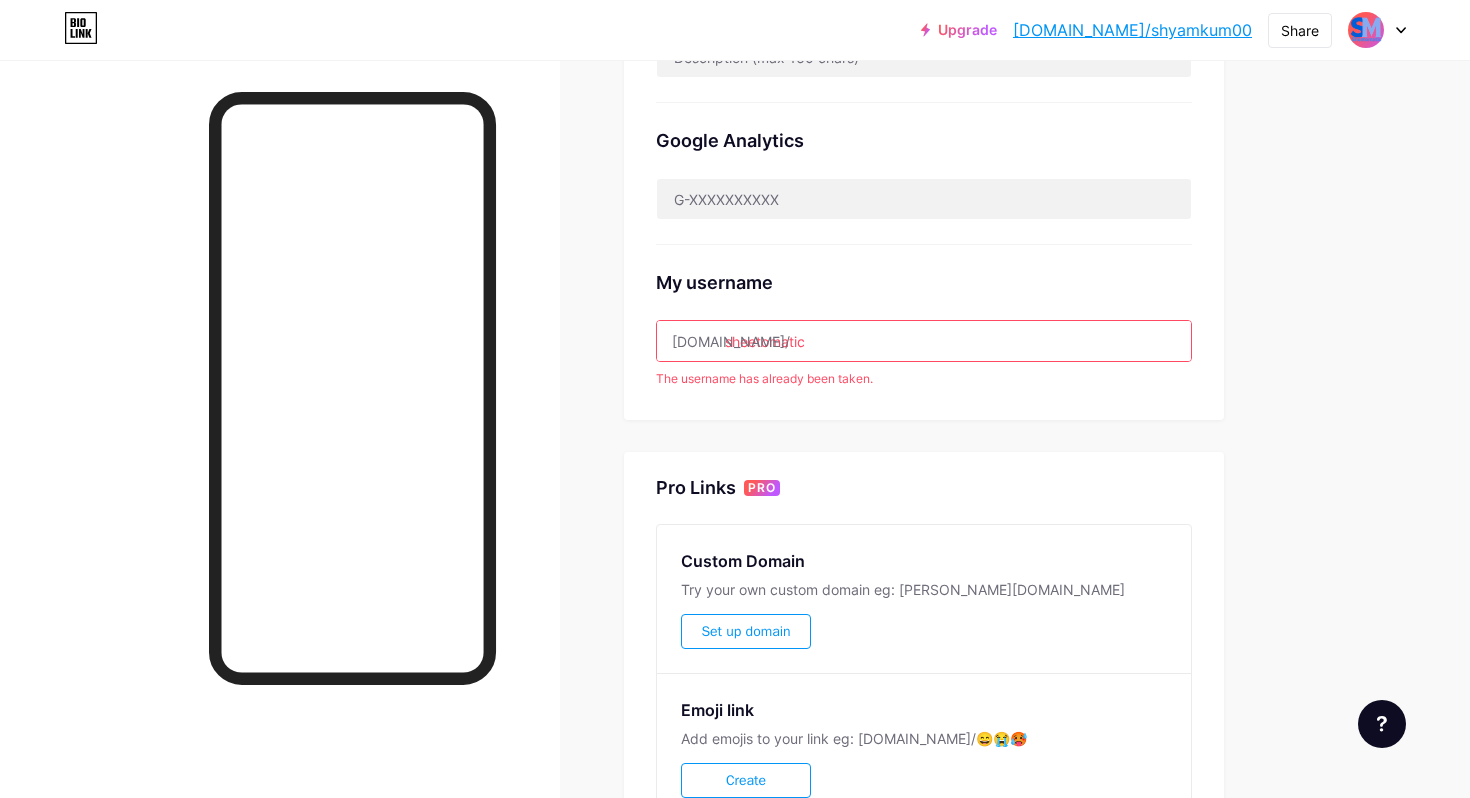 click on "sheetomatic" at bounding box center [924, 341] 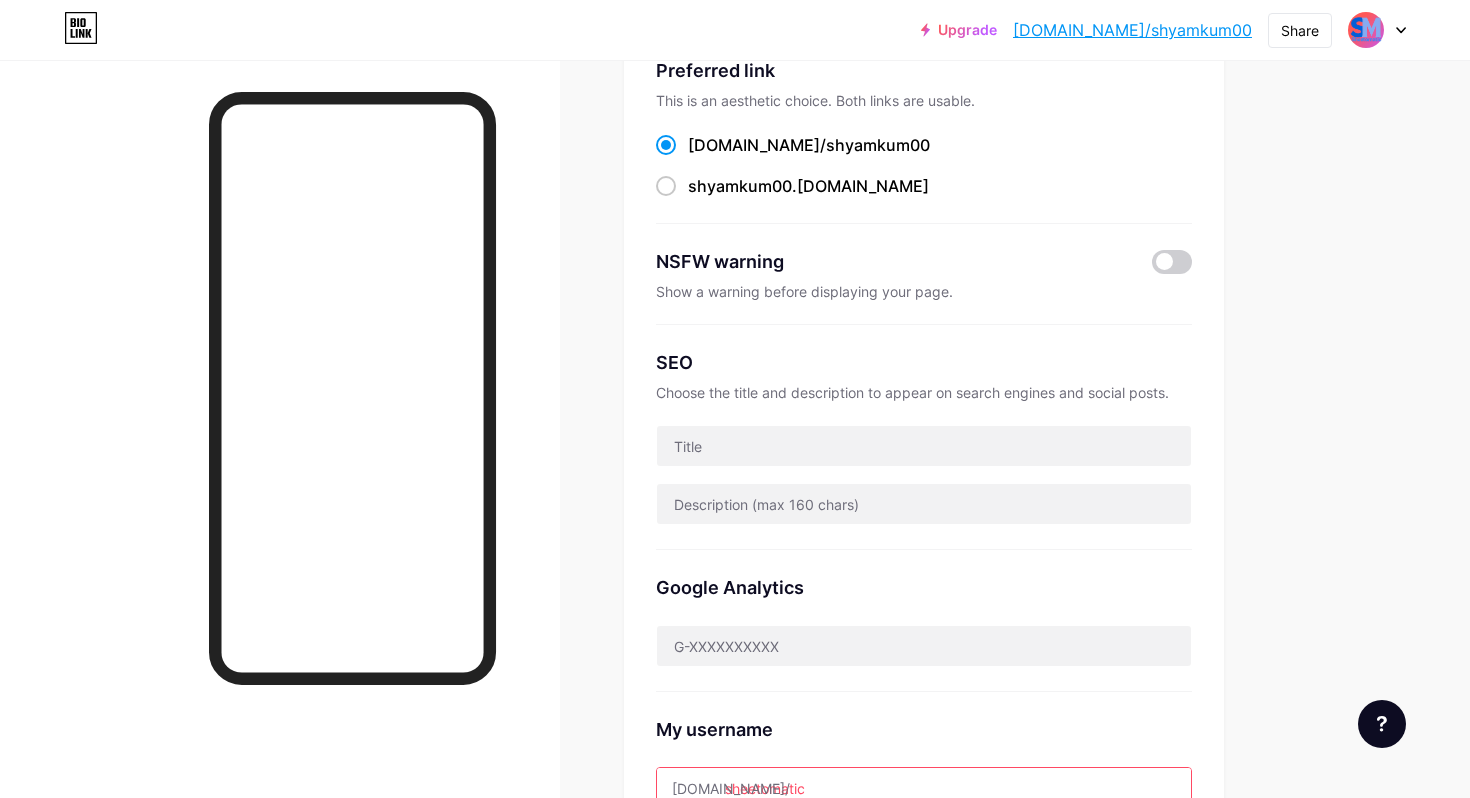 scroll, scrollTop: 154, scrollLeft: 0, axis: vertical 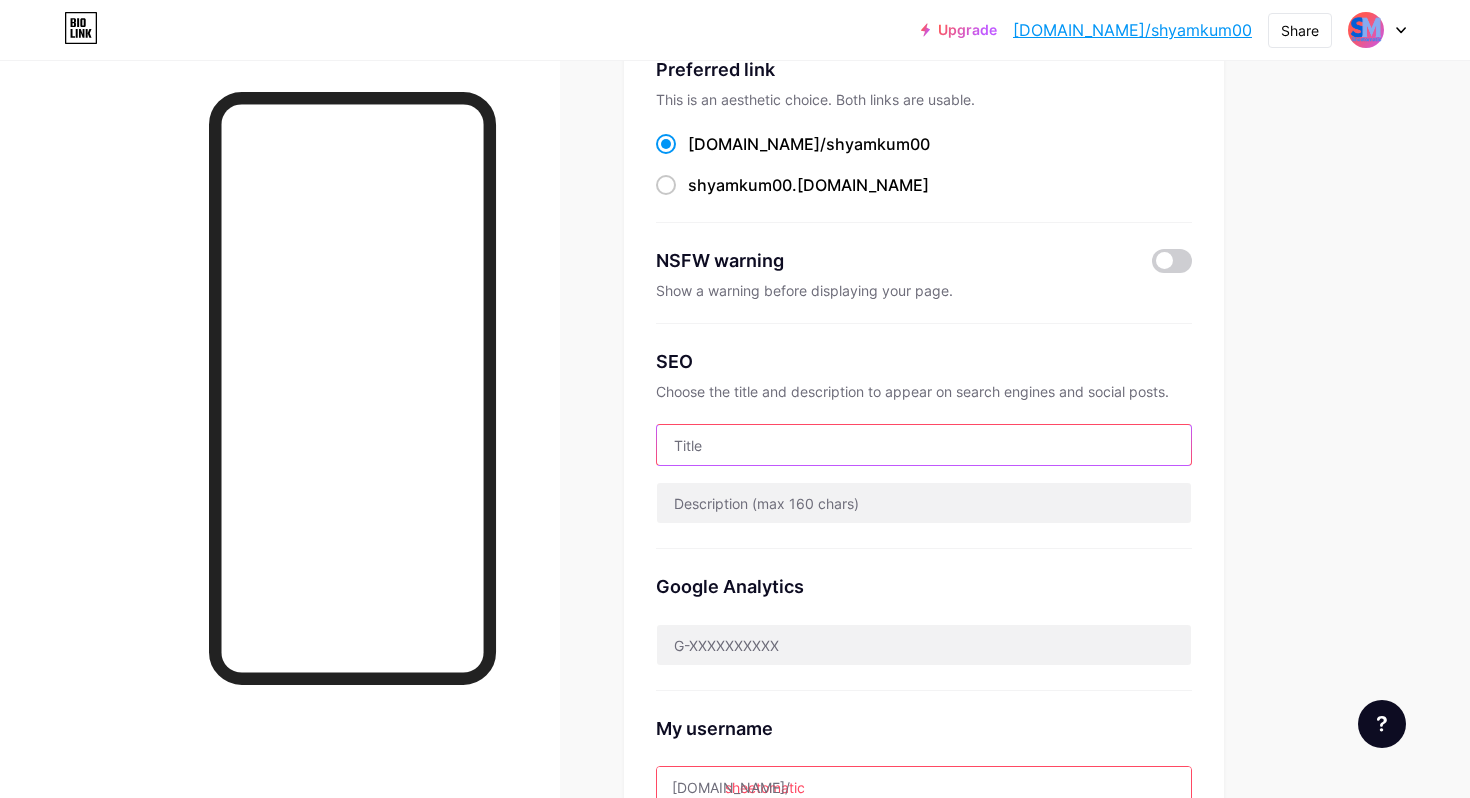 click at bounding box center [924, 445] 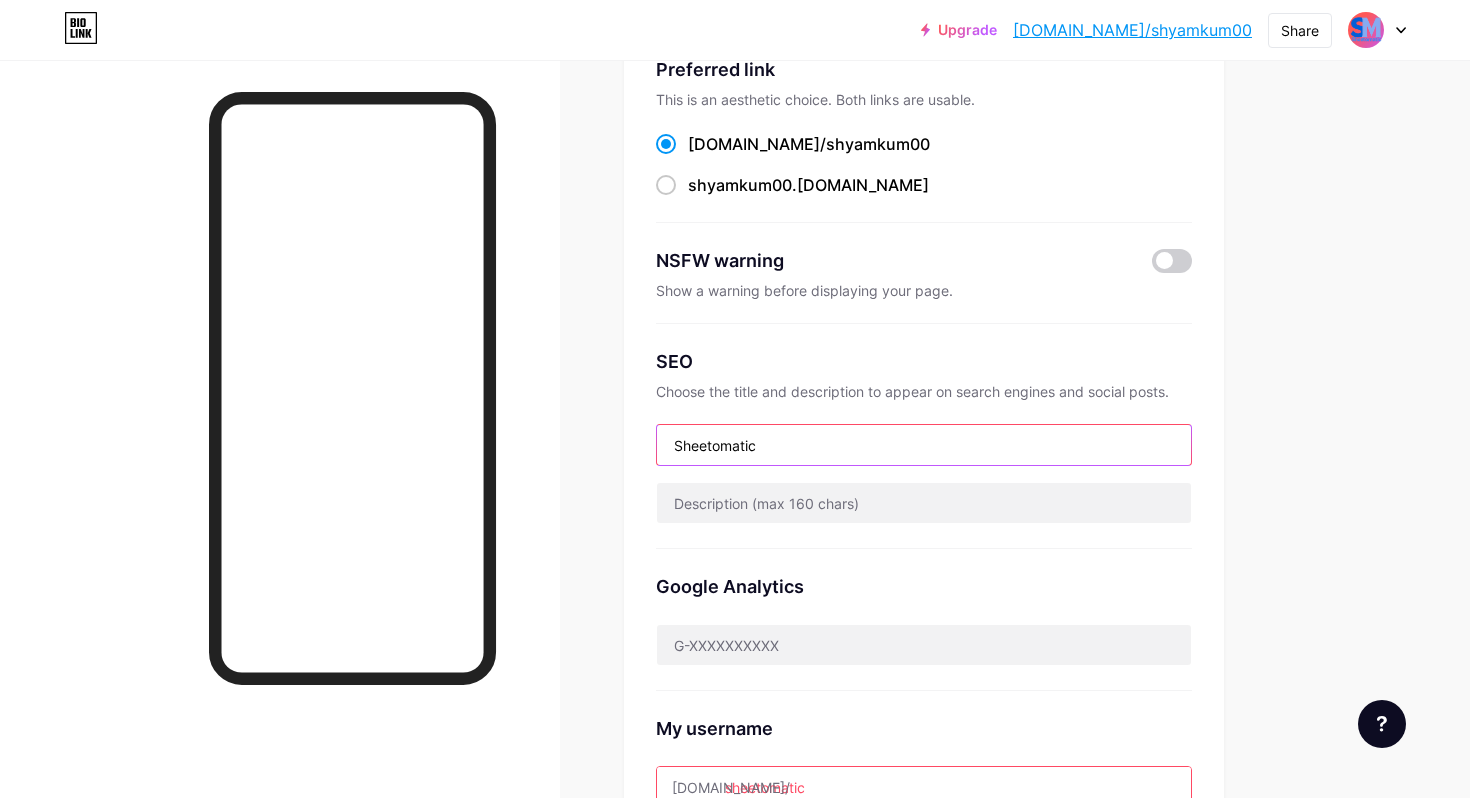 type on "Sheetomatic" 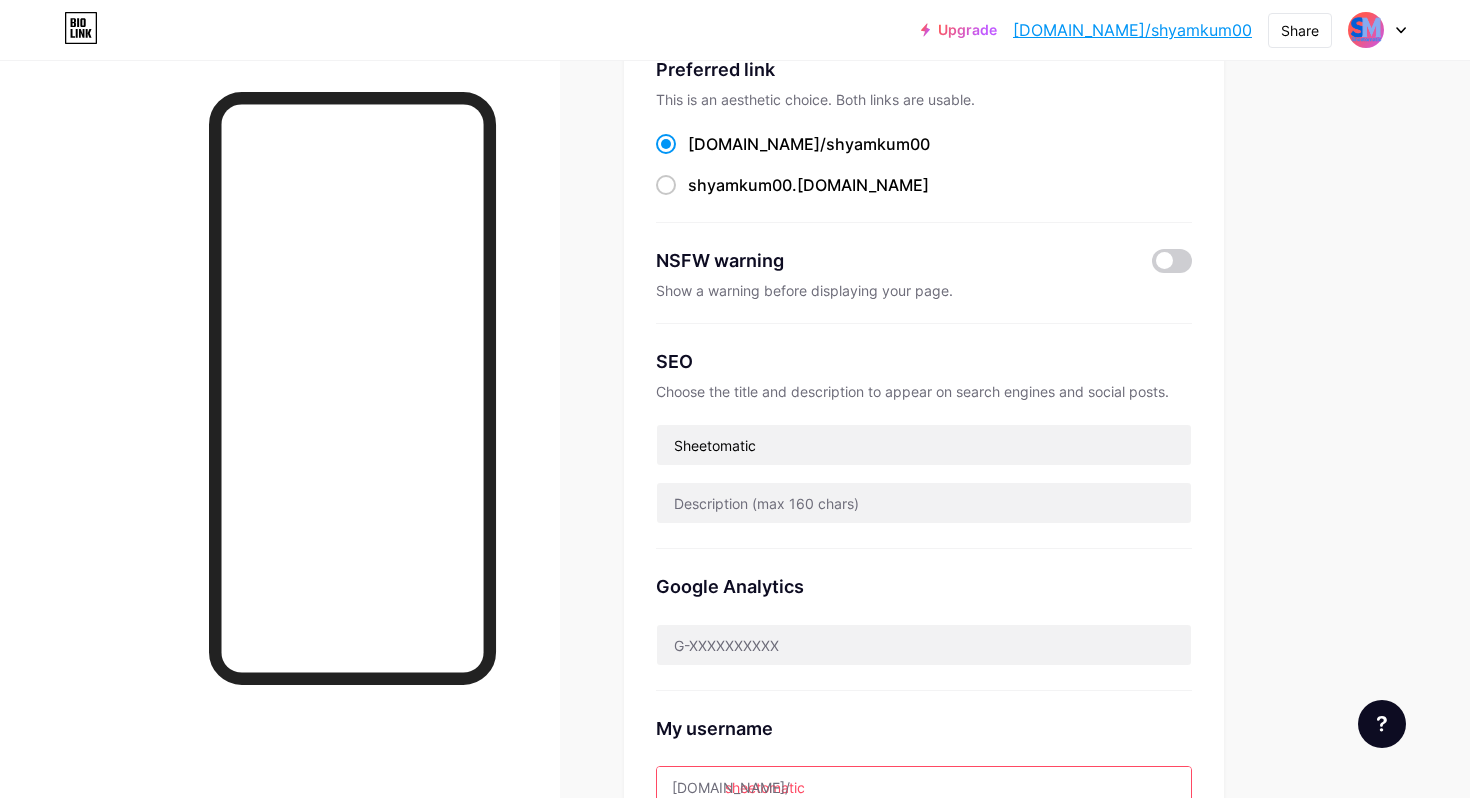 click on "SEO   Choose the title and description to appear on search engines and social posts.   Sheetomatic" at bounding box center (924, 436) 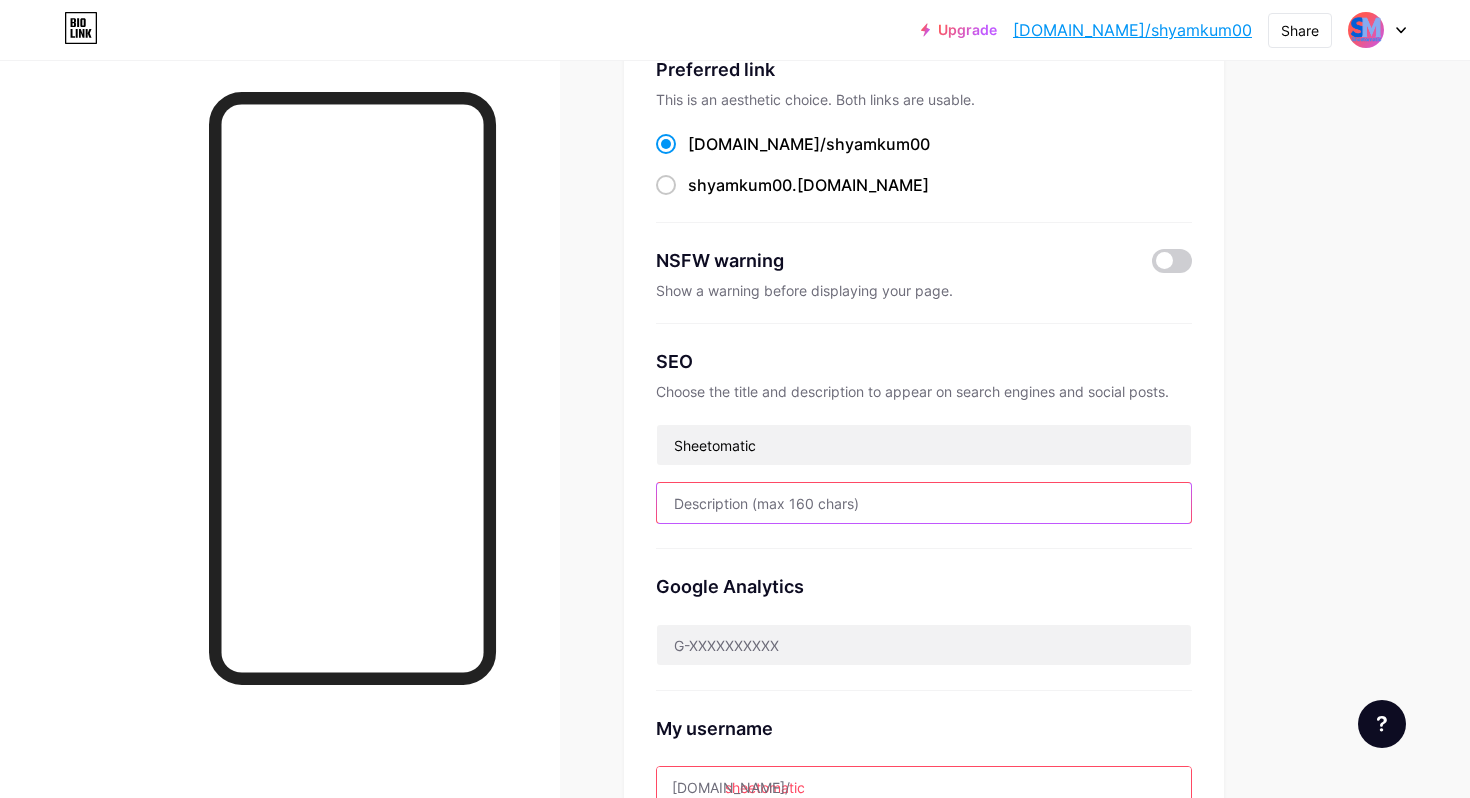 click at bounding box center (924, 503) 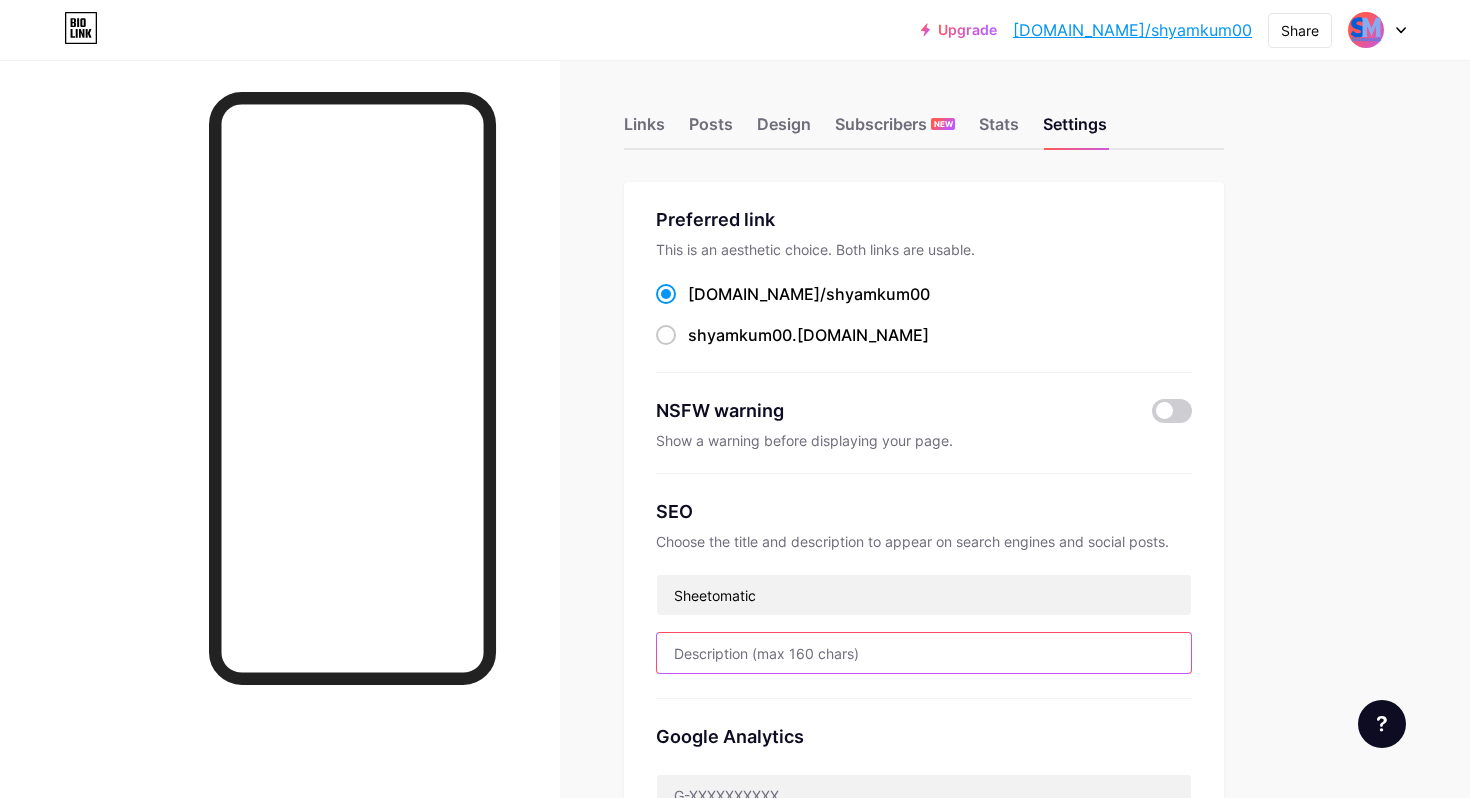 scroll, scrollTop: 0, scrollLeft: 0, axis: both 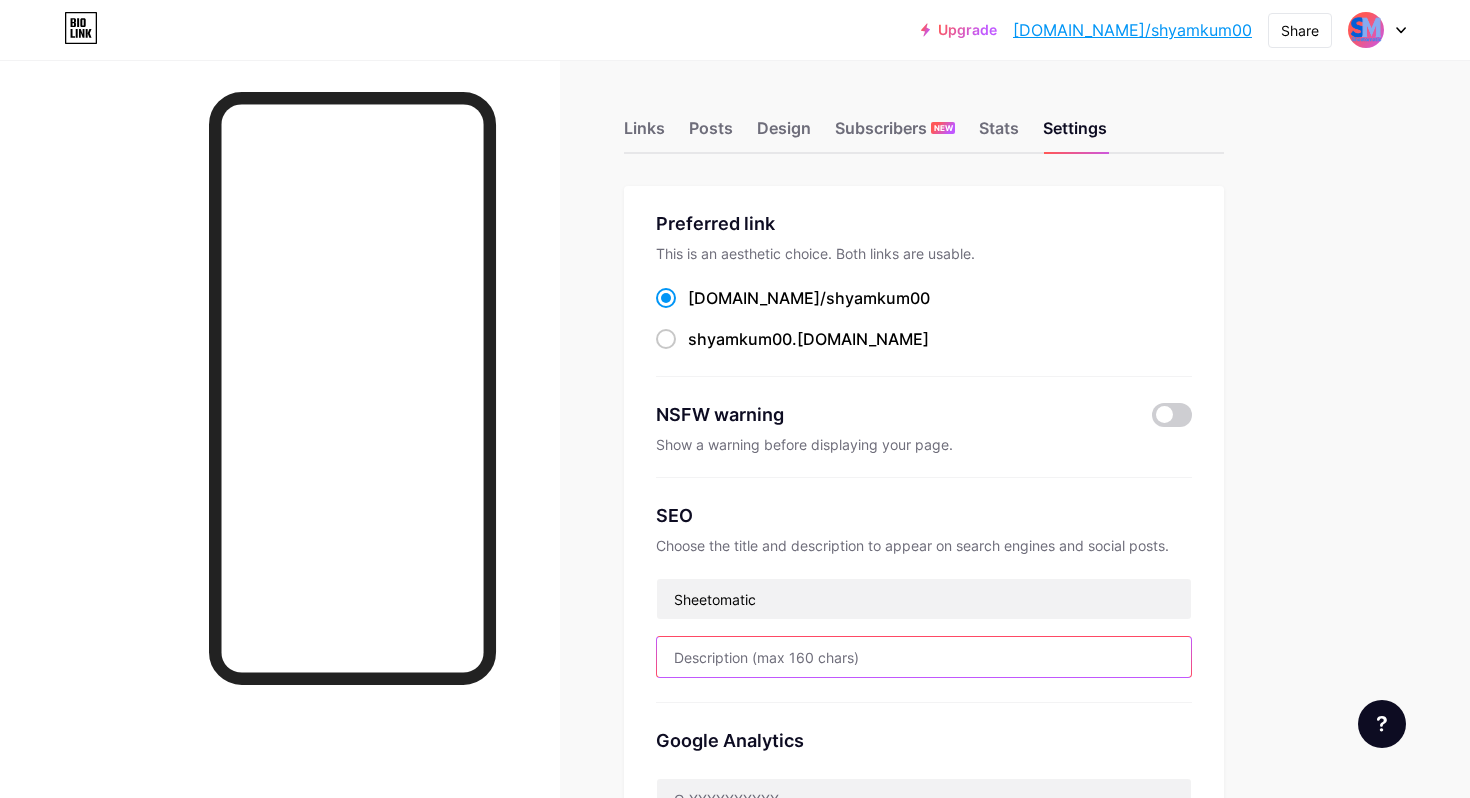 click at bounding box center (924, 657) 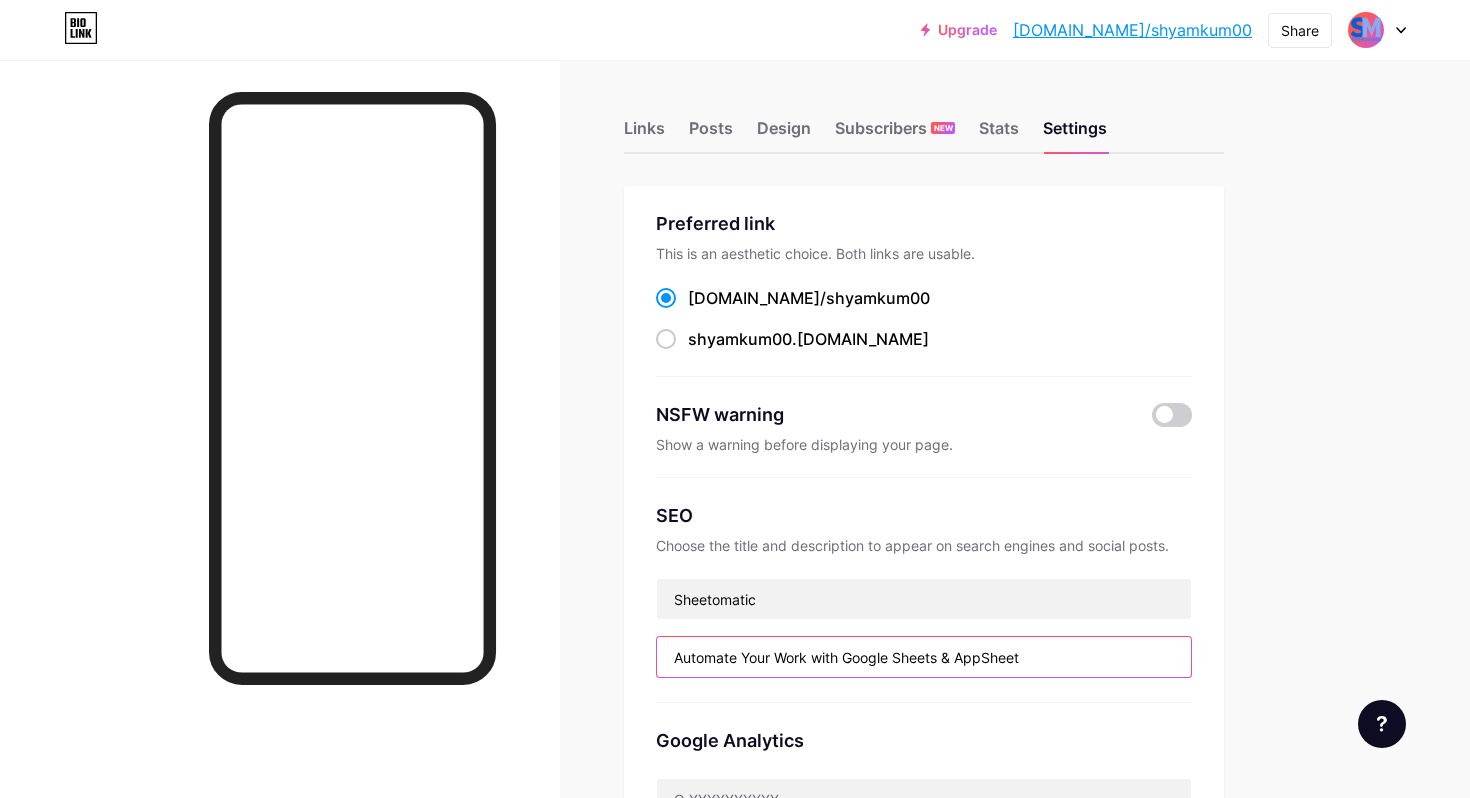 type on "Automate Your Work with Google Sheets & AppSheet" 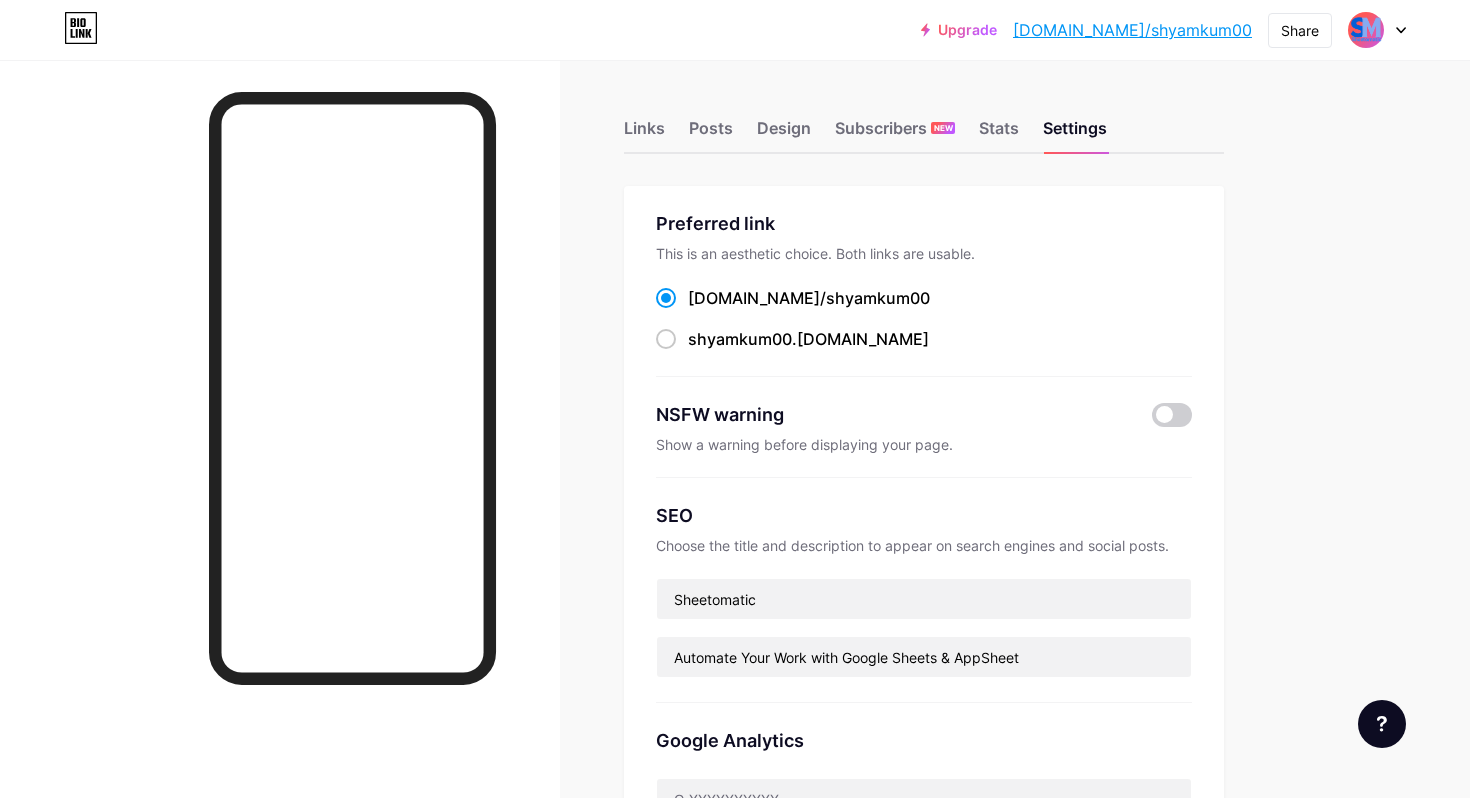 click on "SEO   Choose the title and description to appear on search engines and social posts.   Sheetomatic     Automate Your Work with Google Sheets & AppSheet" at bounding box center [924, 590] 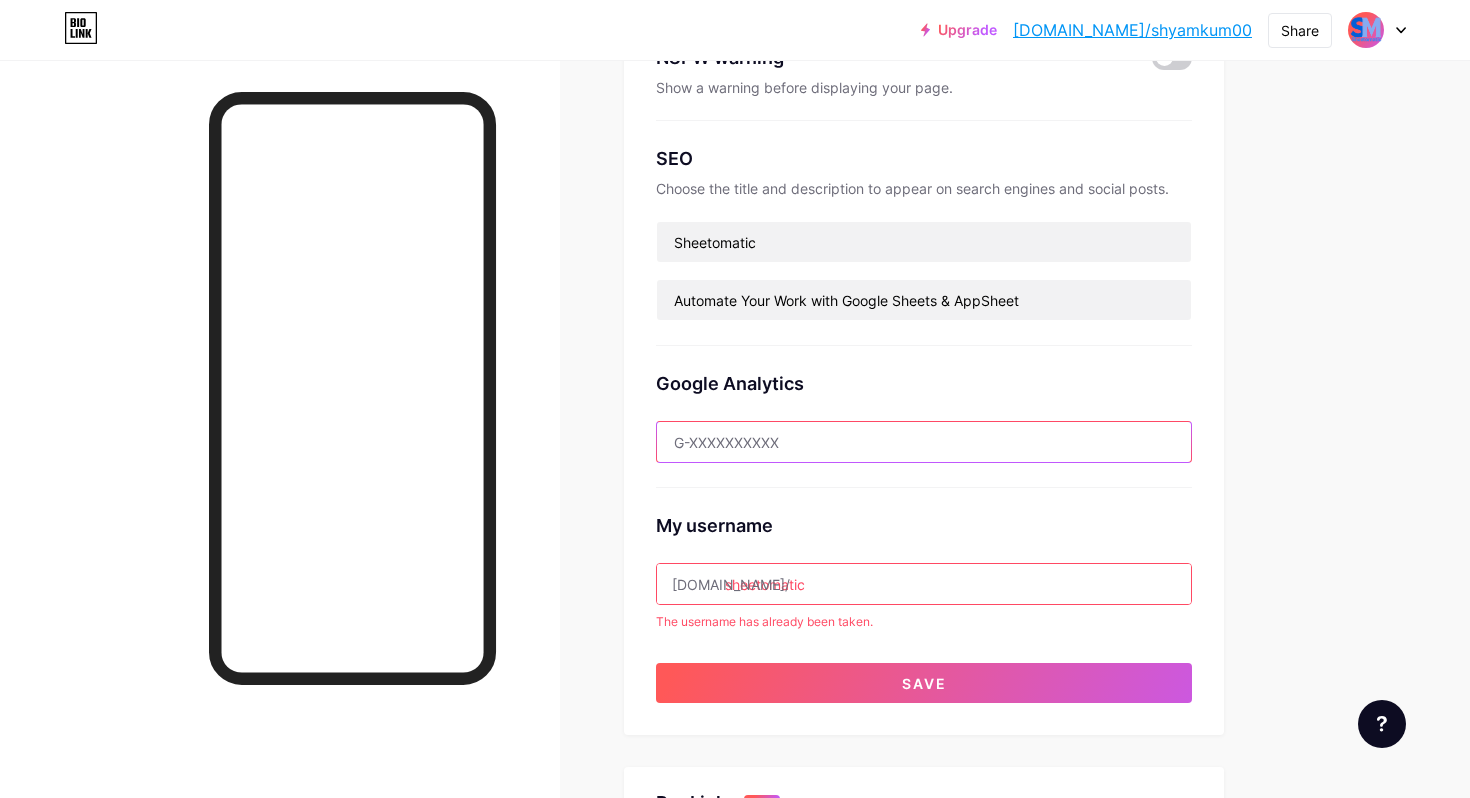 click at bounding box center (924, 442) 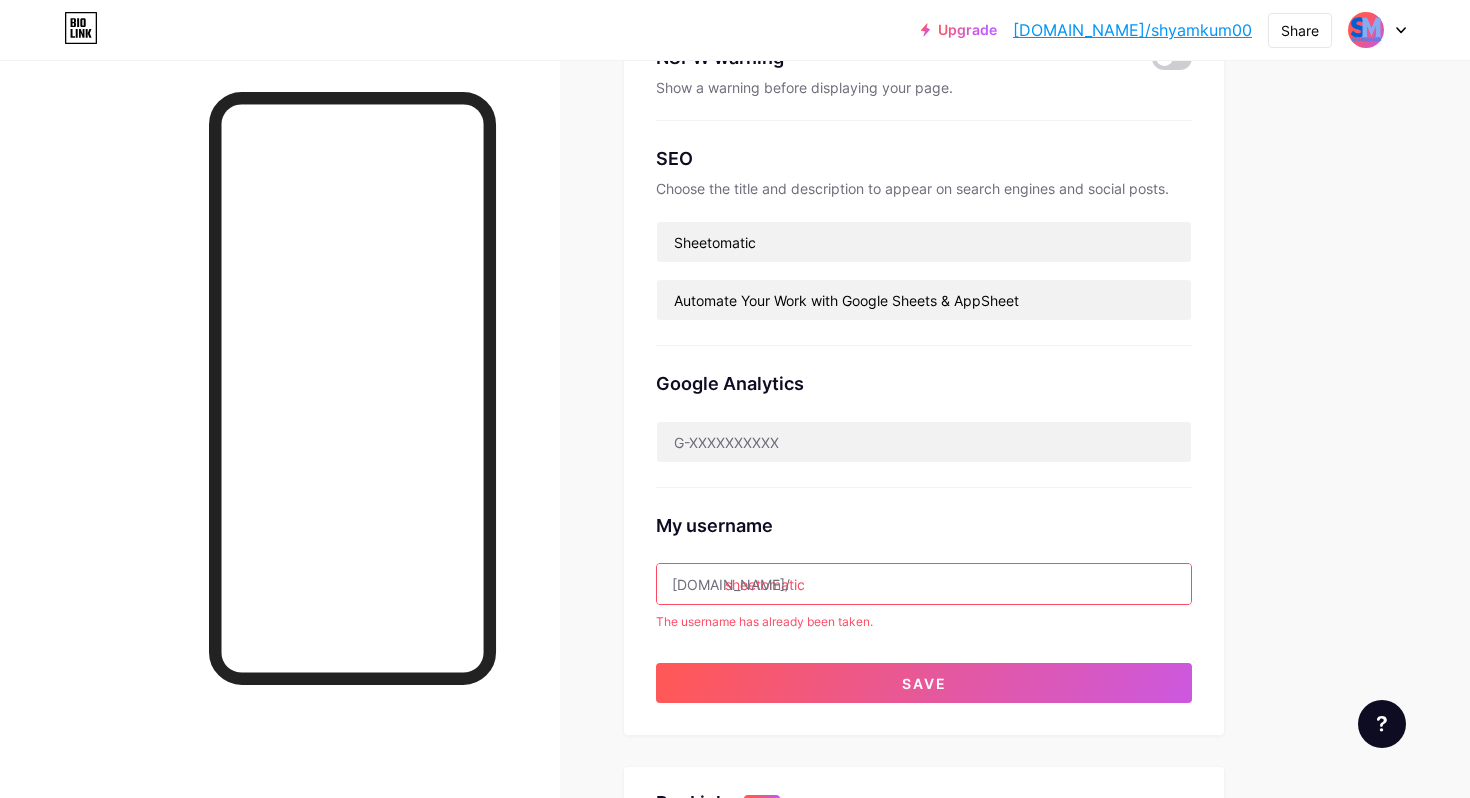 click on "sheetomatic" at bounding box center [924, 584] 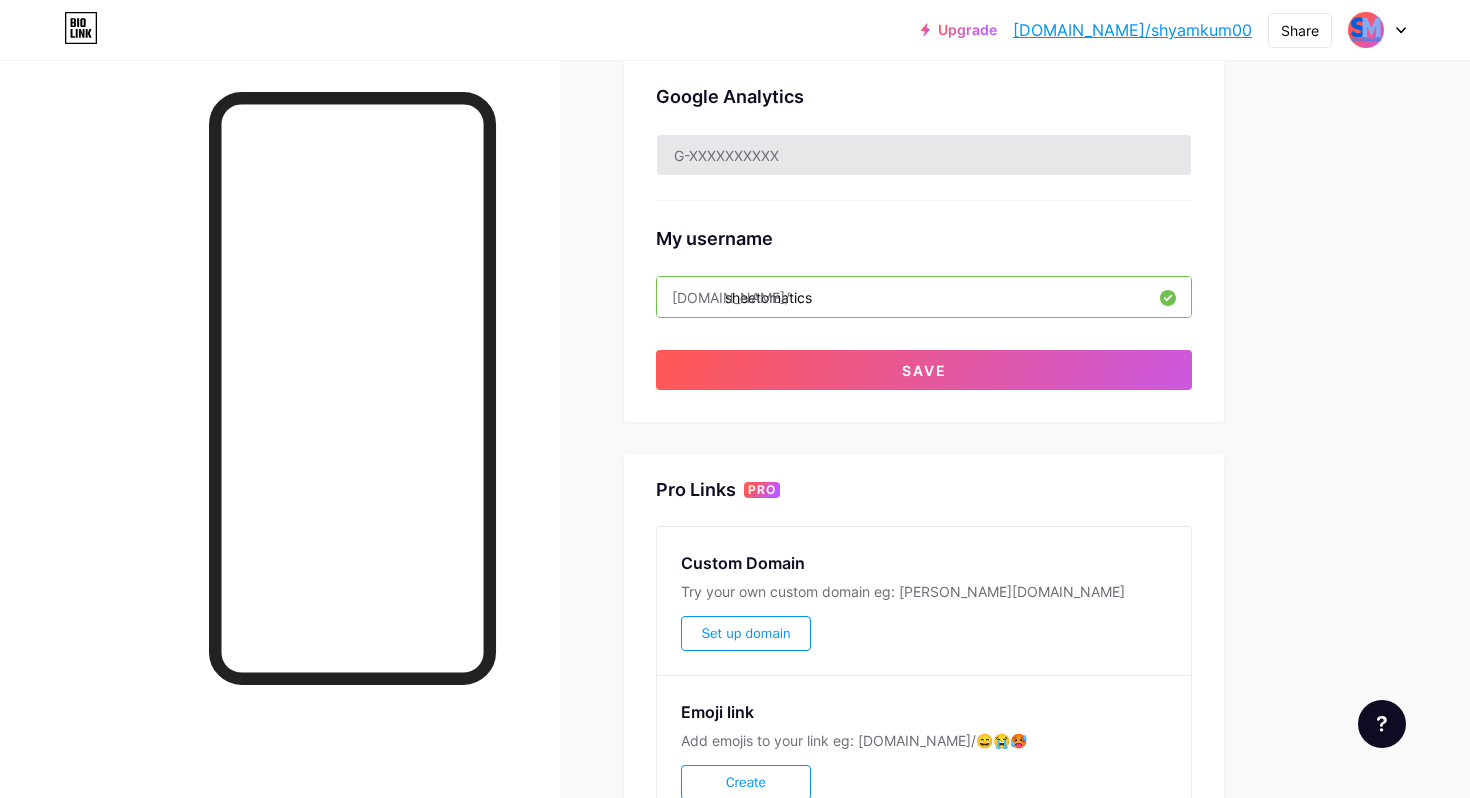 scroll, scrollTop: 370, scrollLeft: 0, axis: vertical 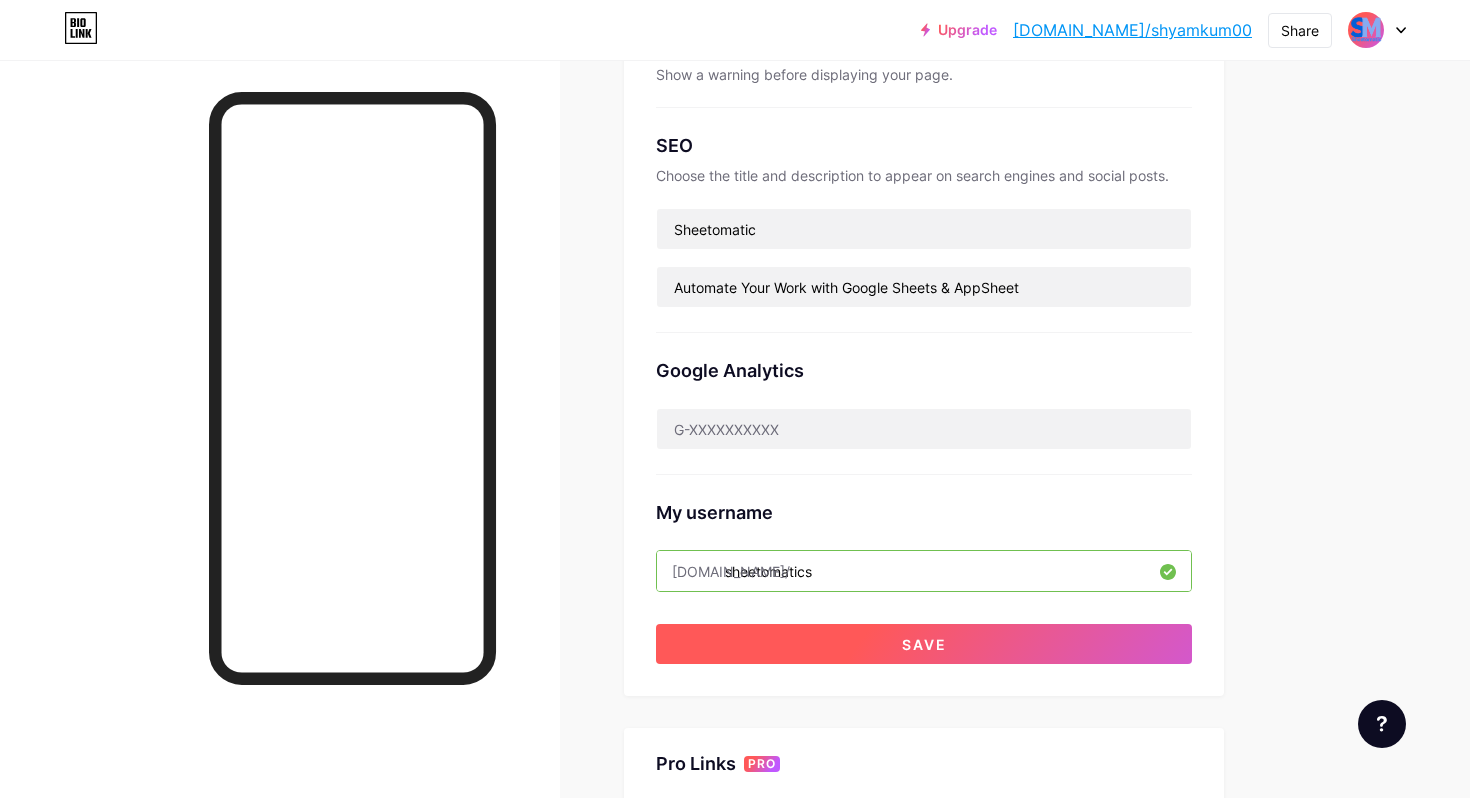 type on "sheetomatics" 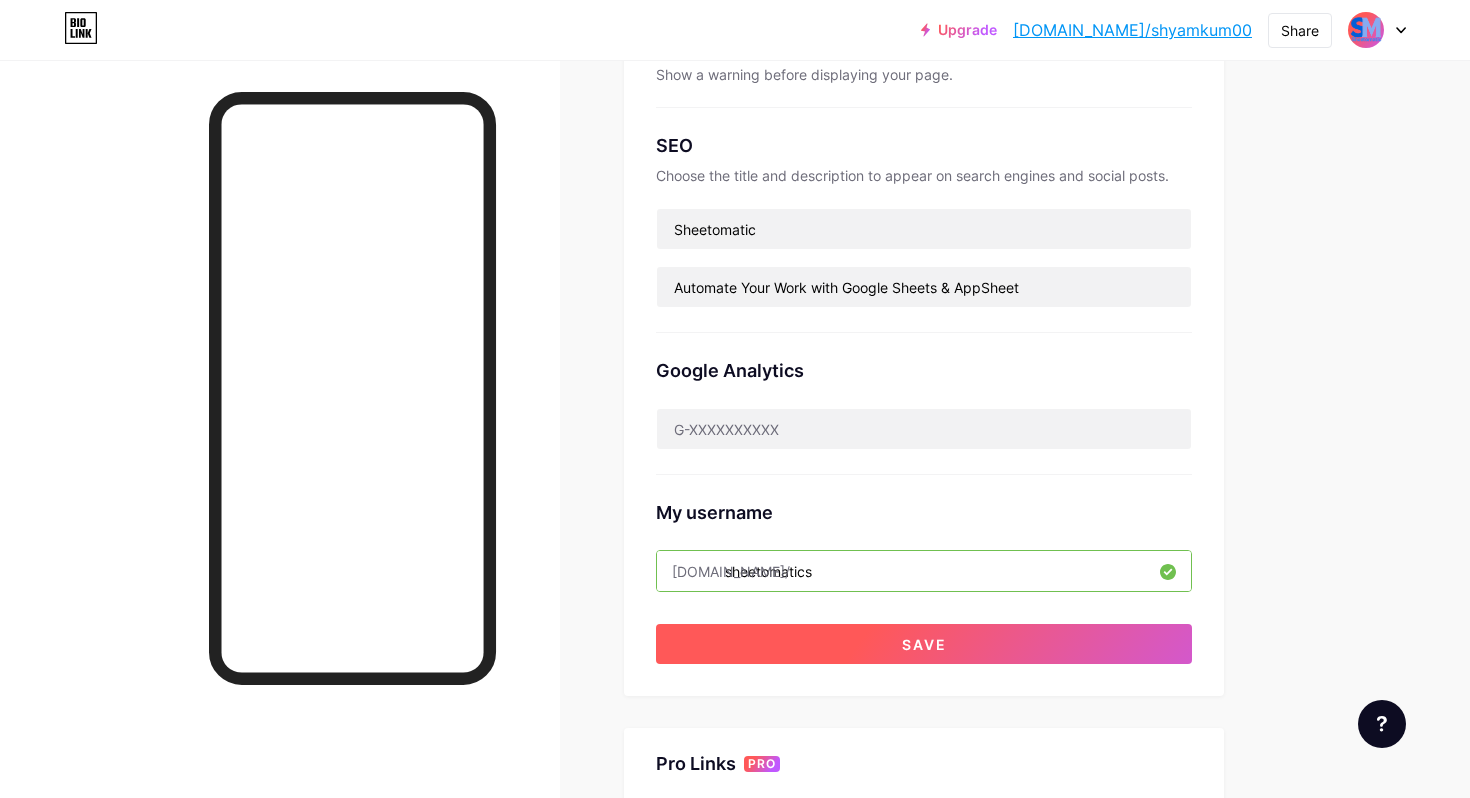 click on "Save" at bounding box center (924, 644) 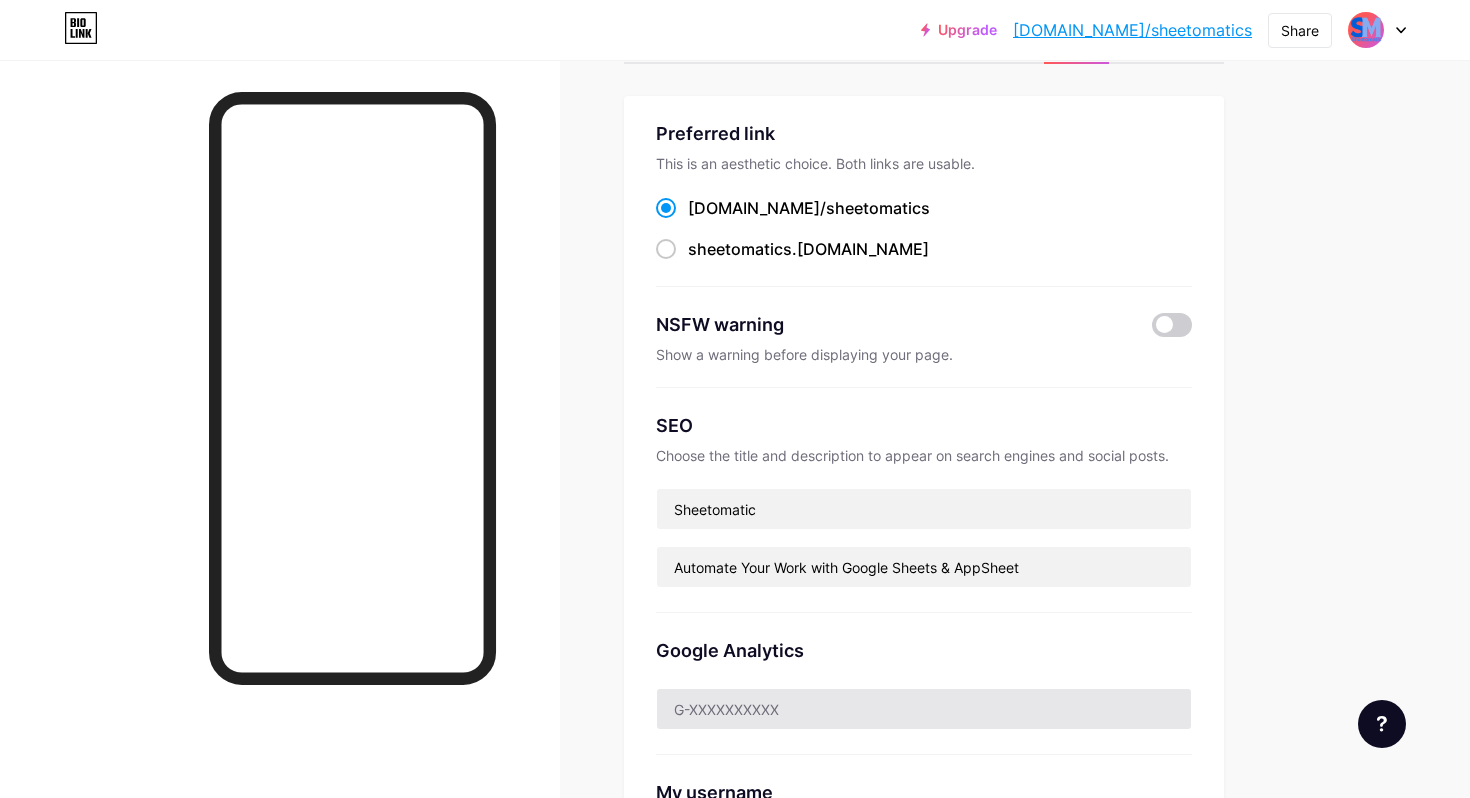scroll, scrollTop: 0, scrollLeft: 0, axis: both 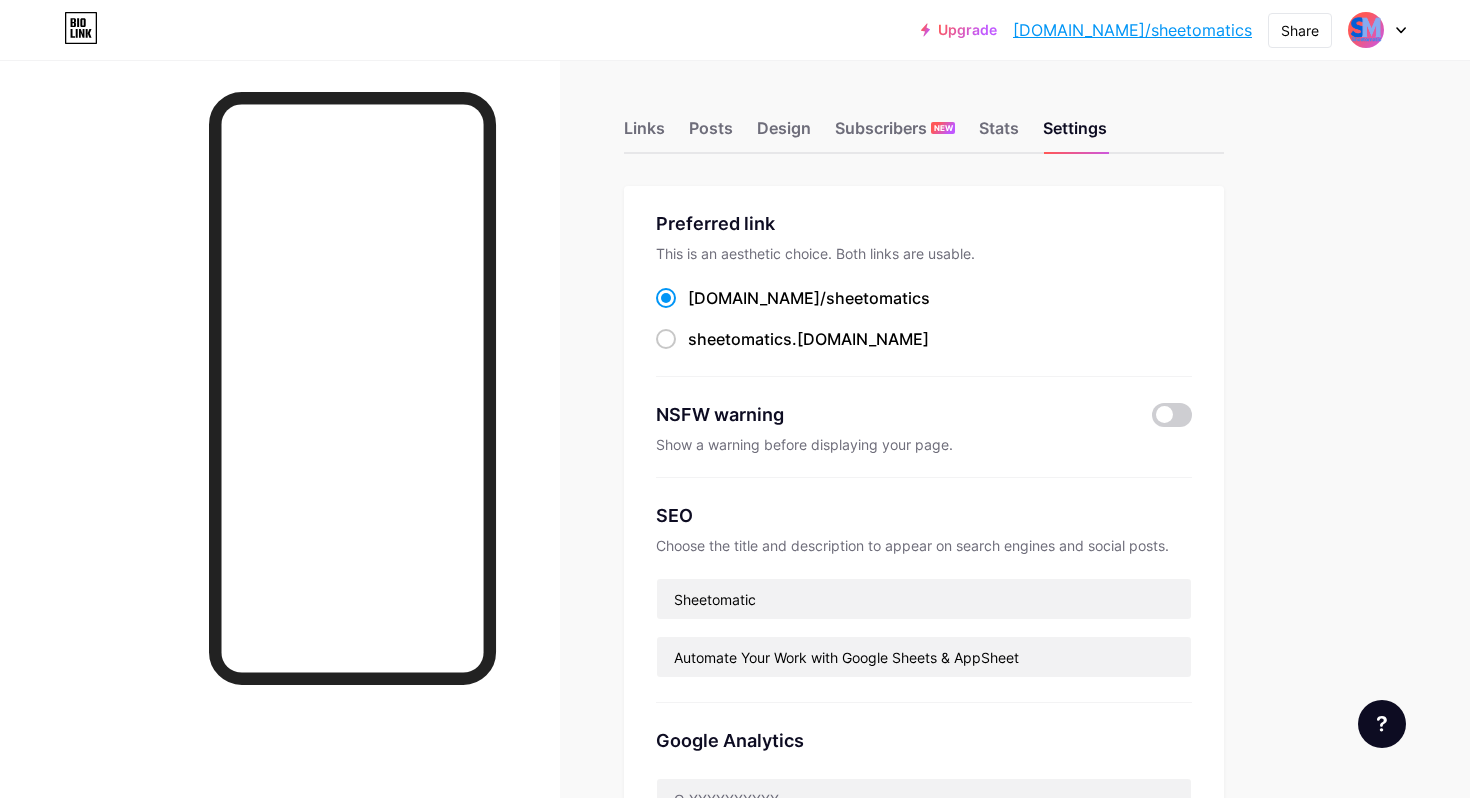click on "bio.link/sheetomatics" at bounding box center (1132, 30) 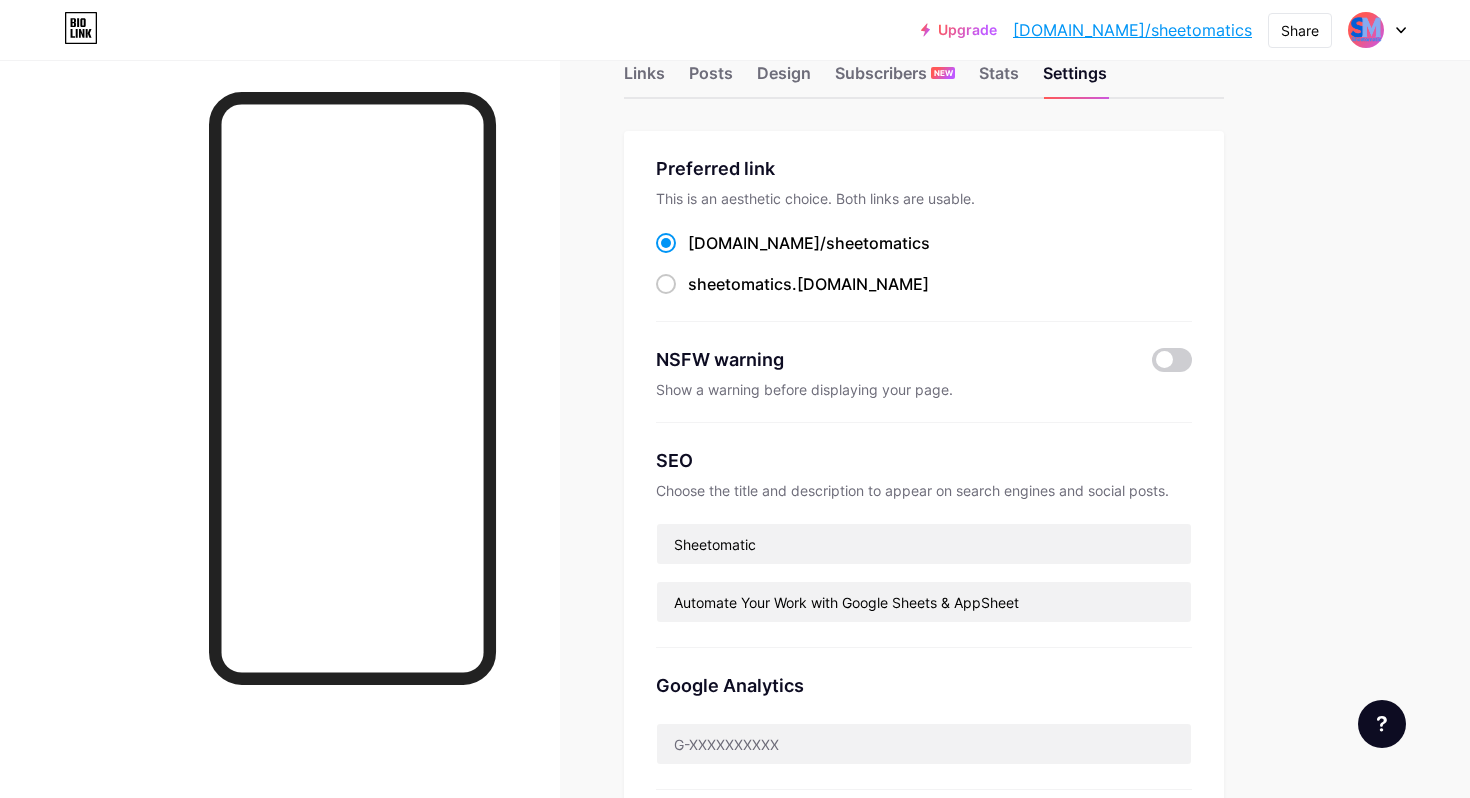 scroll, scrollTop: 0, scrollLeft: 0, axis: both 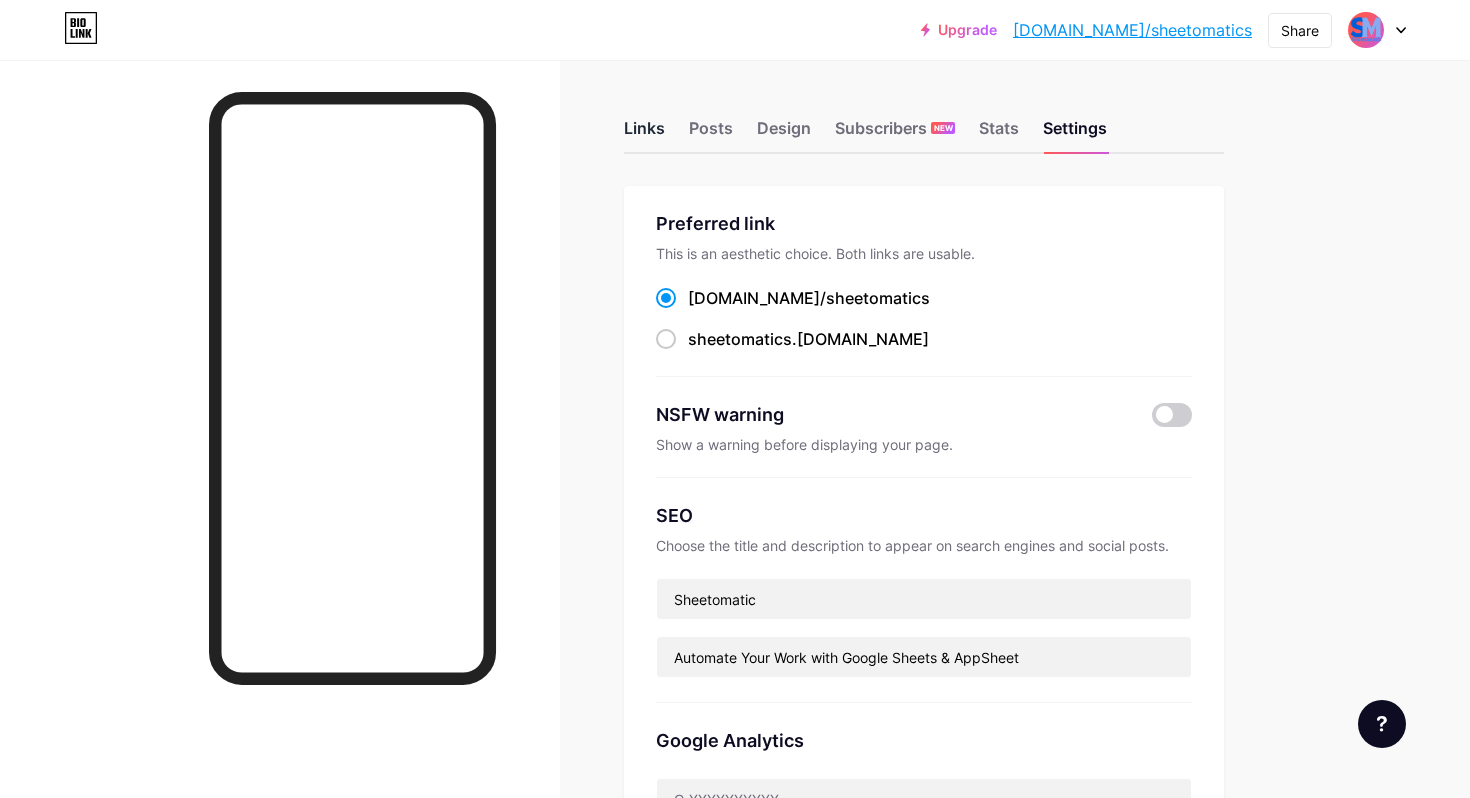 click on "Links" at bounding box center [644, 134] 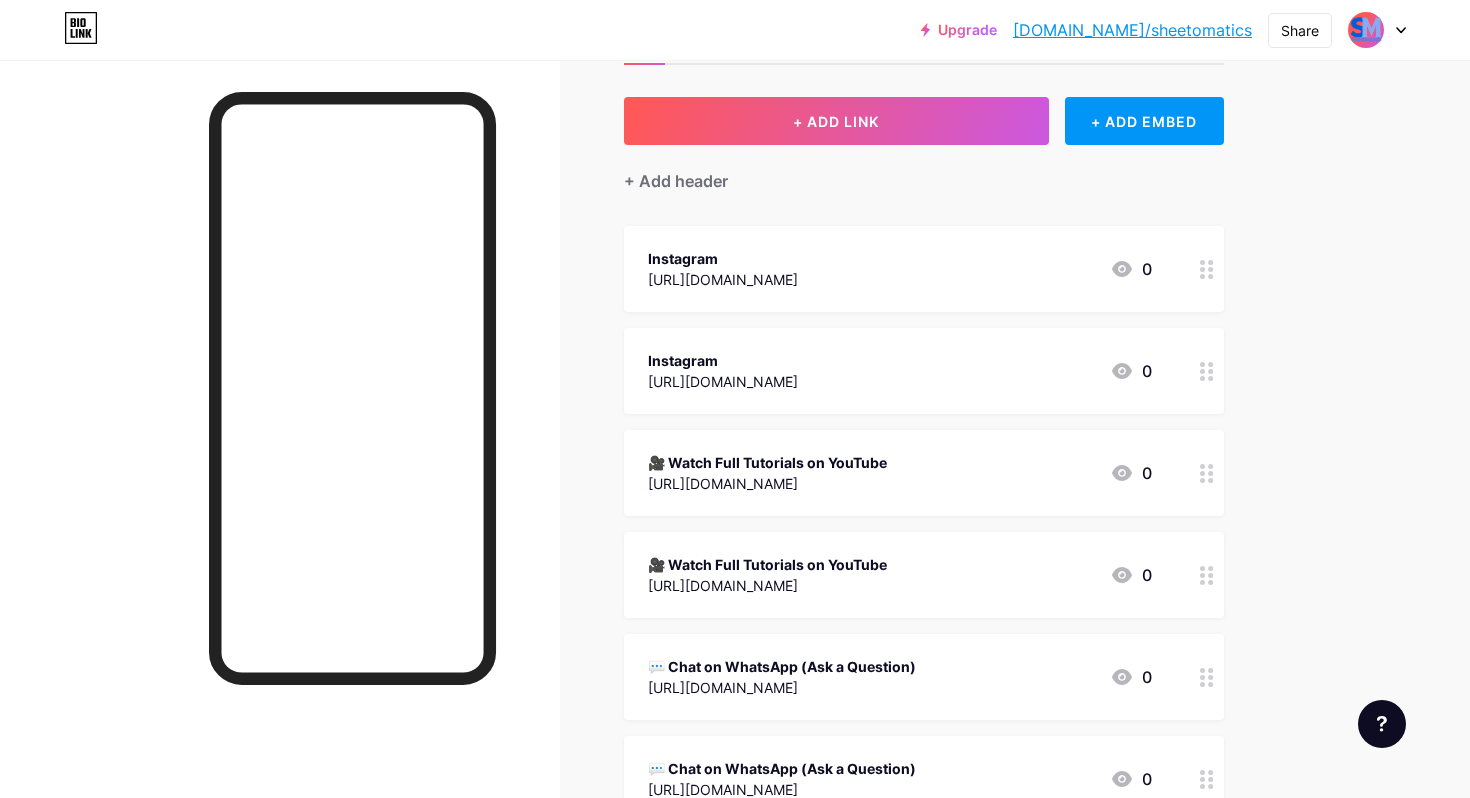 scroll, scrollTop: 0, scrollLeft: 0, axis: both 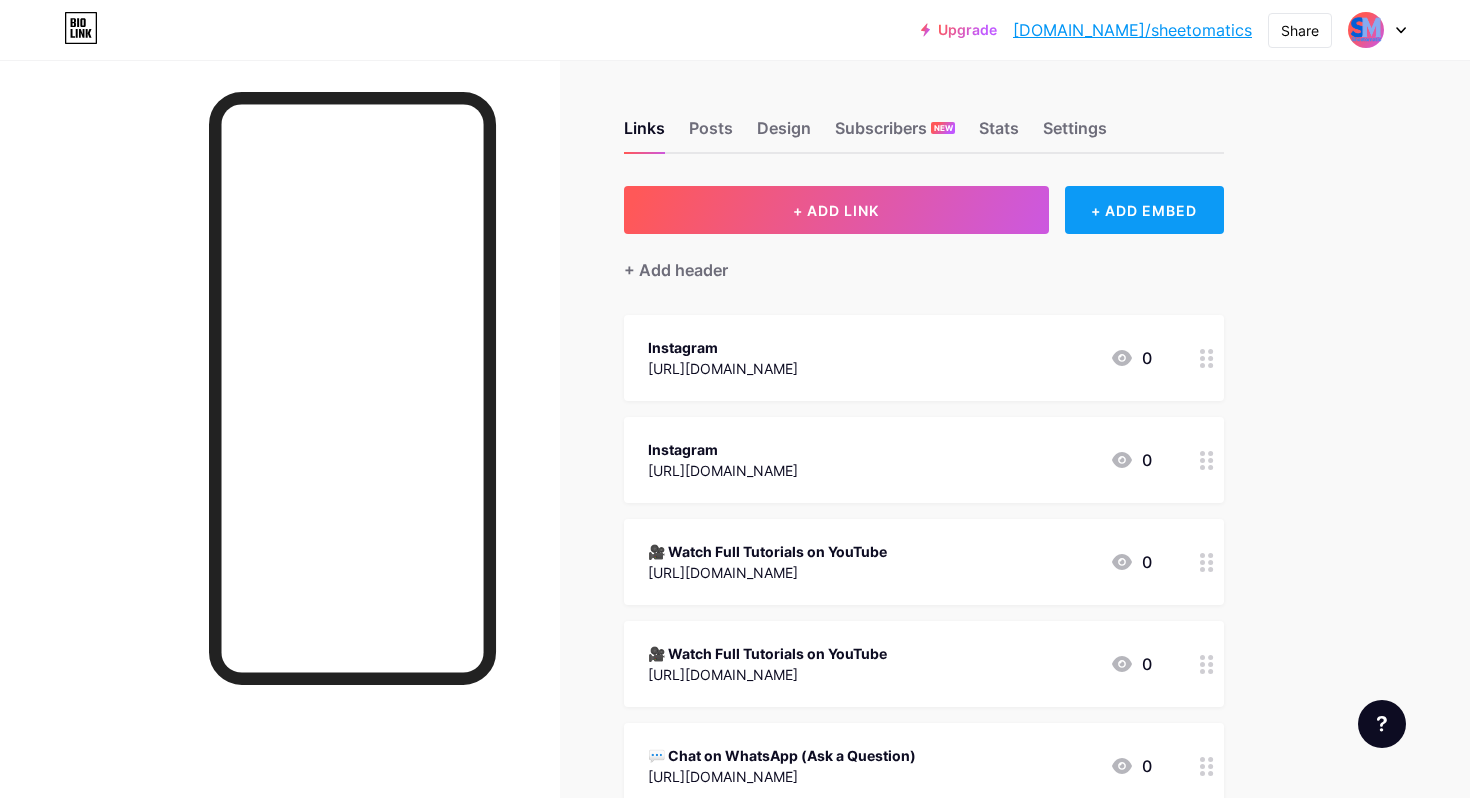 click on "+ ADD EMBED" at bounding box center (1144, 210) 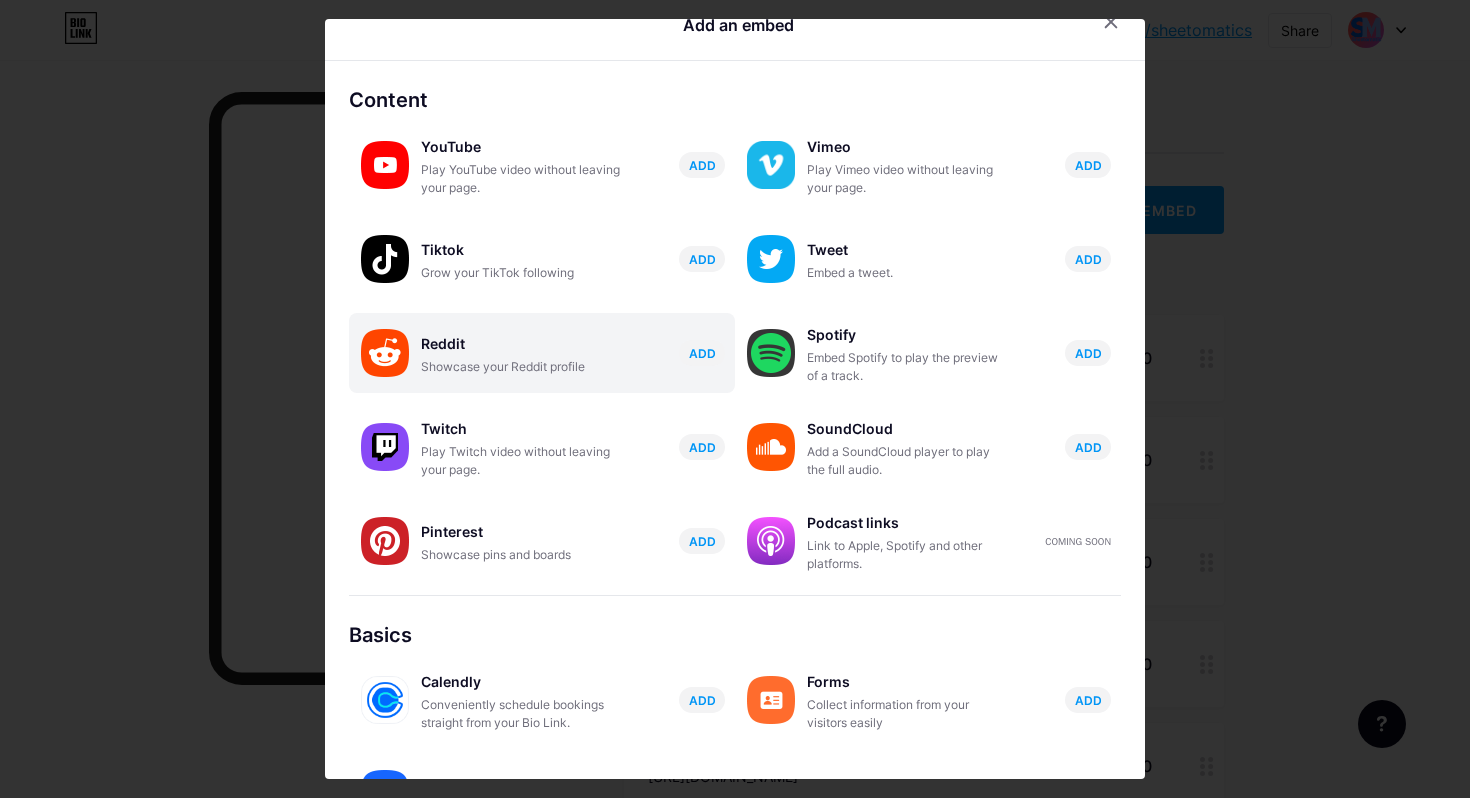 scroll, scrollTop: 0, scrollLeft: 0, axis: both 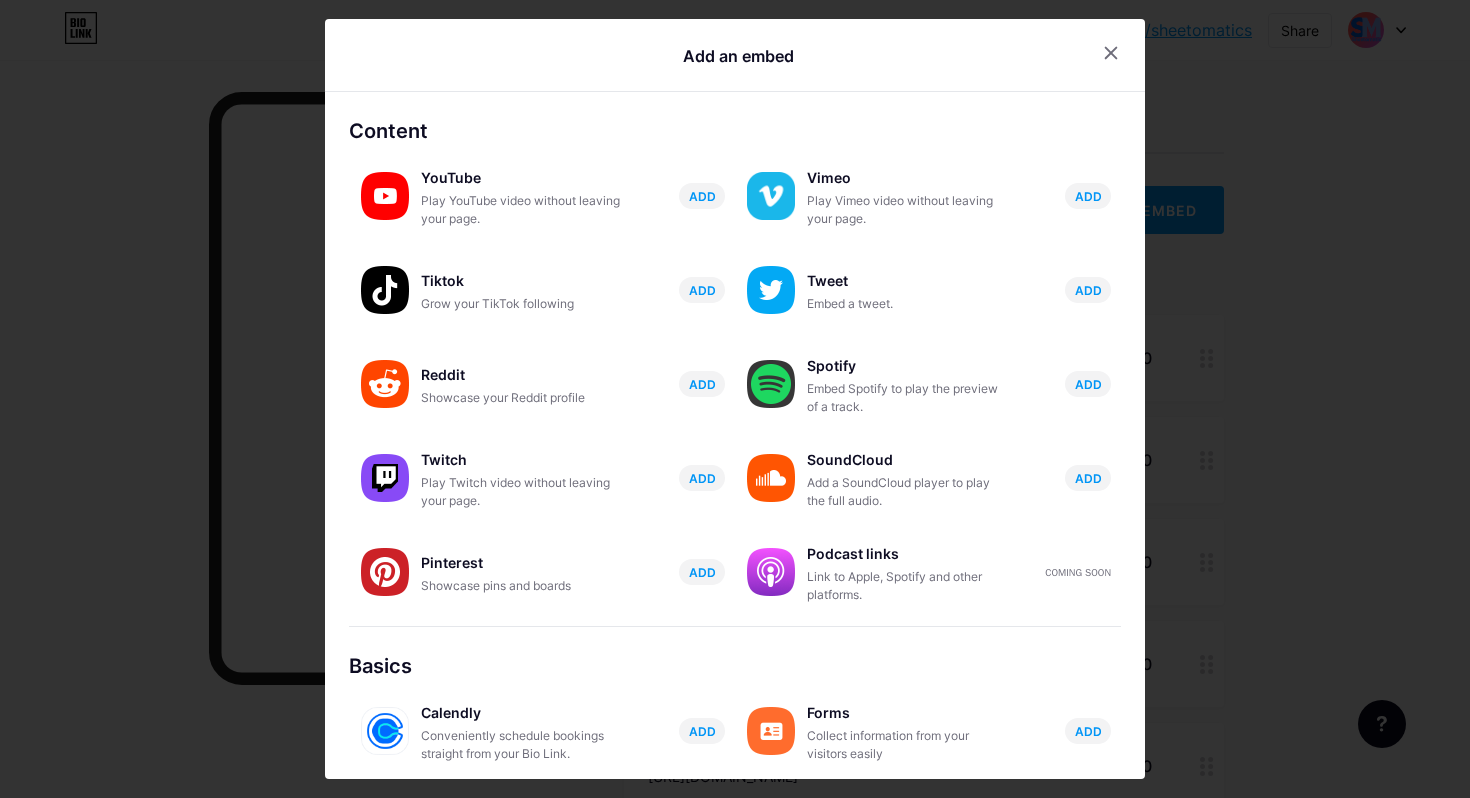 click at bounding box center [1135, 53] 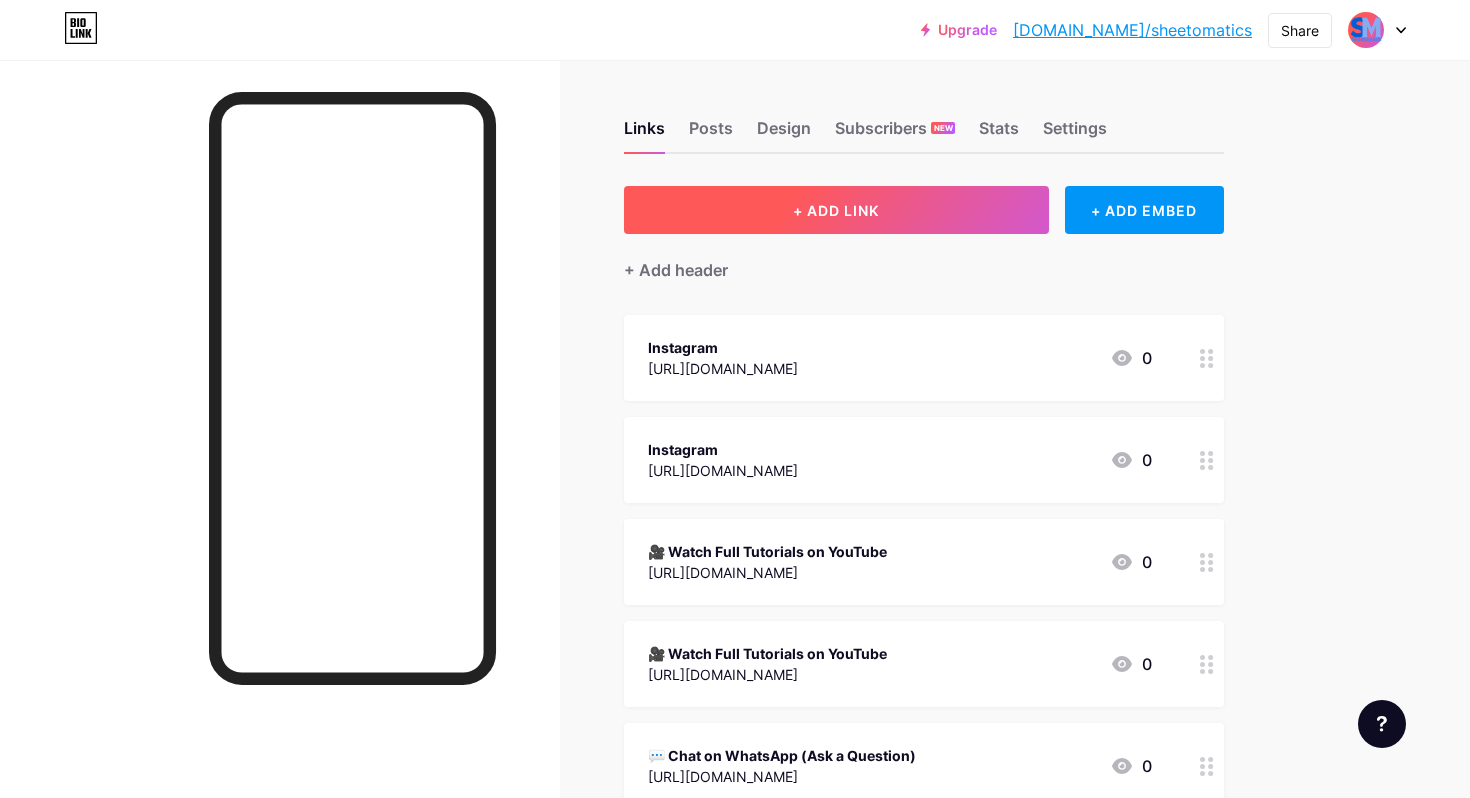 click on "+ ADD LINK" at bounding box center (836, 210) 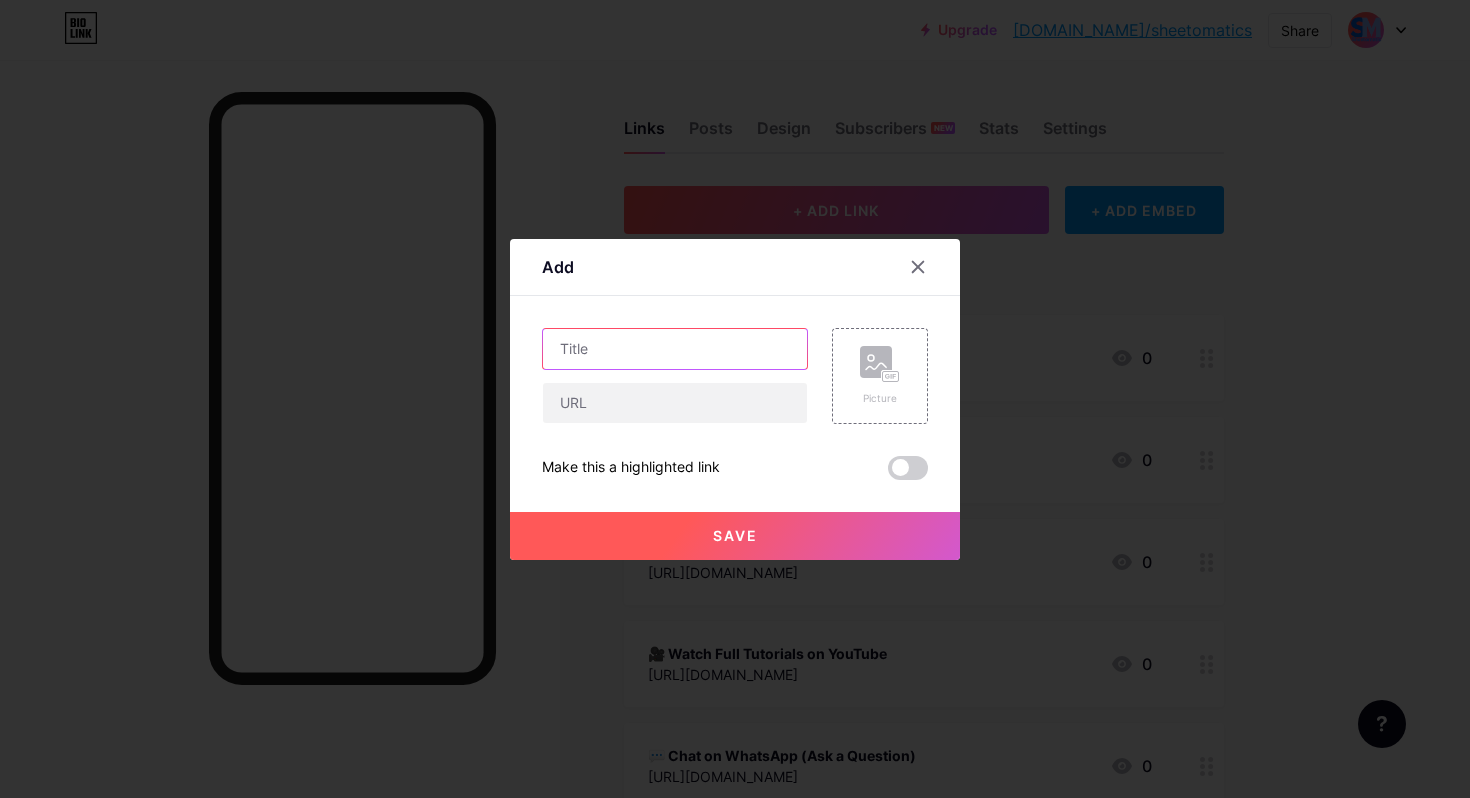 click at bounding box center [675, 349] 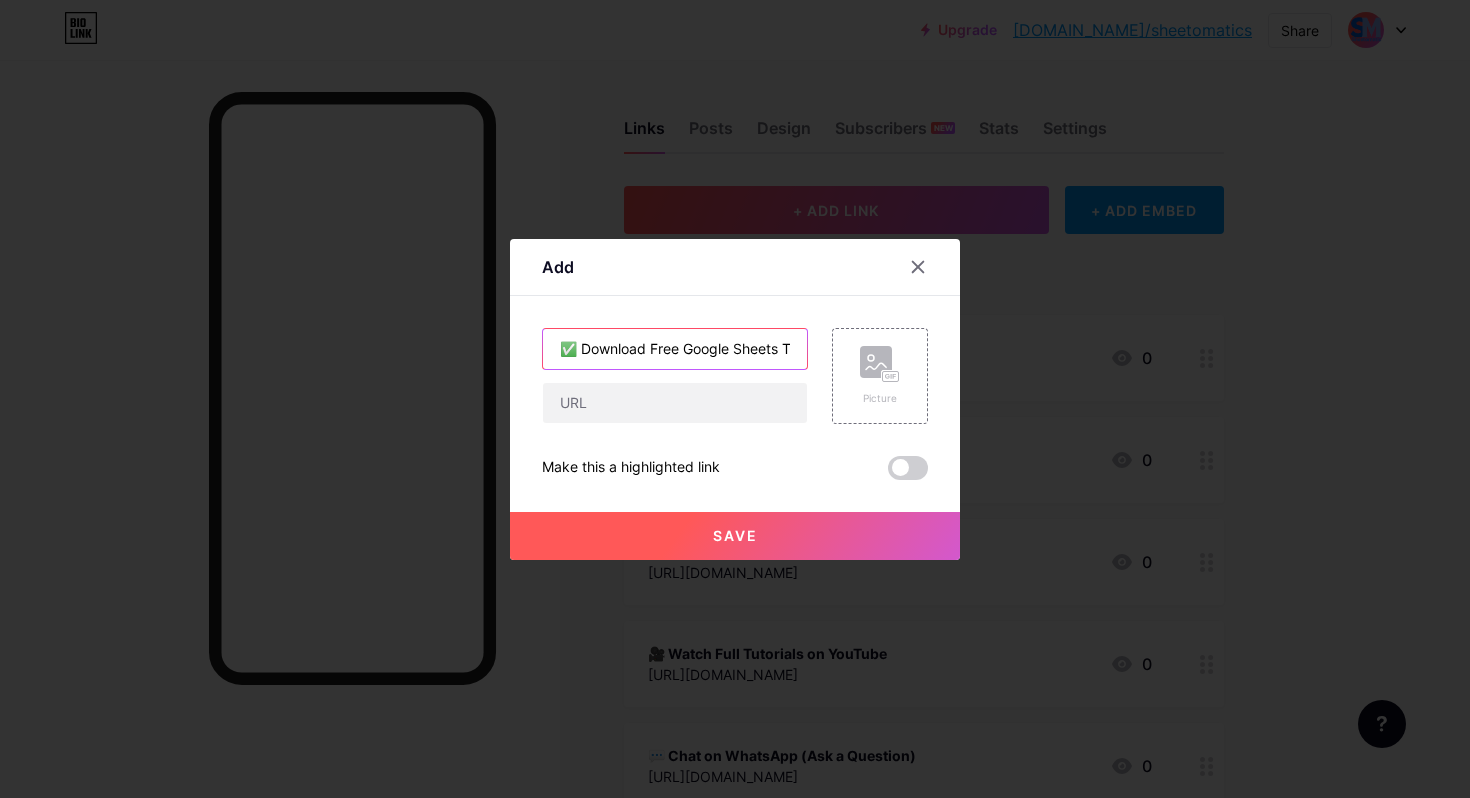 scroll, scrollTop: 0, scrollLeft: 53, axis: horizontal 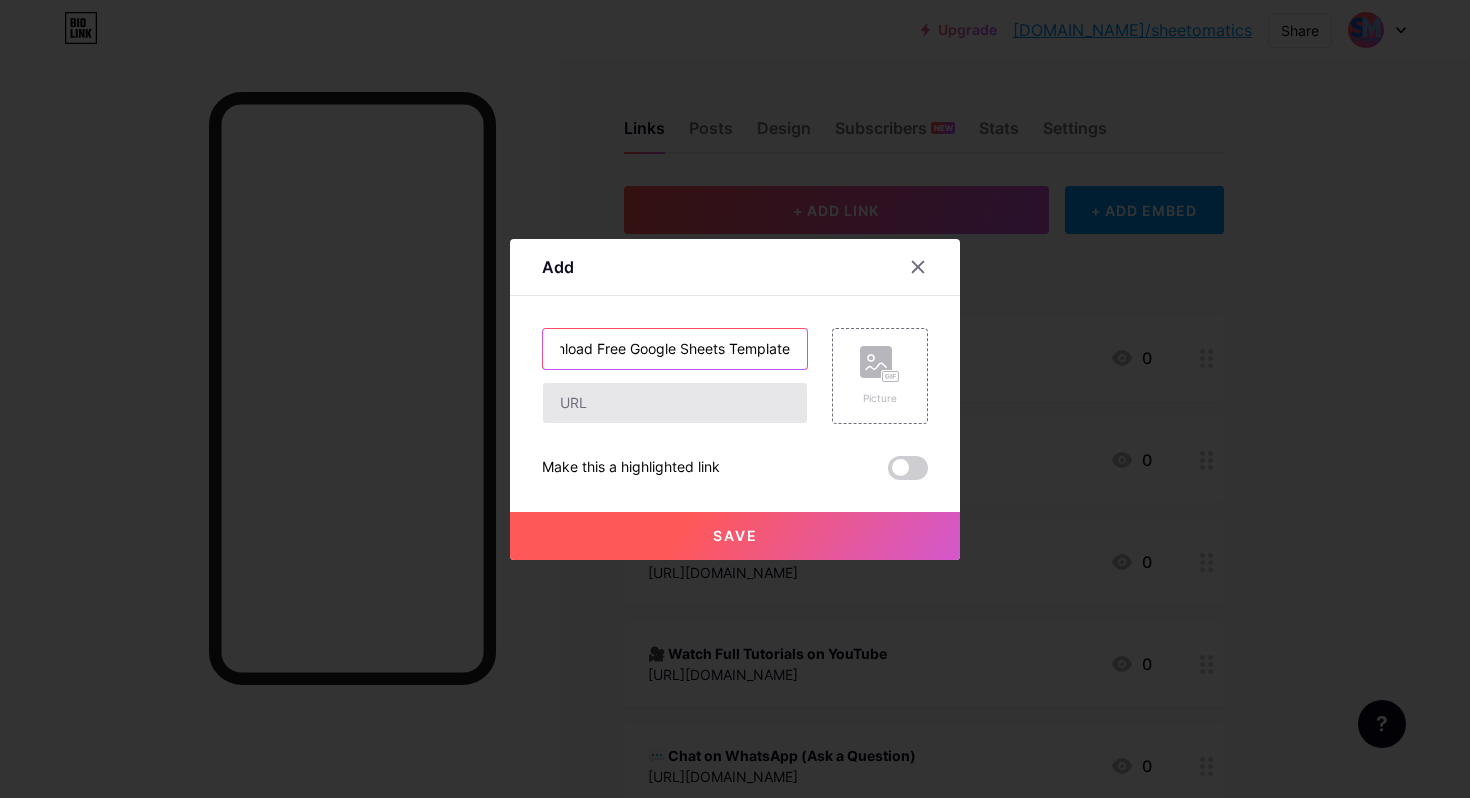 type on "✅ Download Free Google Sheets Template" 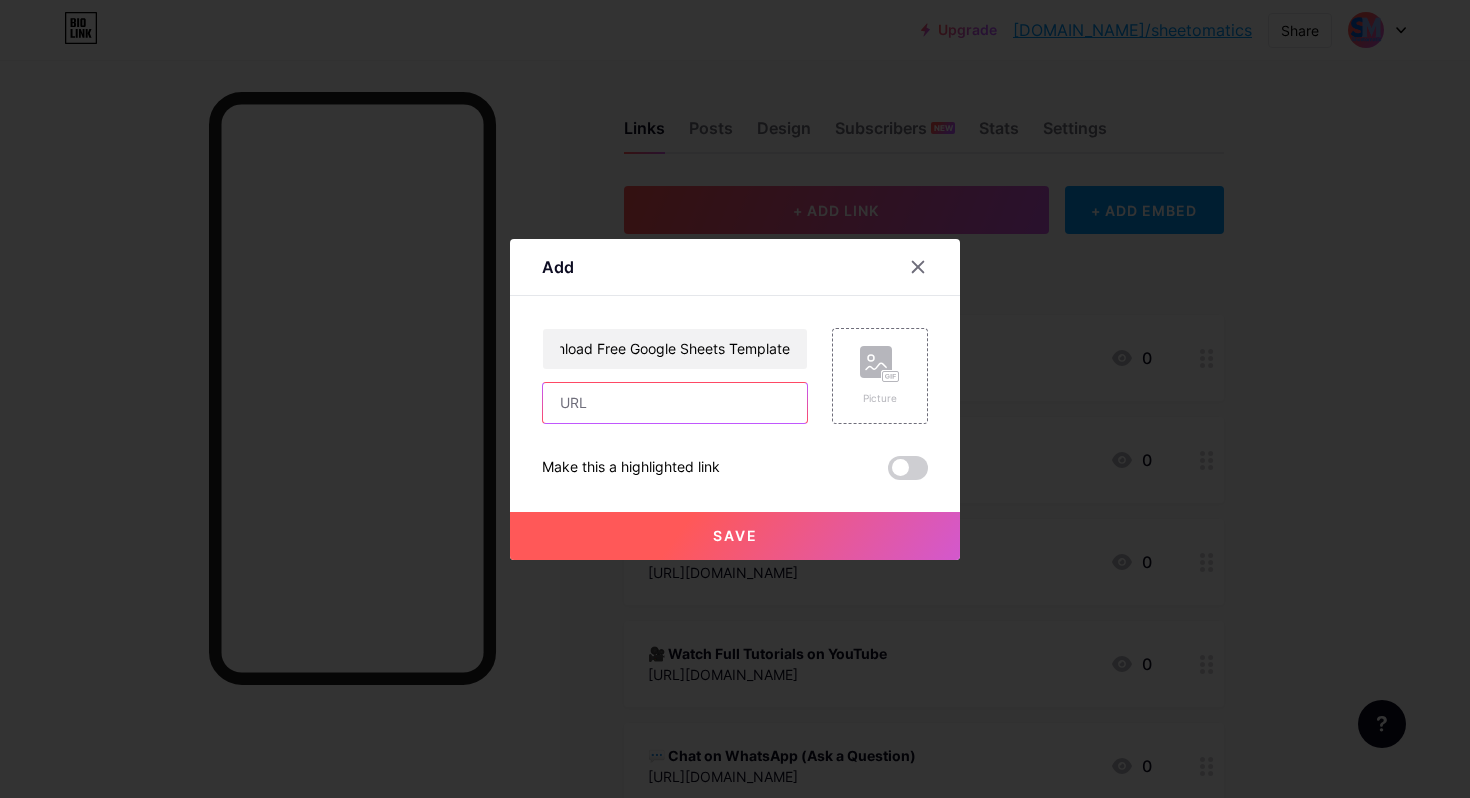 click at bounding box center (675, 403) 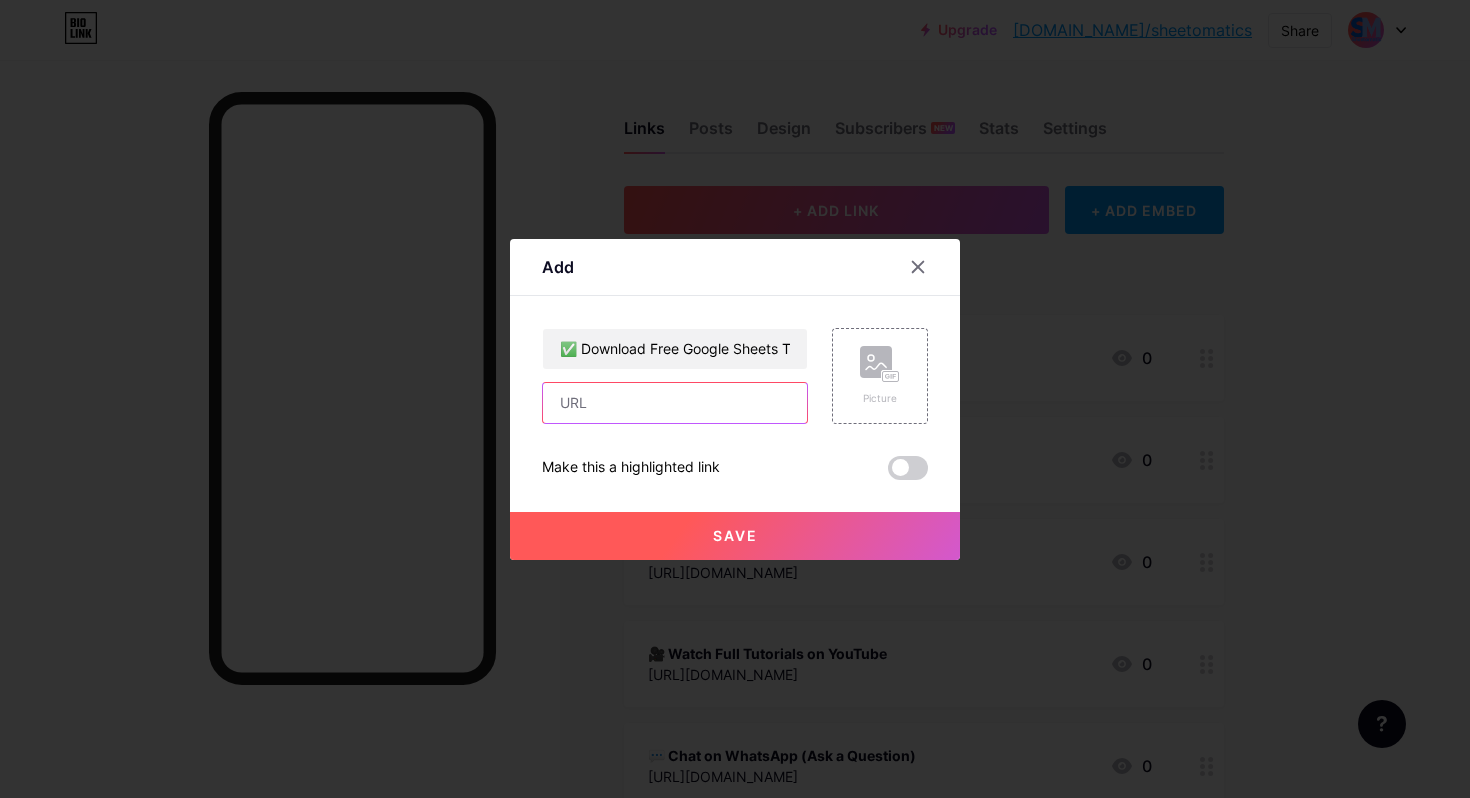 paste on "https://docs.google.com/spreadsheets/d/1emTm0ZvhZm2gyzyjFZ-oxbWz9JgB3qLbP3q2JB1RFvU/edit?usp=sharing" 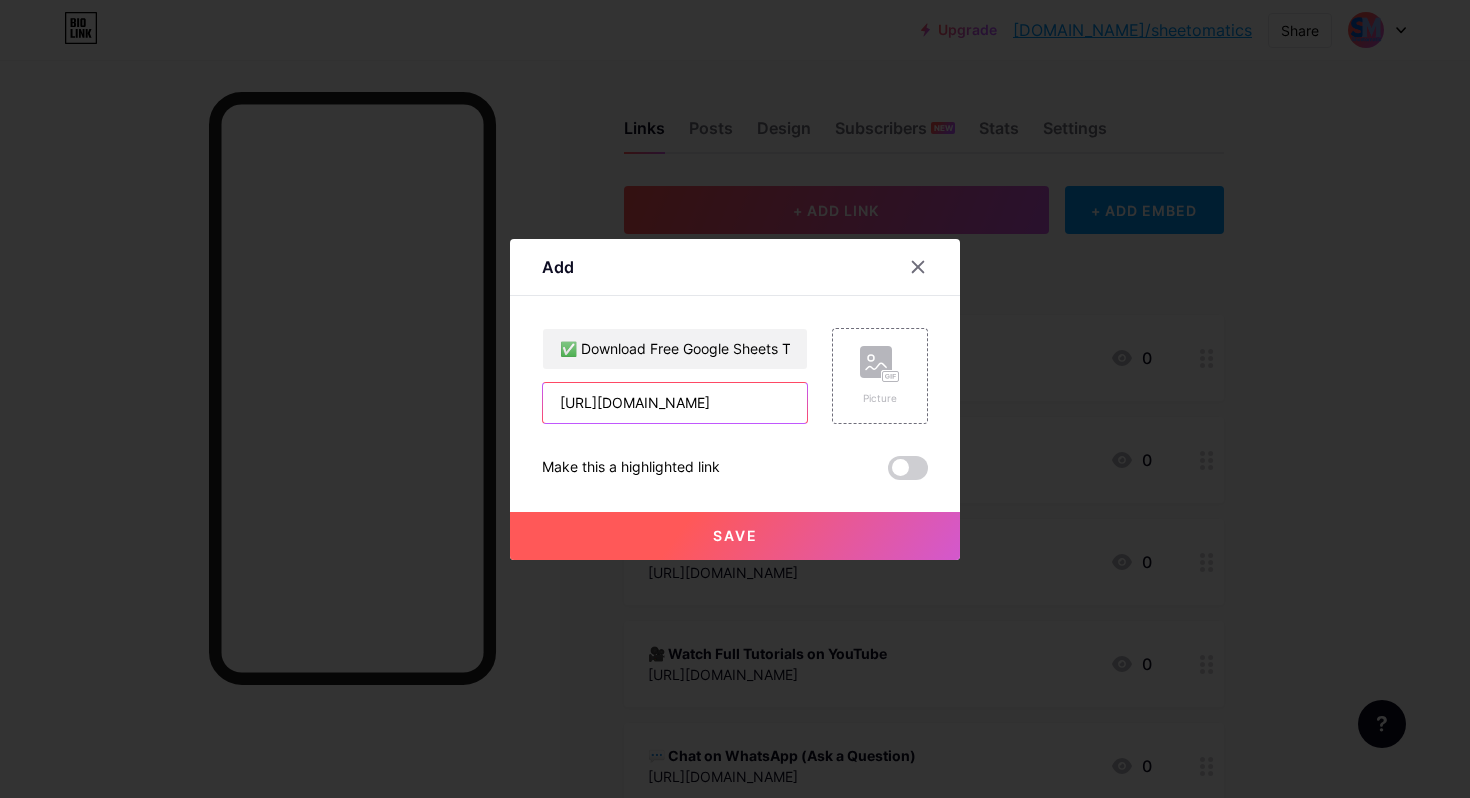 scroll, scrollTop: 0, scrollLeft: 454, axis: horizontal 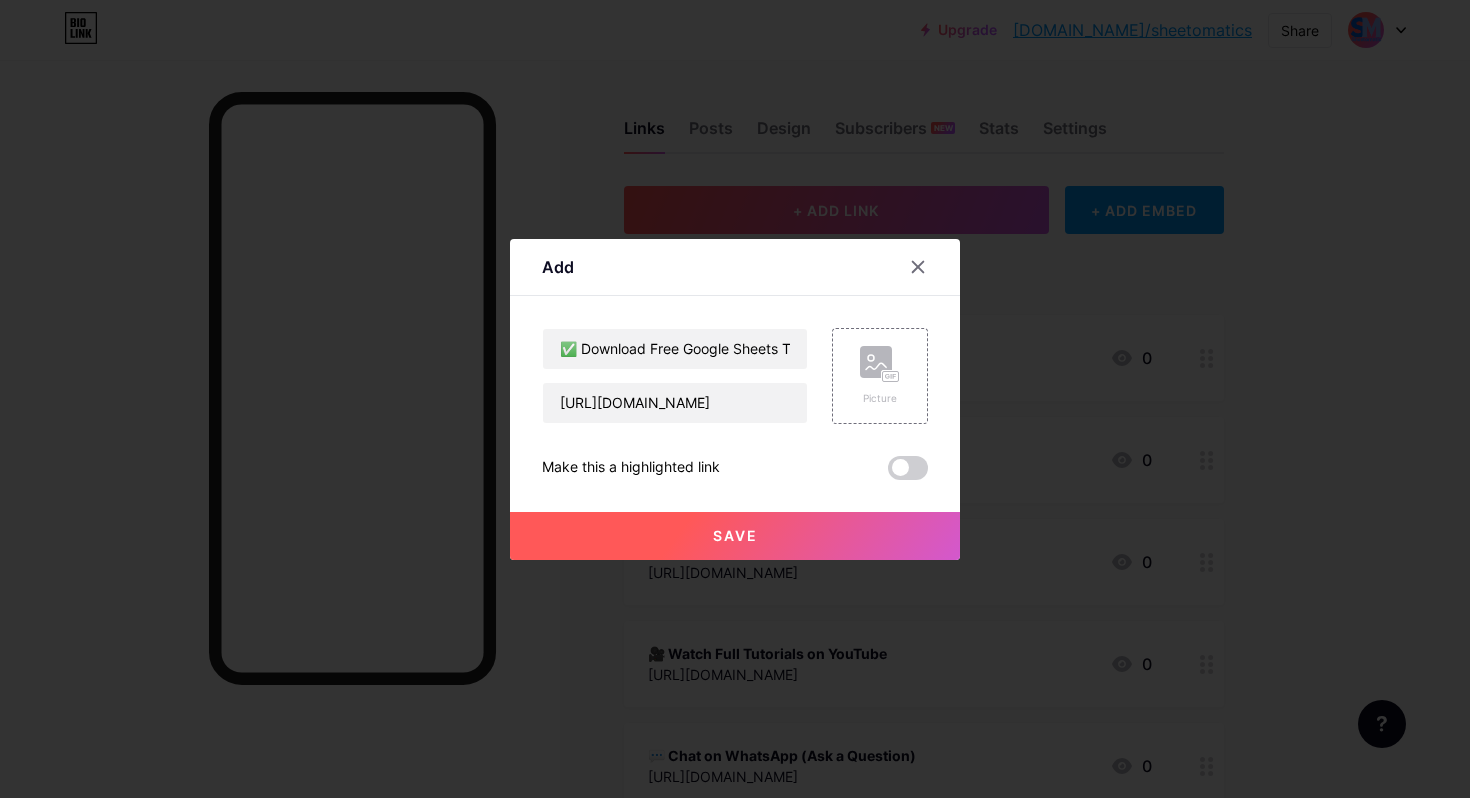 click on "Make this a highlighted link" at bounding box center [735, 468] 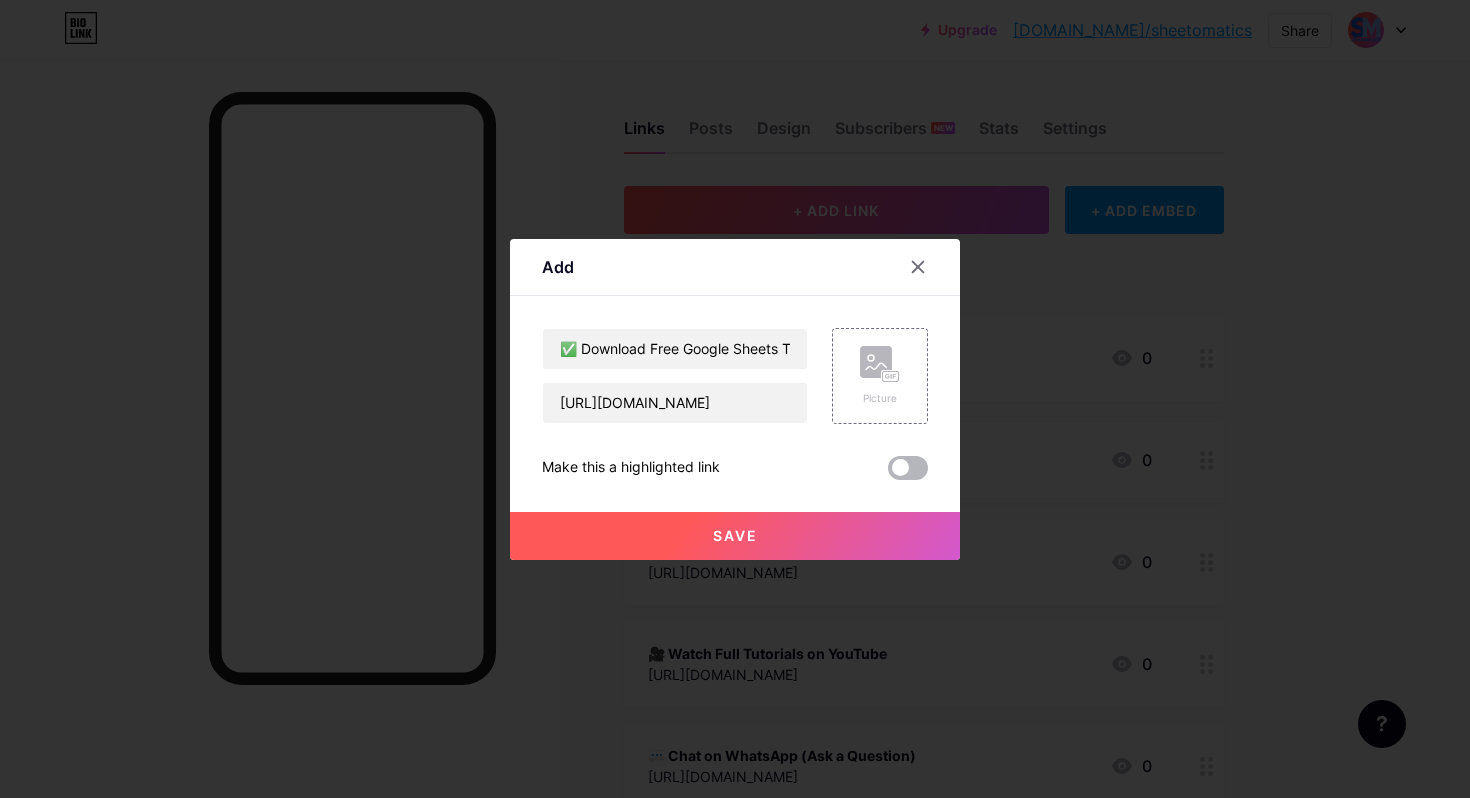 click at bounding box center [908, 468] 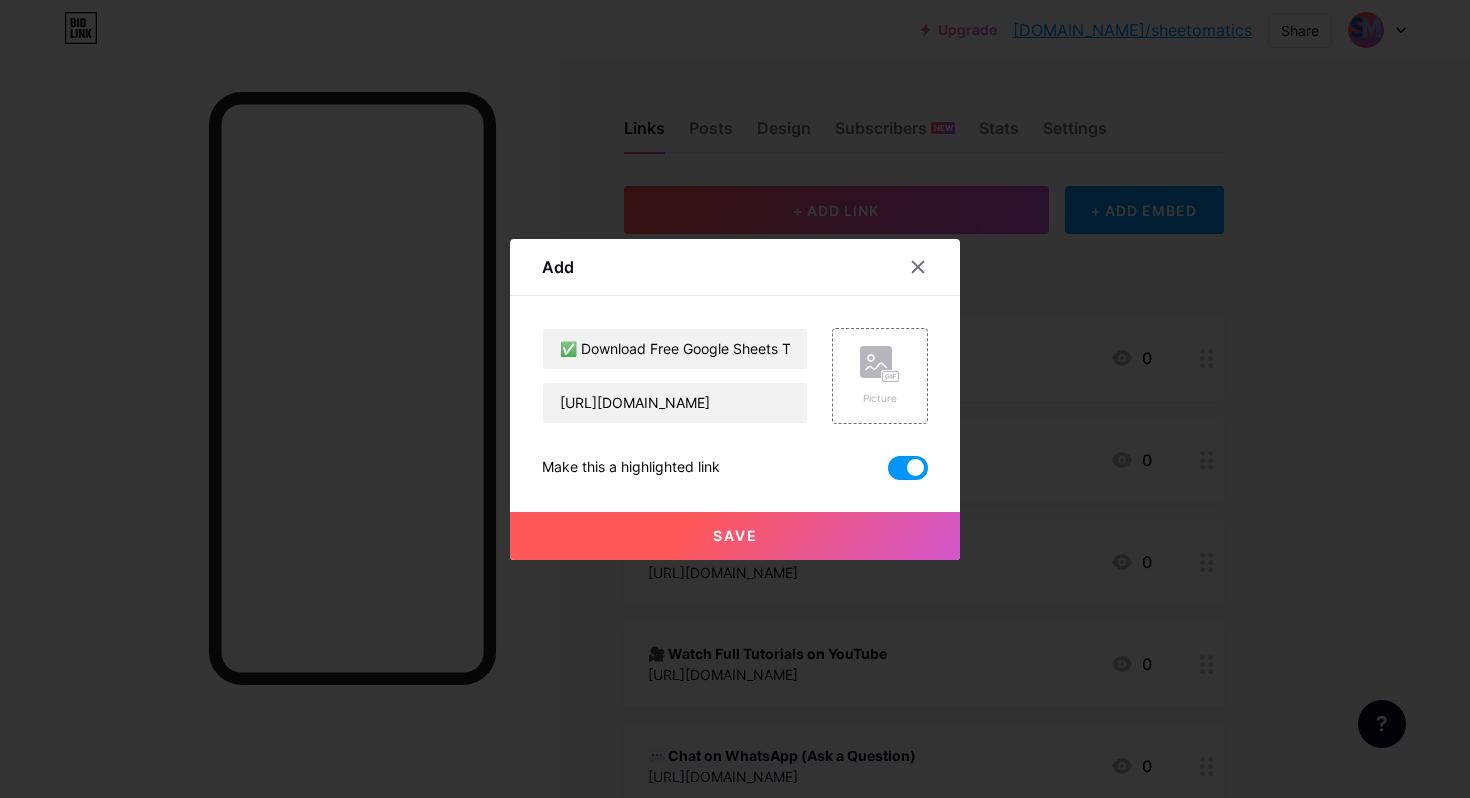 click on "Save" at bounding box center (735, 535) 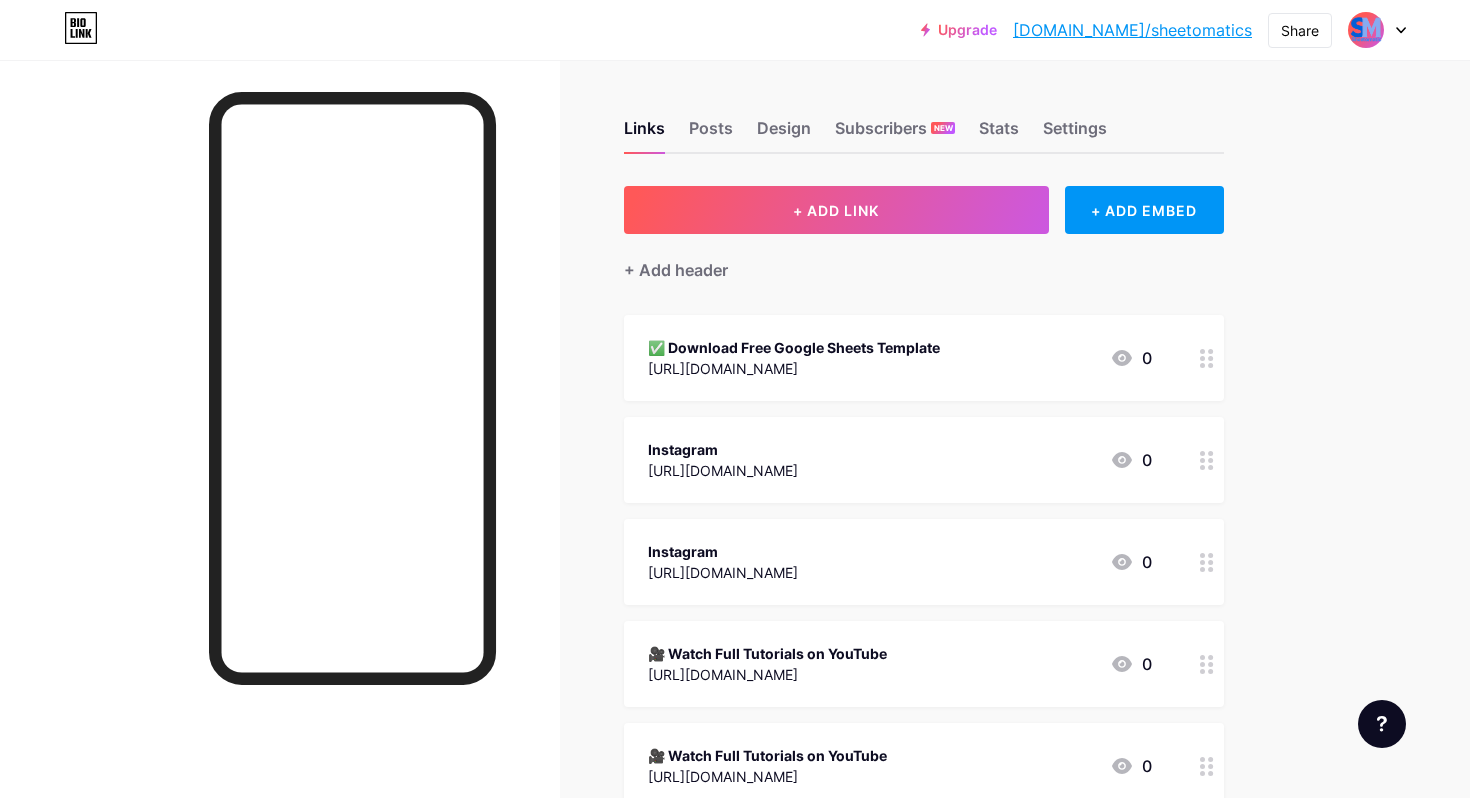 scroll, scrollTop: 78, scrollLeft: 0, axis: vertical 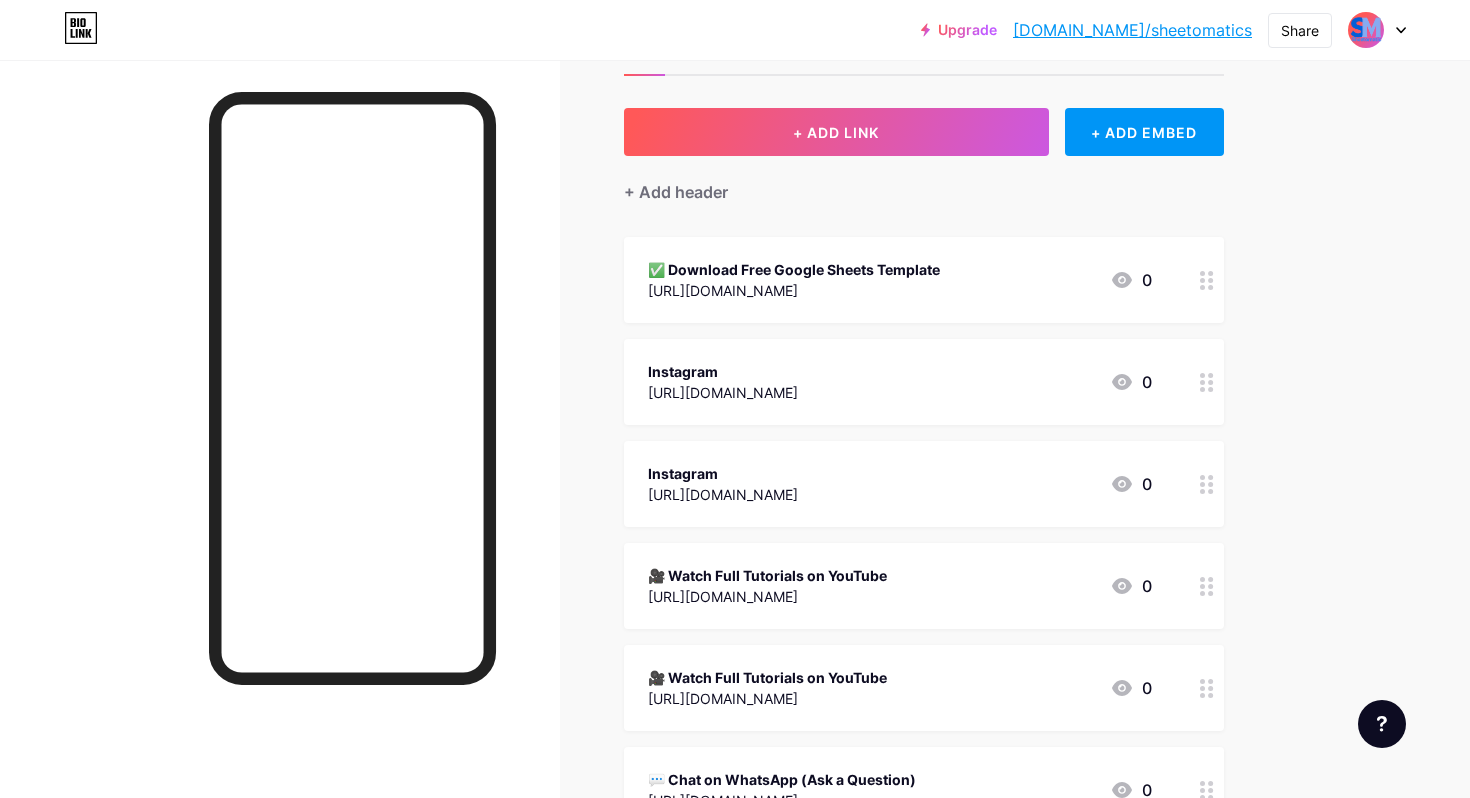 click at bounding box center [1207, 382] 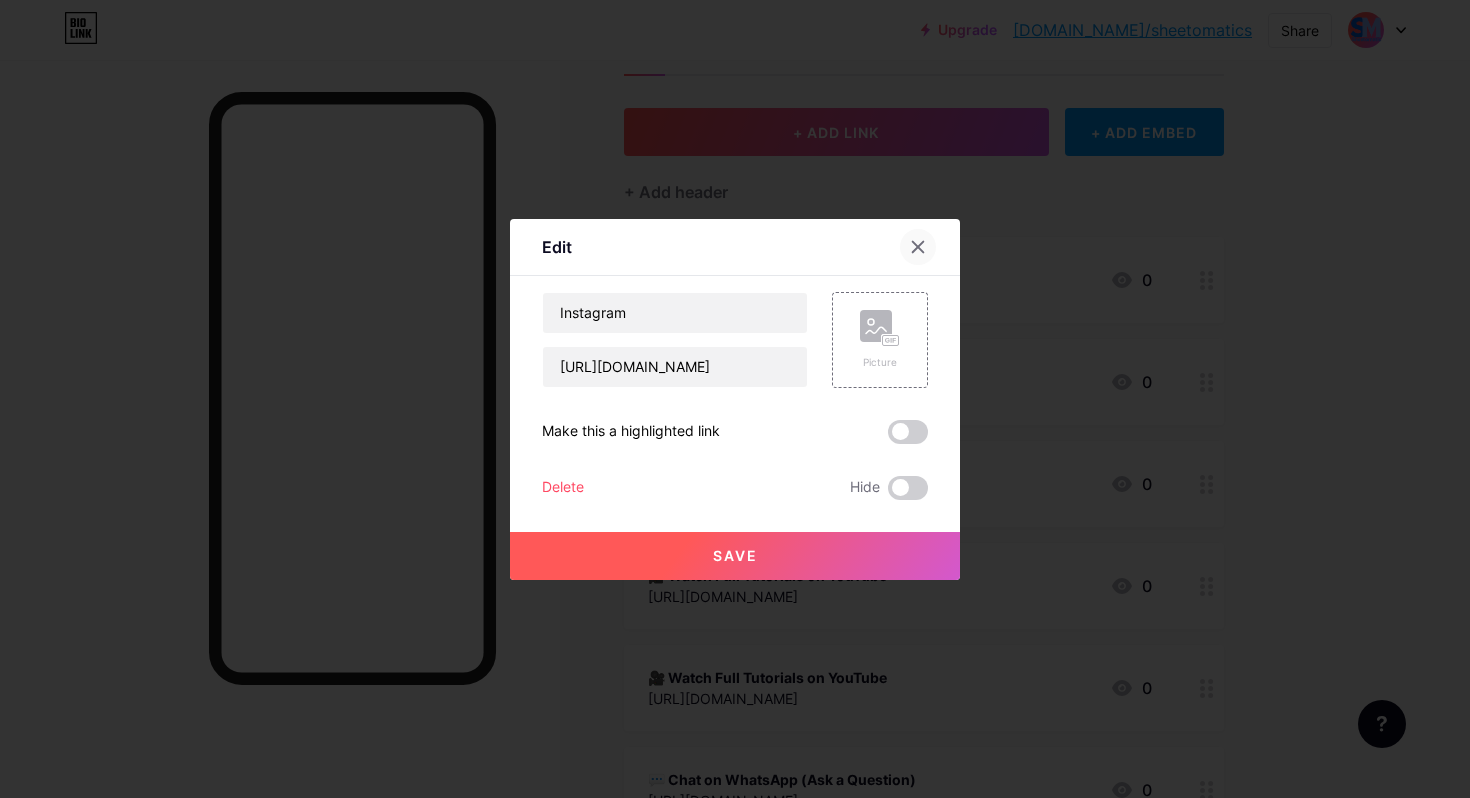 click 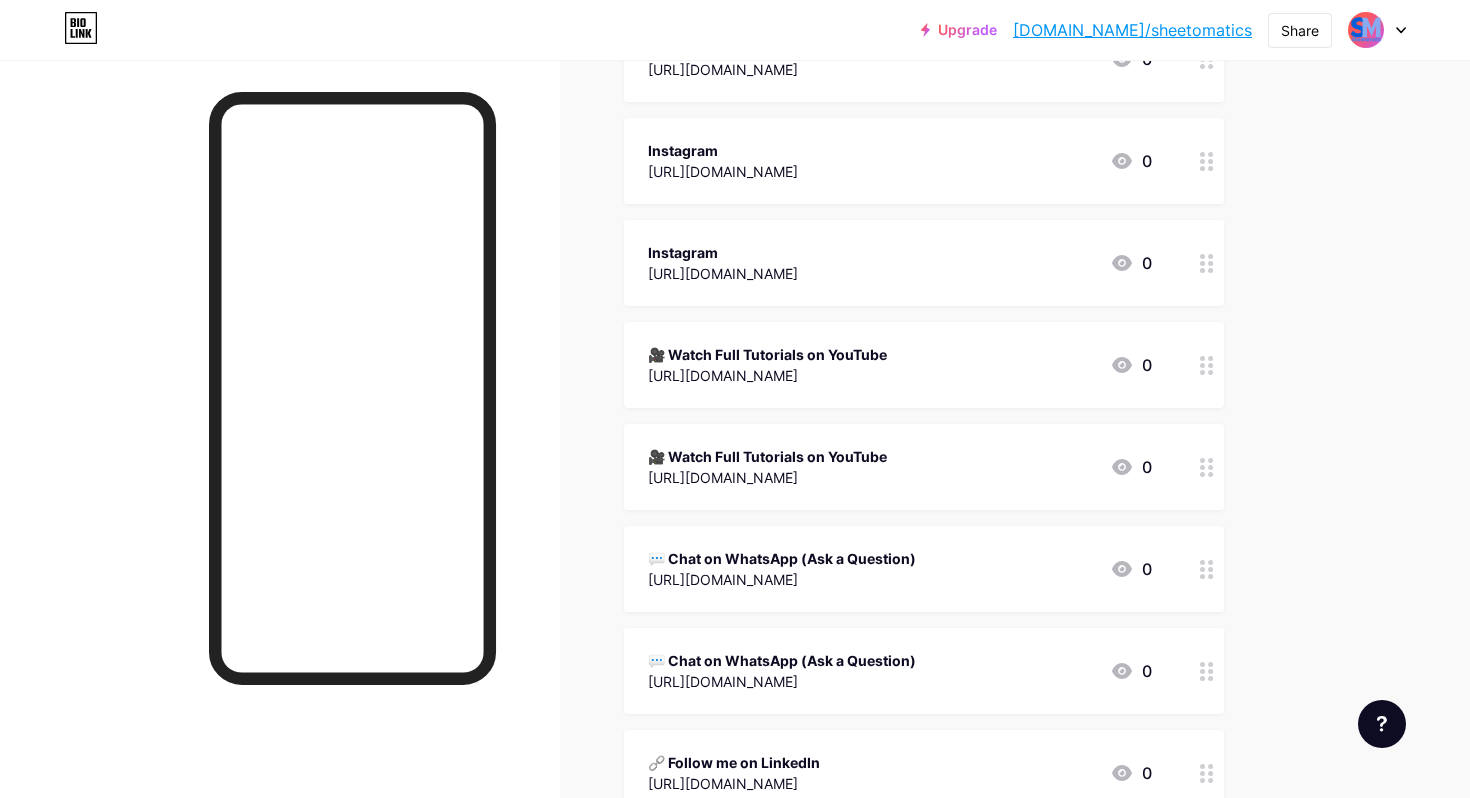 scroll, scrollTop: 328, scrollLeft: 0, axis: vertical 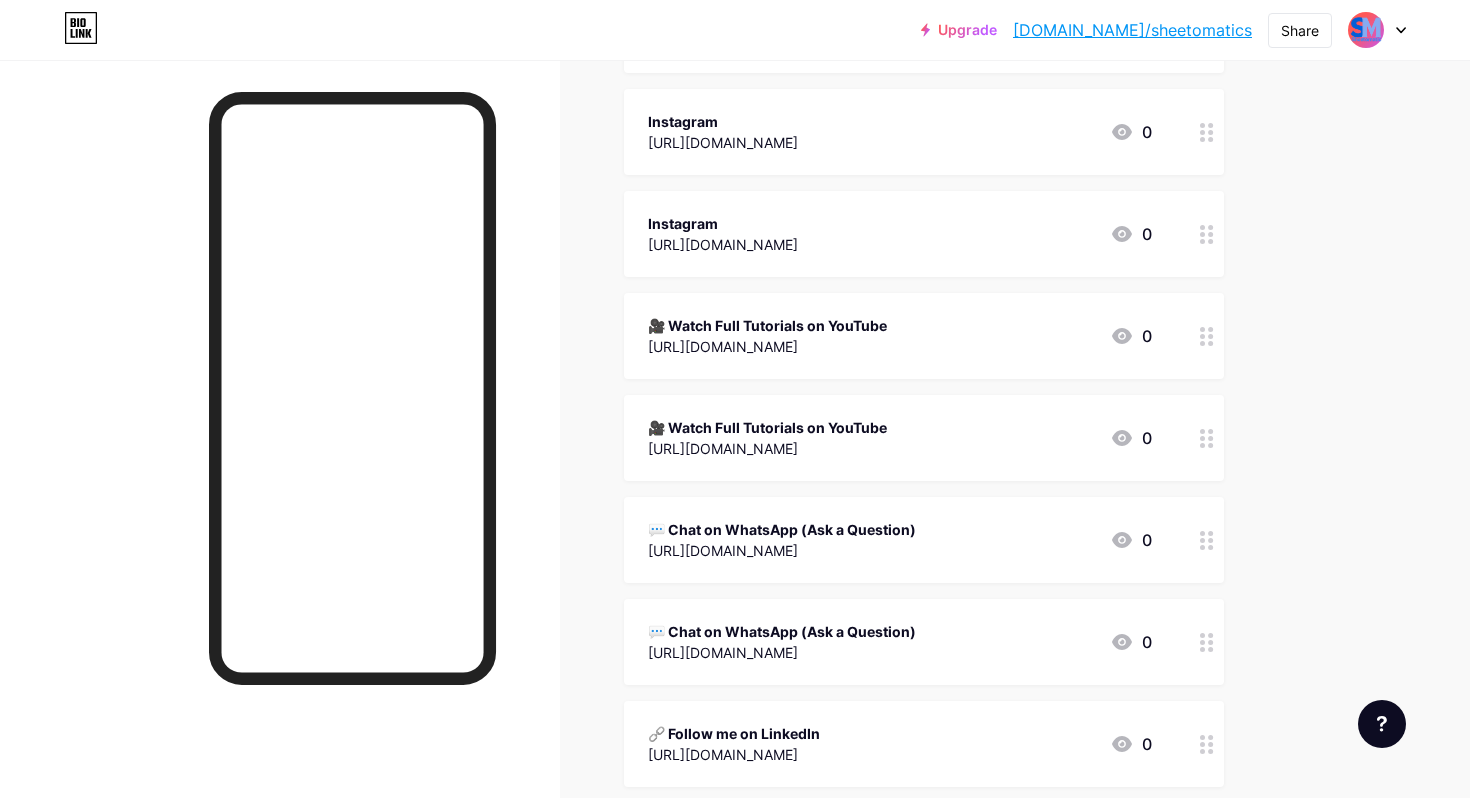 click on "💬 Chat on WhatsApp (Ask a Question)" at bounding box center (782, 529) 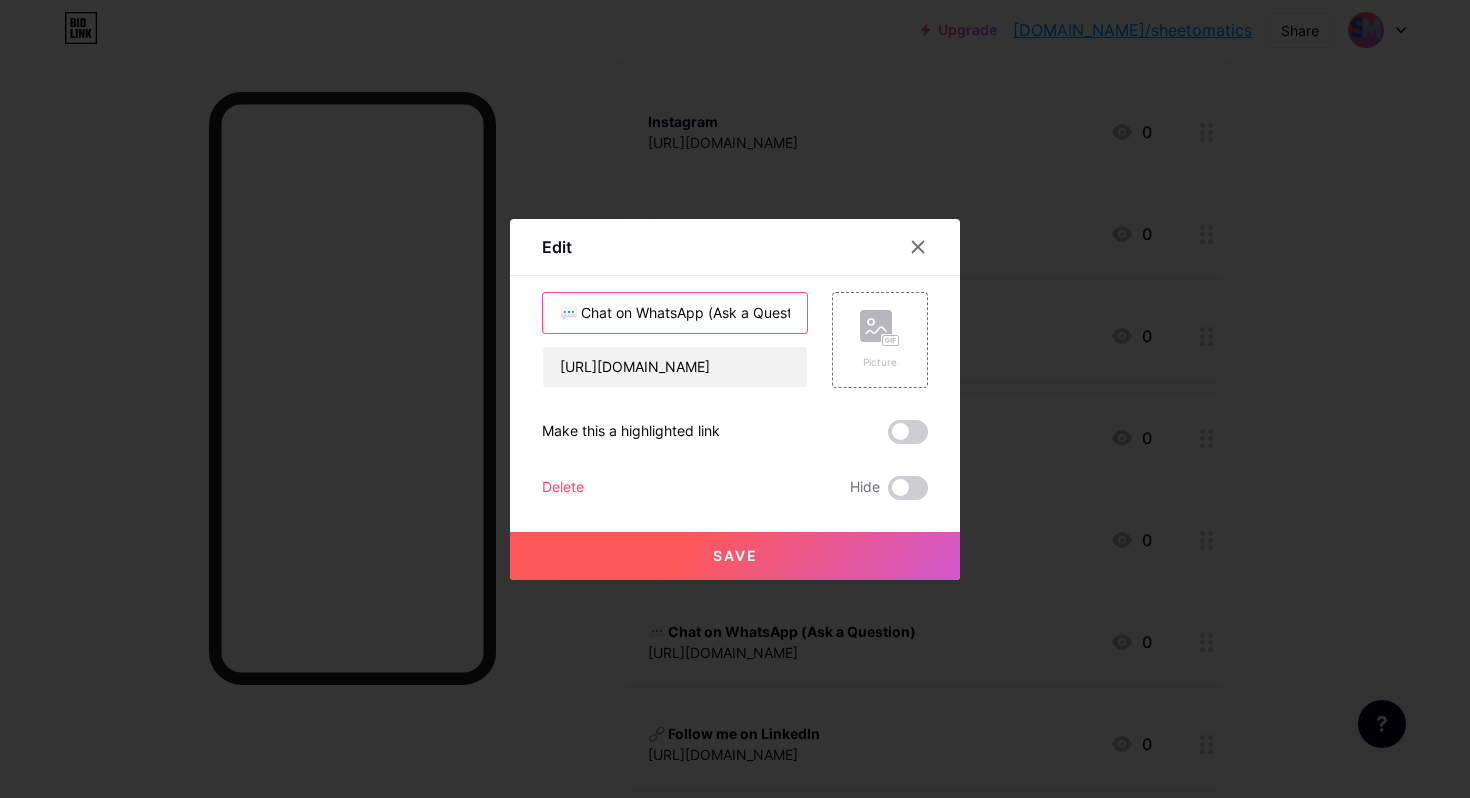 click on "💬 Chat on WhatsApp (Ask a Question)" at bounding box center [675, 313] 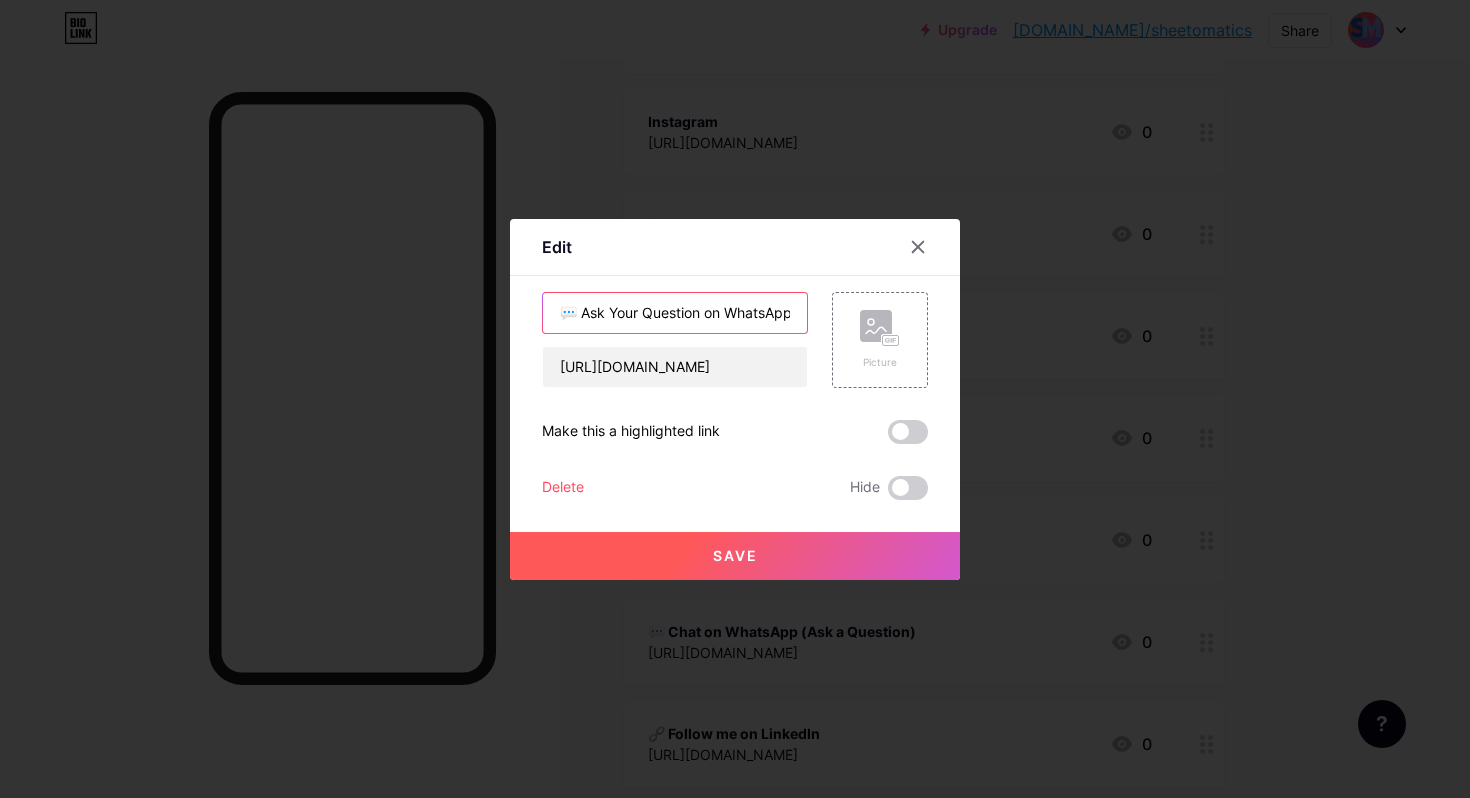 scroll, scrollTop: 0, scrollLeft: 2, axis: horizontal 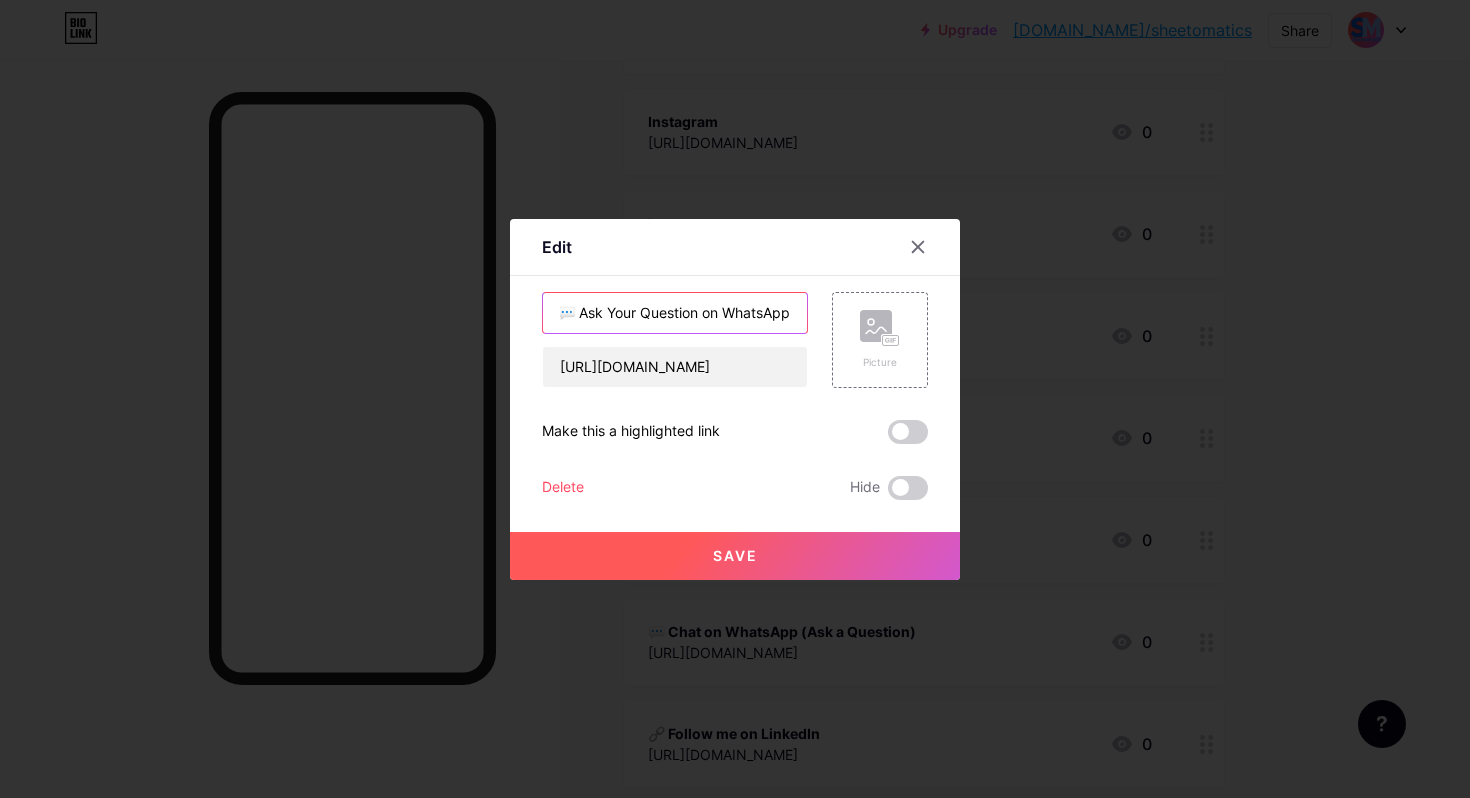 type on "💬 Ask Your Question on WhatsApp" 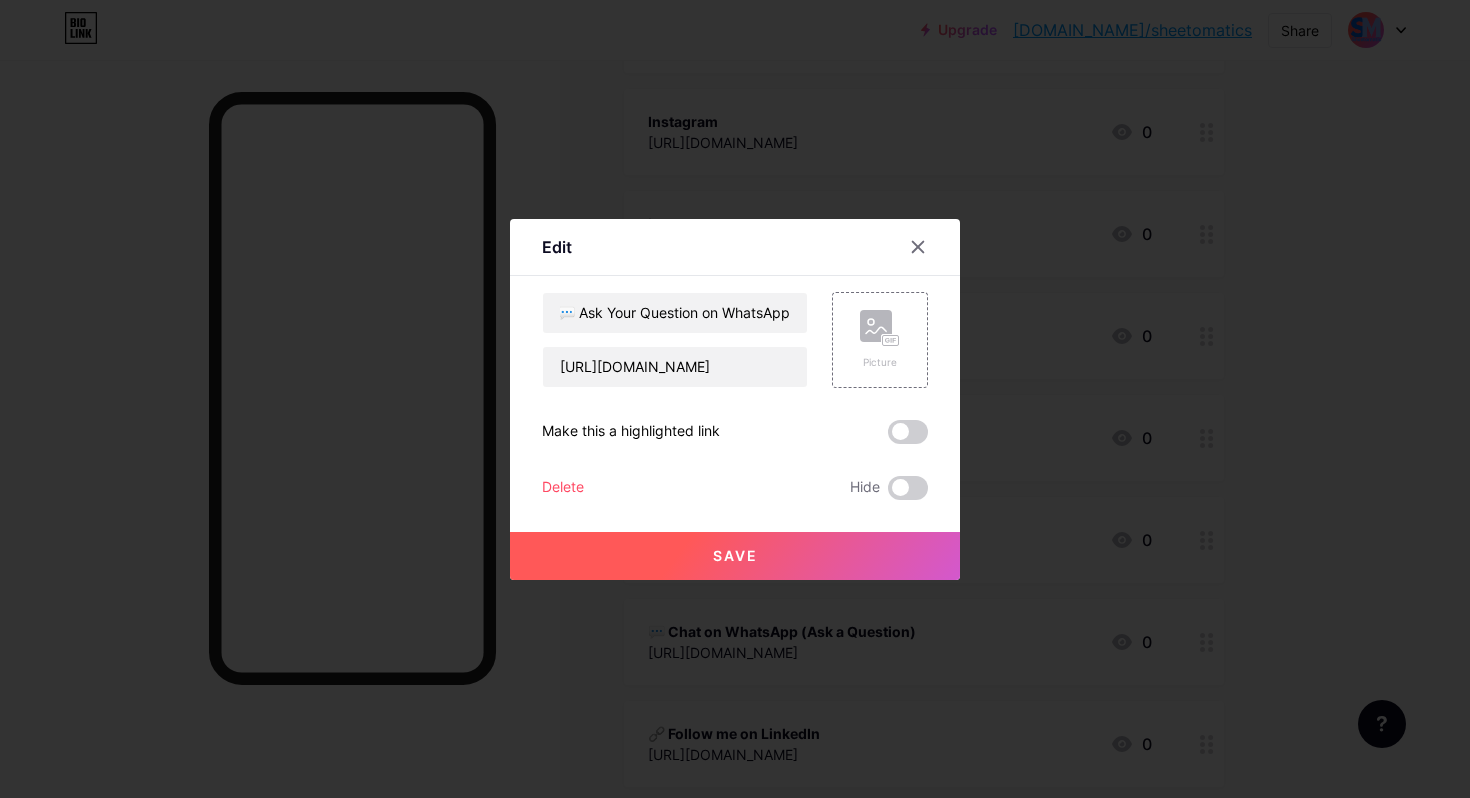 click at bounding box center (908, 432) 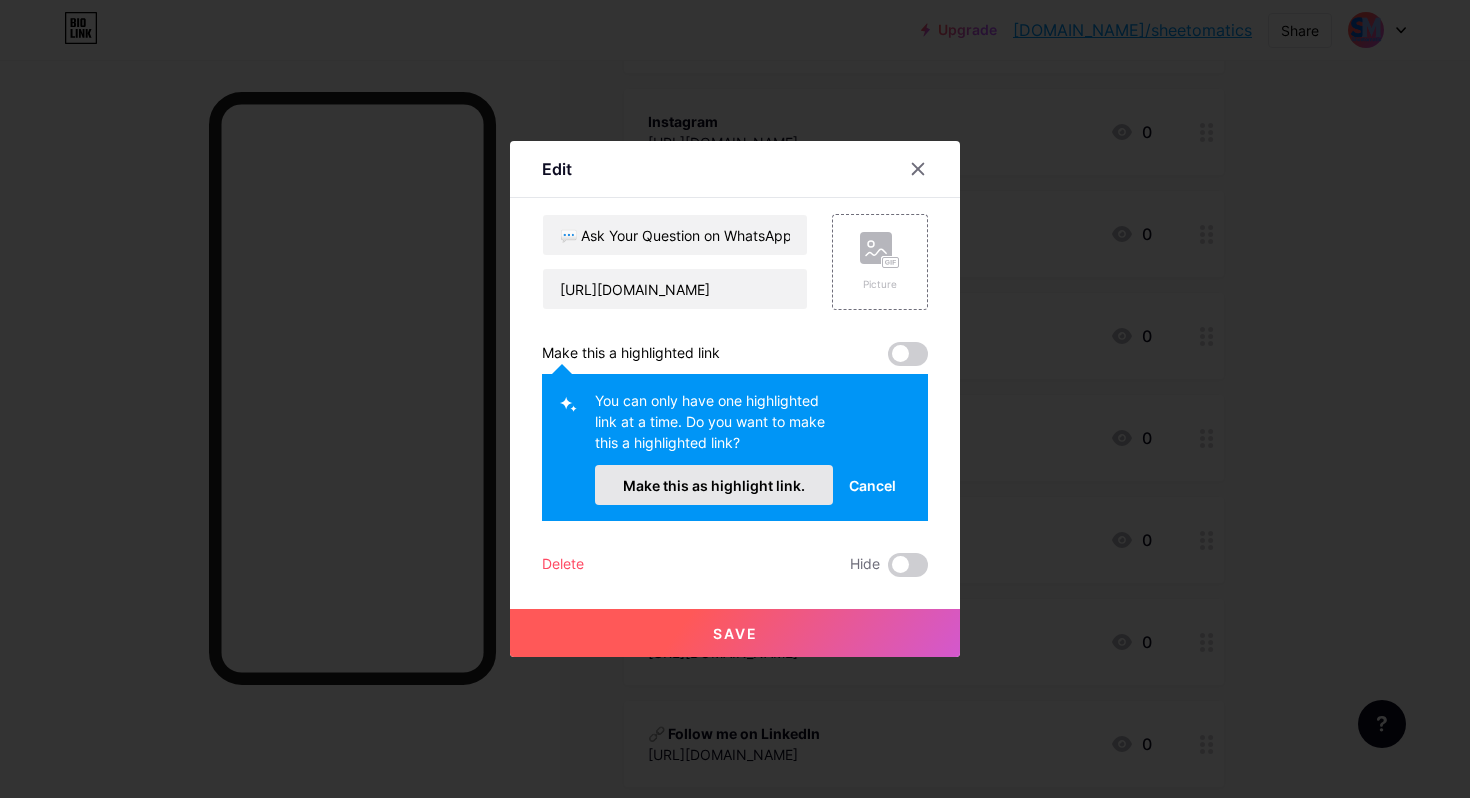click on "Make this as highlight link." at bounding box center (714, 485) 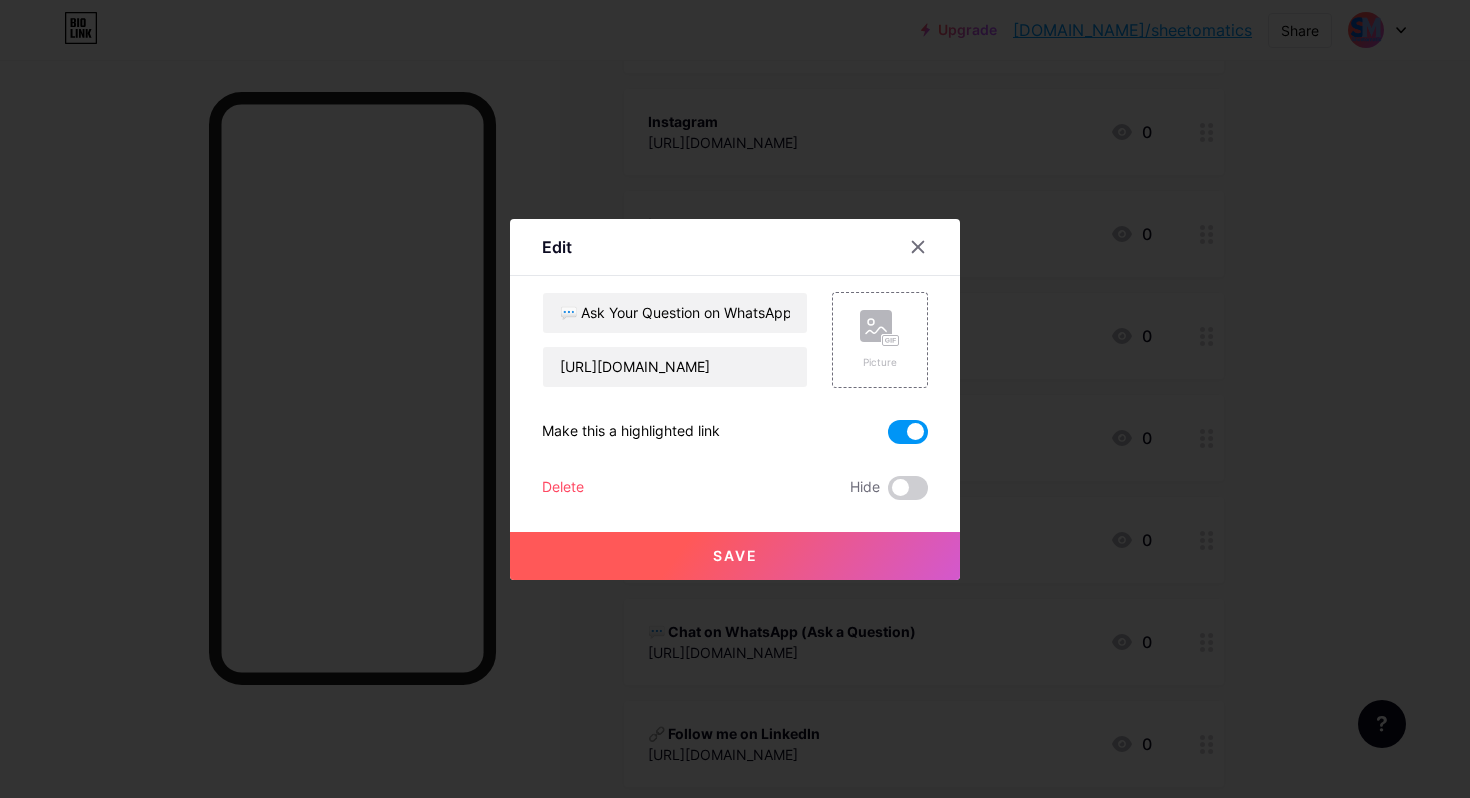 click on "Save" at bounding box center [735, 555] 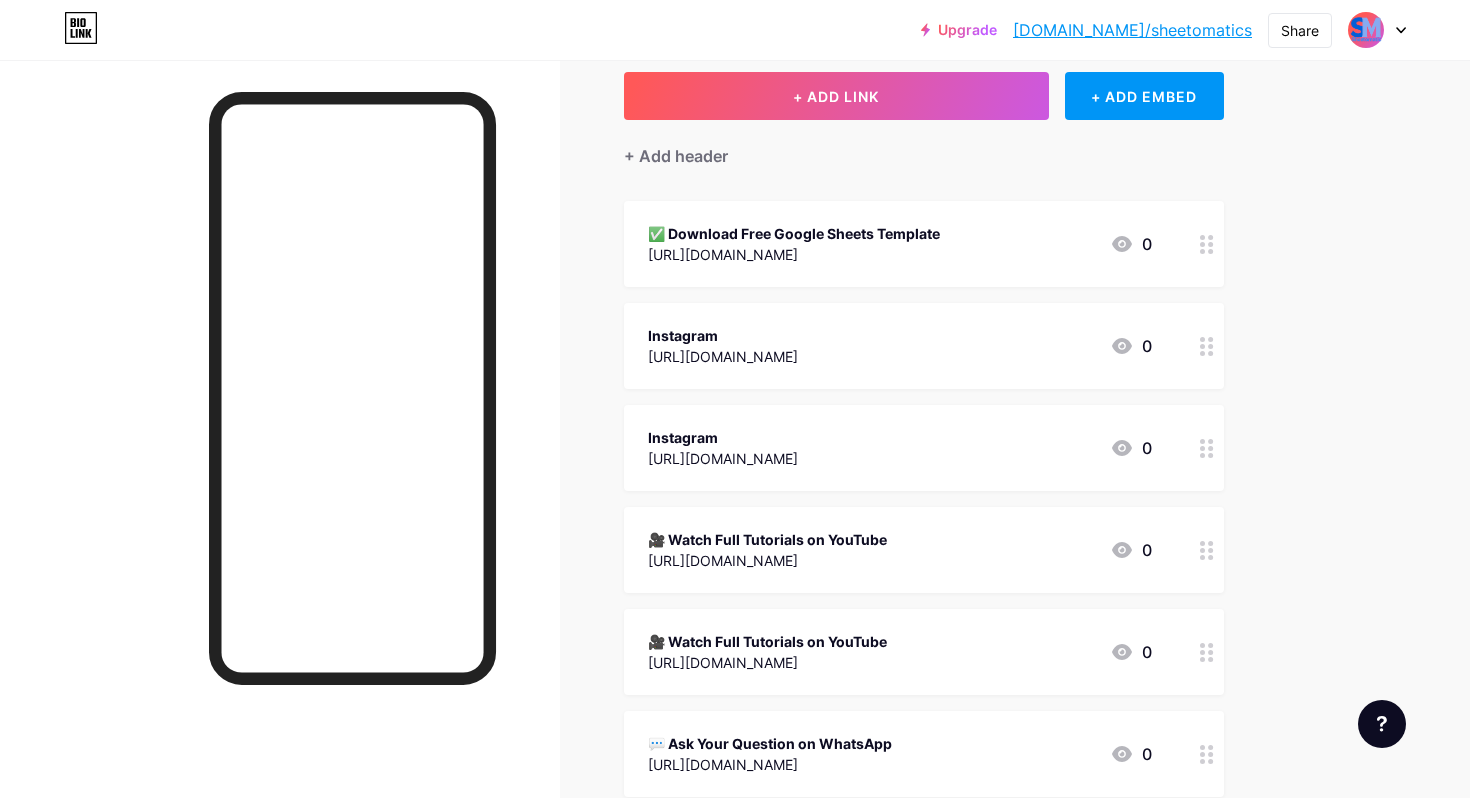 scroll, scrollTop: 149, scrollLeft: 0, axis: vertical 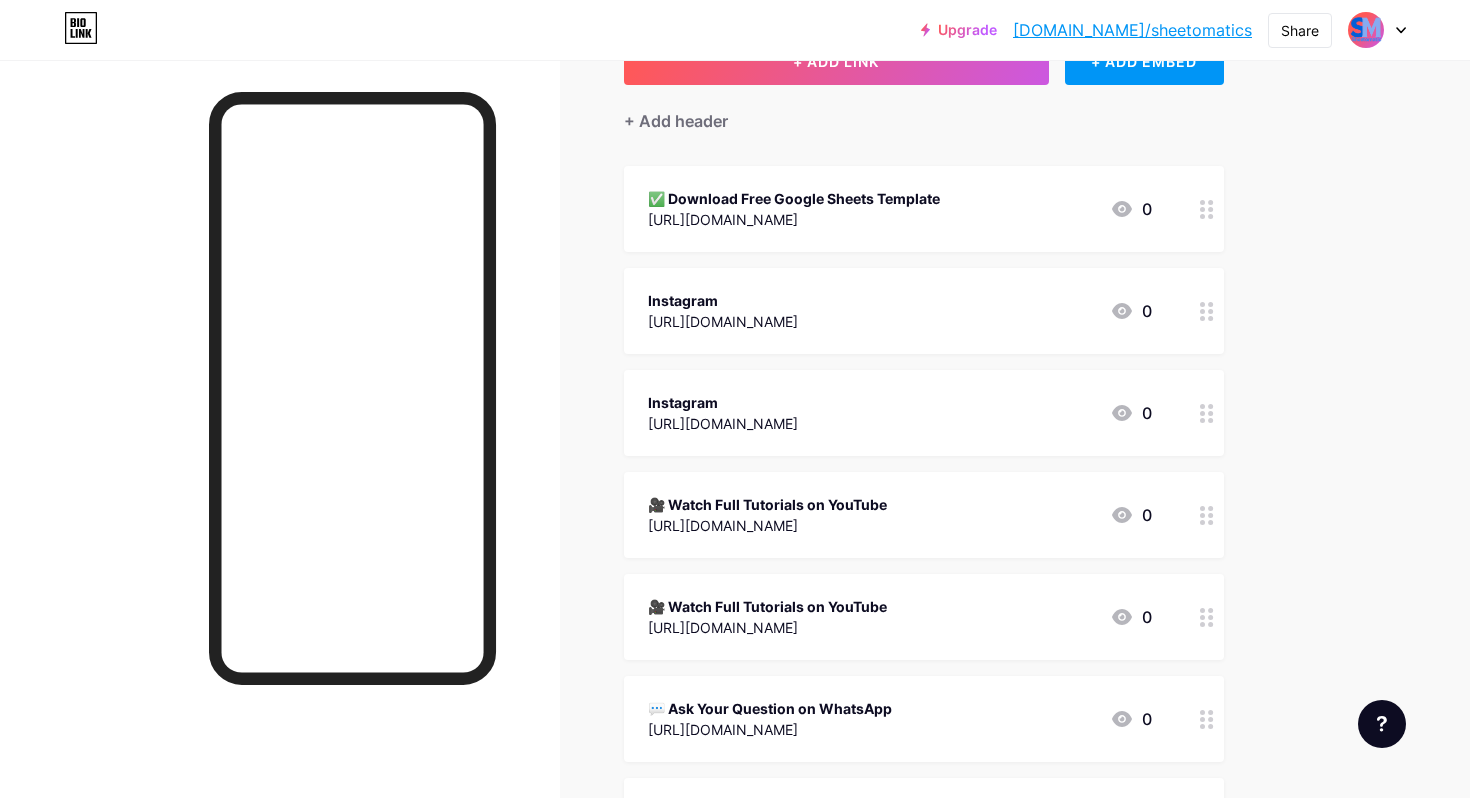 click 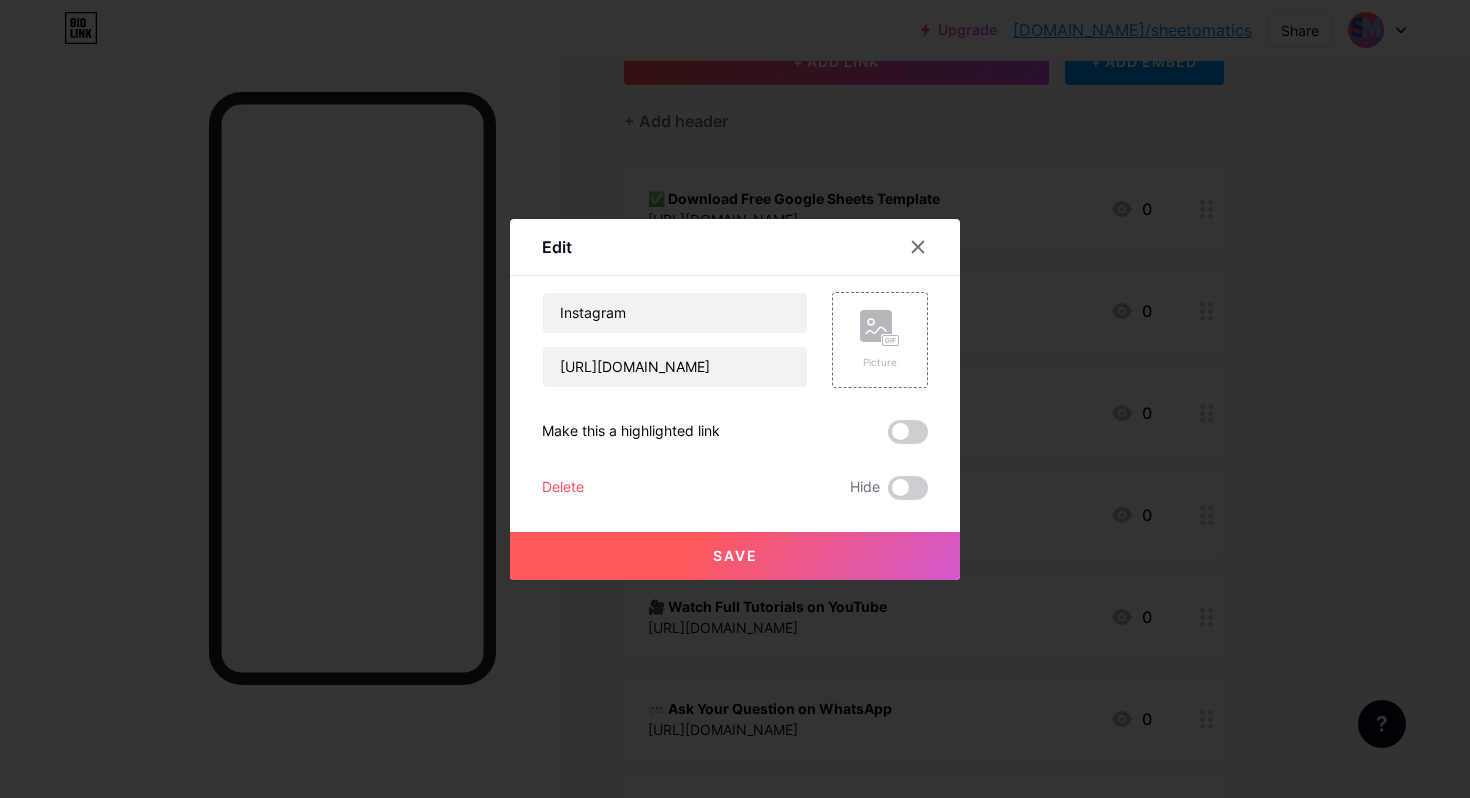 click on "Delete" at bounding box center [563, 488] 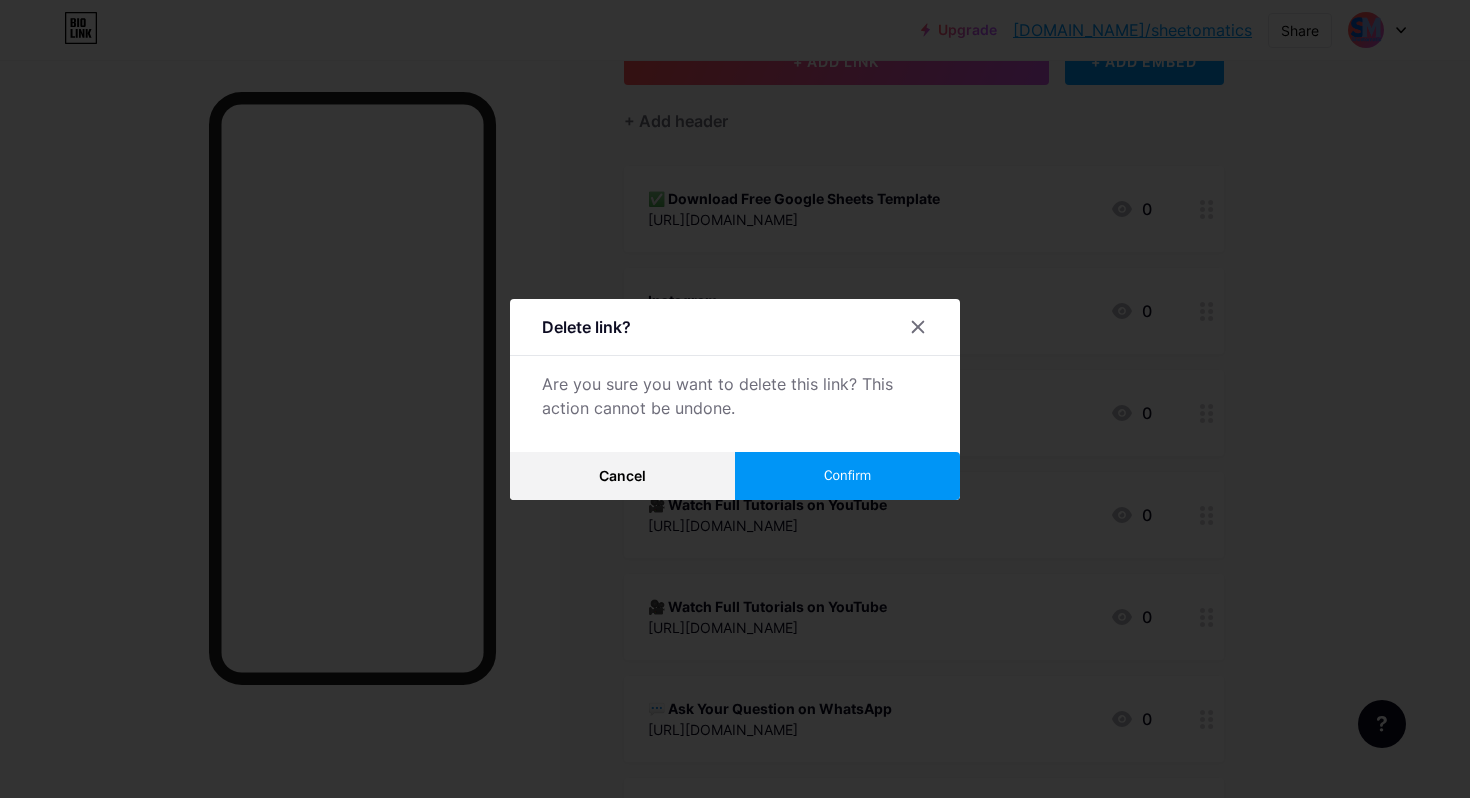 click on "Confirm" at bounding box center [847, 475] 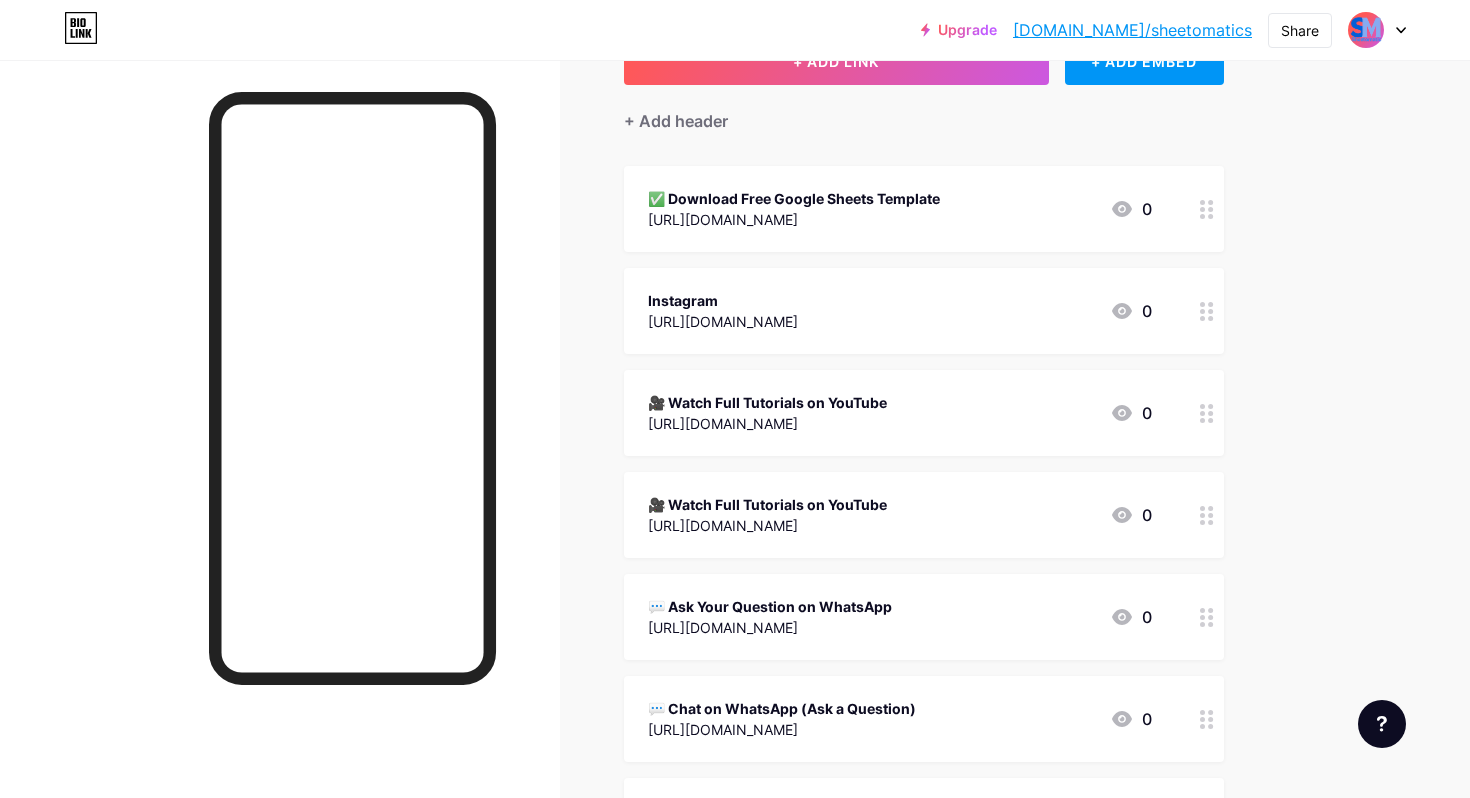 drag, startPoint x: 643, startPoint y: 422, endPoint x: 678, endPoint y: 455, distance: 48.104053 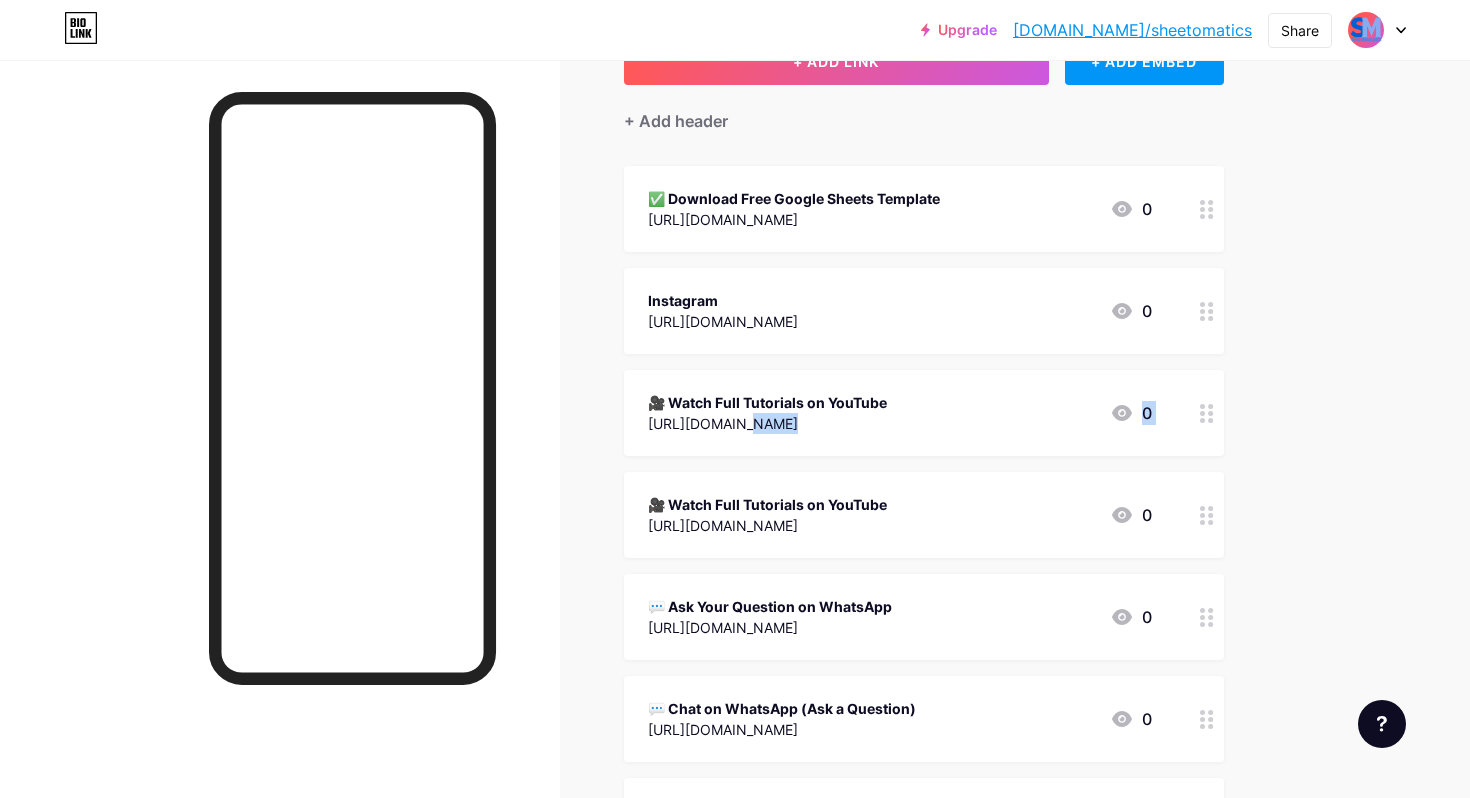 click on "Links
Posts
Design
Subscribers
NEW
Stats
Settings       + ADD LINK     + ADD EMBED
+ Add header
✅ Download Free Google Sheets Template
https://docs.google.com/spreadsheets/d/1emTm0ZvhZm2gyzyjFZ-oxbWz9JgB3qLbP3q2JB1RFvU/copy
0
Instagram
https://www.instagram.com/sheetomatic/
0
🎥 Watch Full Tutorials on YouTube
https://youtube.com/sheetomatic
0
🎥 Watch Full Tutorials on YouTube
https://youtube.com/sheetomatic
0
💬 Ask Your Question on WhatsApp
https://wa.me/919329103106
0" at bounding box center [654, 657] 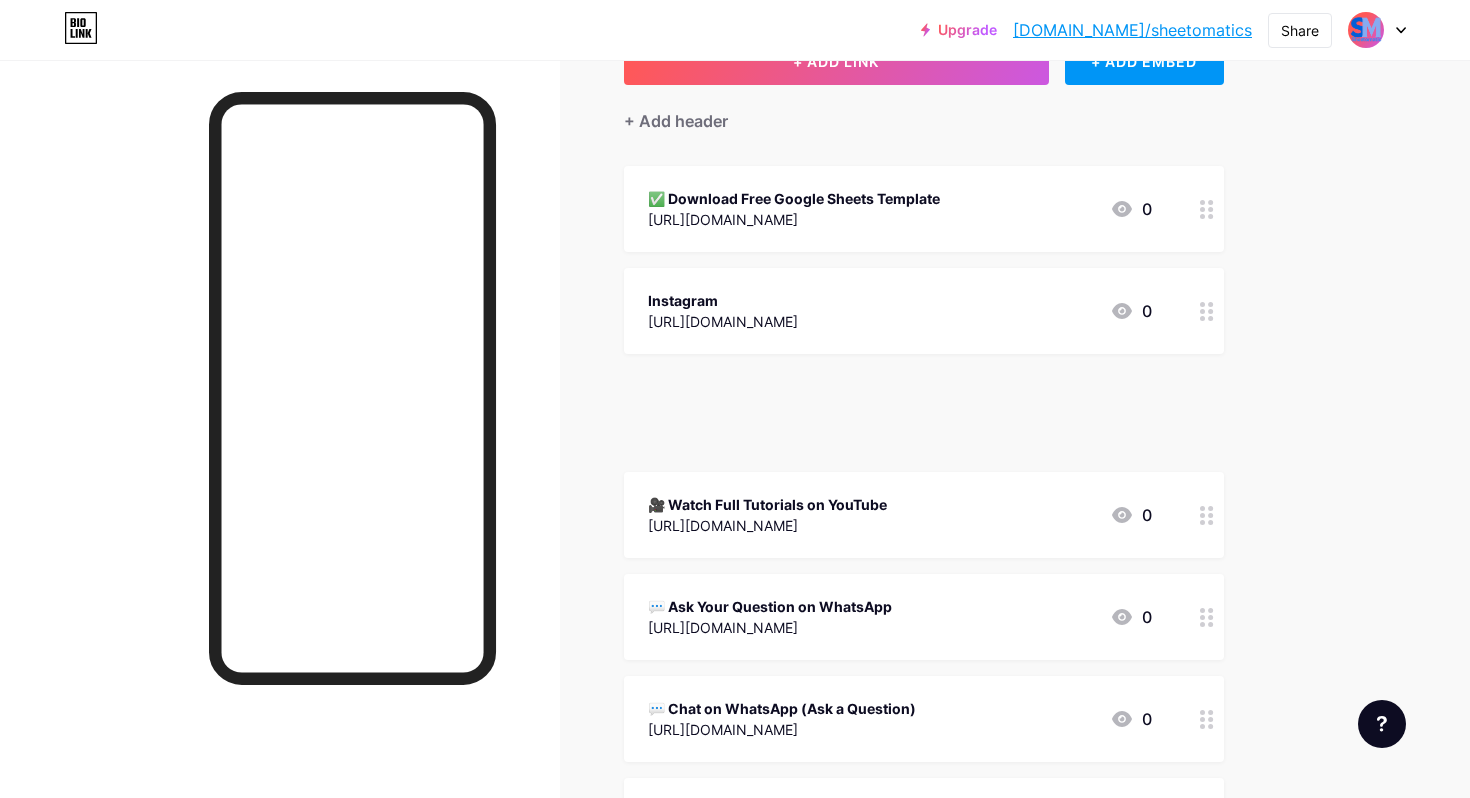type 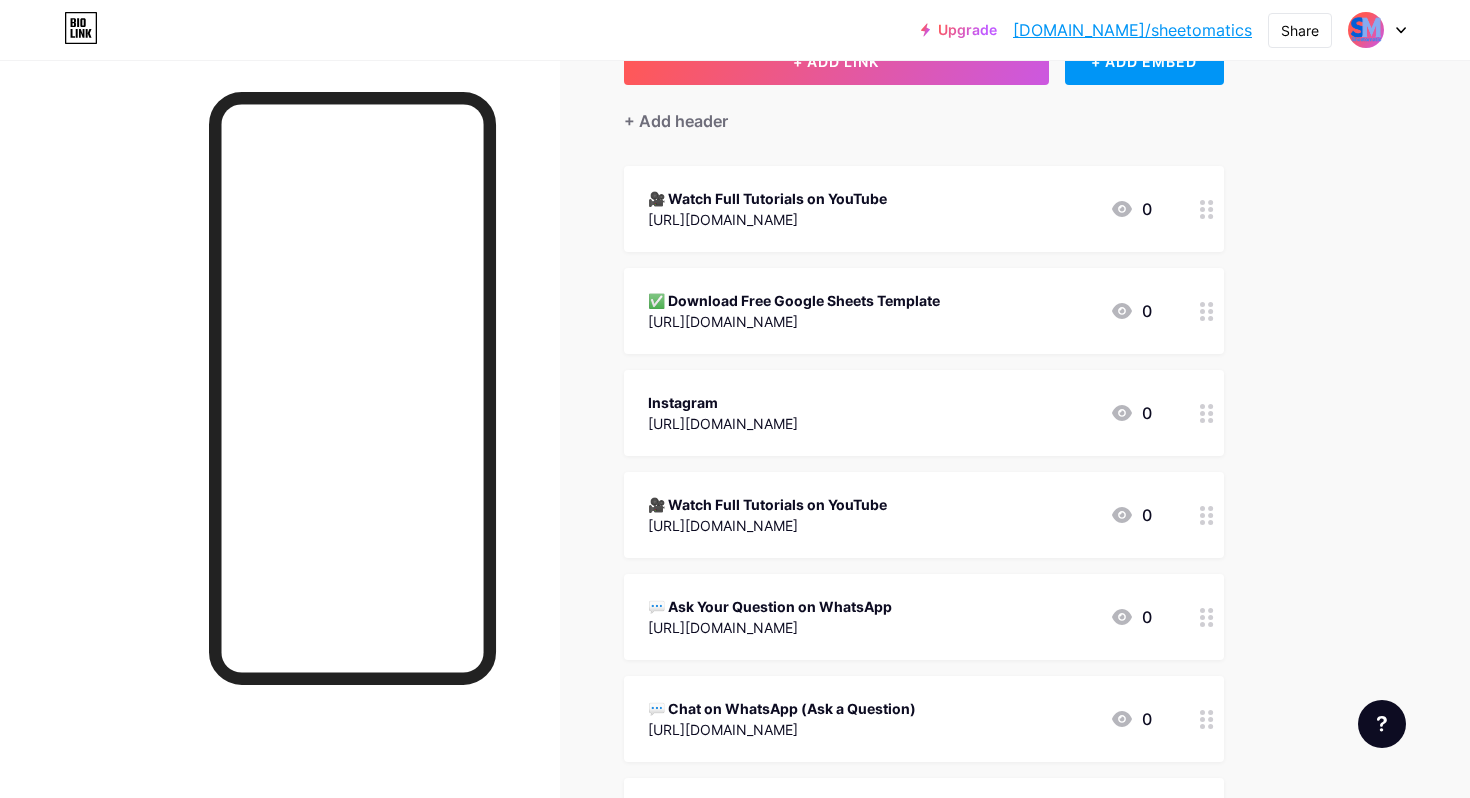 click on "Upgrade   bio.link/sheeto...   bio.link/sheetomatics   Share               Switch accounts     Sheetomatic   bio.link/sheetomatics       + Add a new page        Account settings   Logout   Link Copied
Links
Posts
Design
Subscribers
NEW
Stats
Settings       + ADD LINK     + ADD EMBED
+ Add header
🎥 Watch Full Tutorials on YouTube
https://youtube.com/sheetomatic
0
✅ Download Free Google Sheets Template
https://docs.google.com/spreadsheets/d/1emTm0ZvhZm2gyzyjFZ-oxbWz9JgB3qLbP3q2JB1RFvU/copy
0
Instagram
https://www.instagram.com/sheetomatic/
0
🎥 Watch Full Tutorials on YouTube
0" at bounding box center [735, 627] 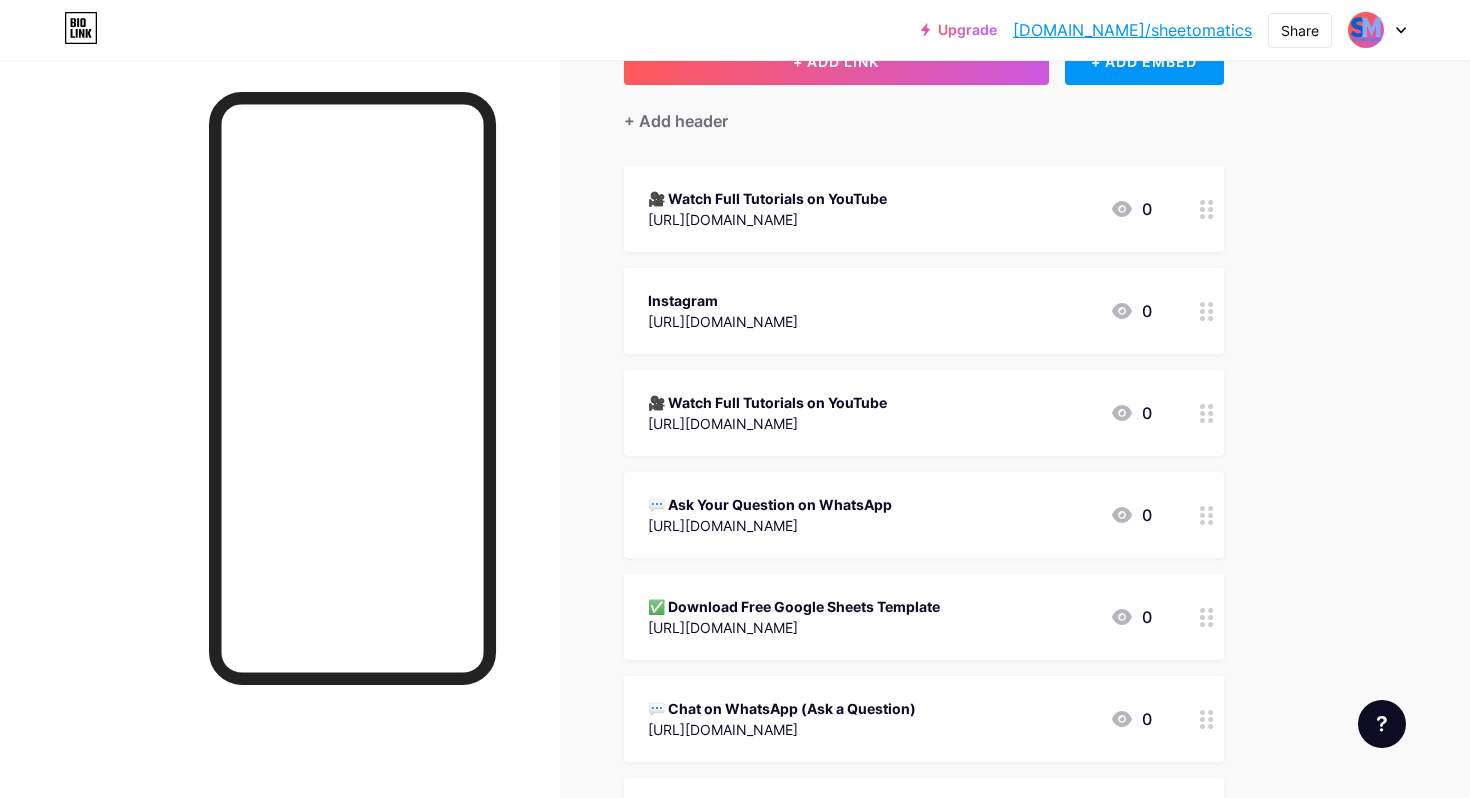 click on "🎥 Watch Full Tutorials on YouTube
https://youtube.com/sheetomatic
0" at bounding box center [900, 413] 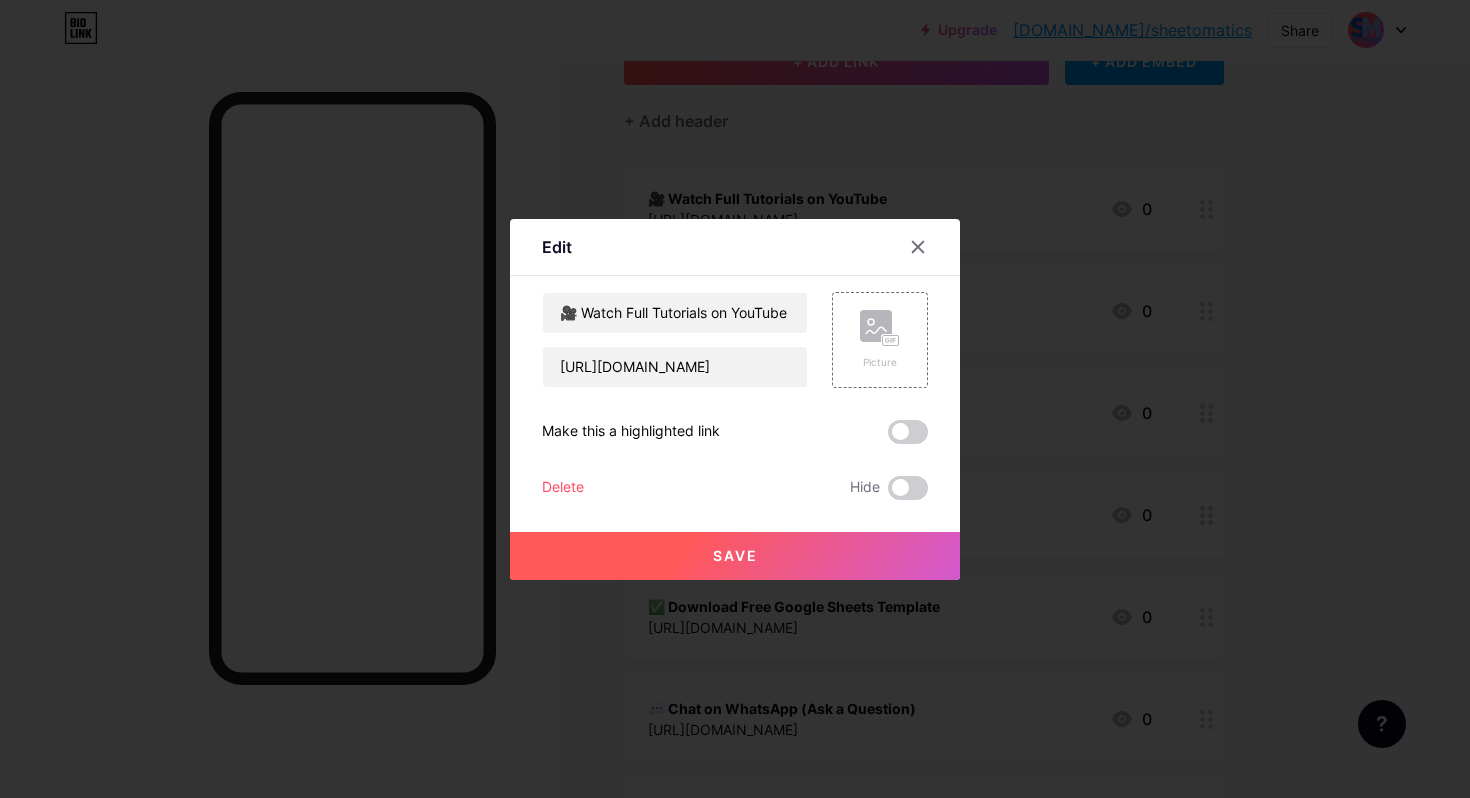 click on "Delete" at bounding box center [563, 488] 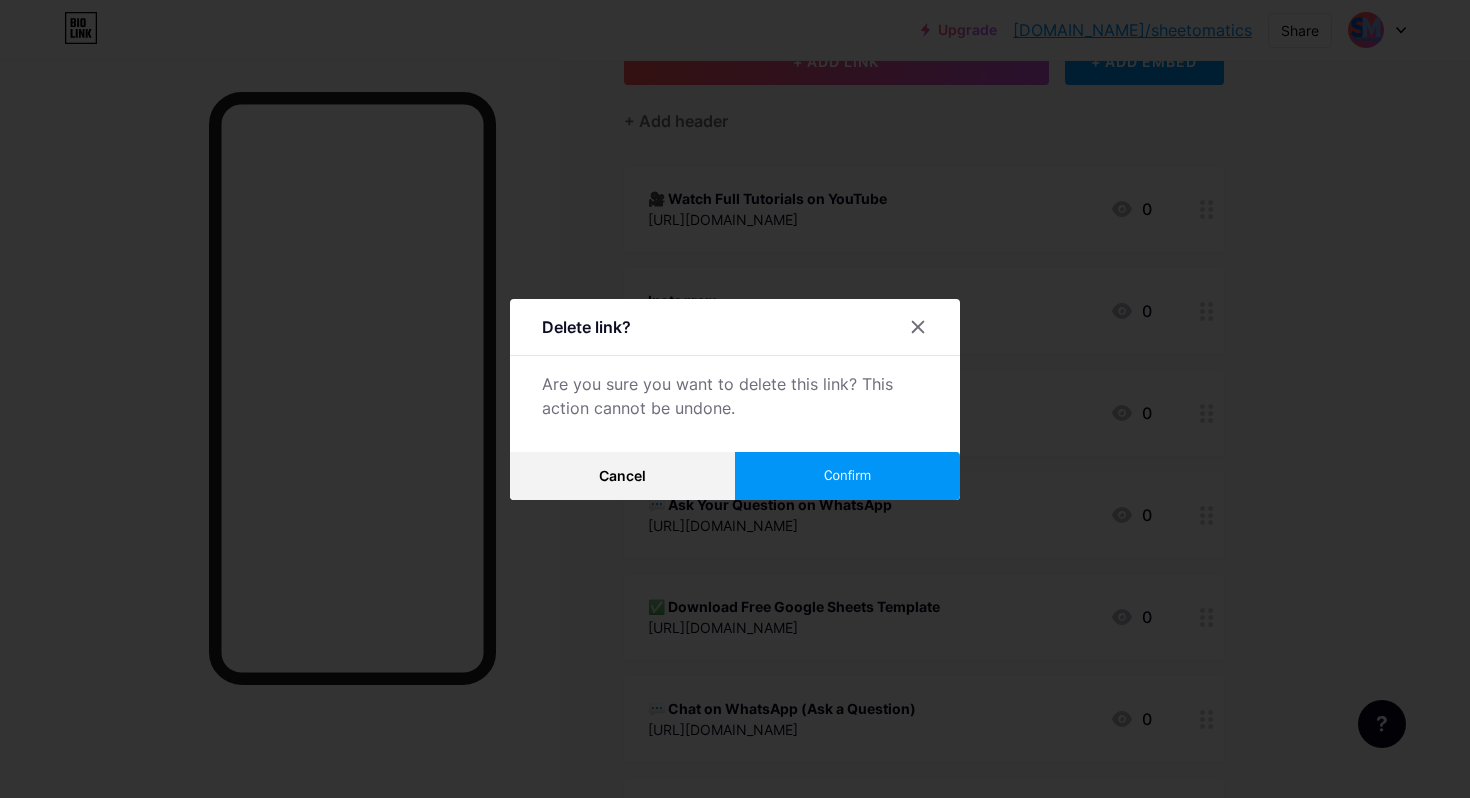 click on "Confirm" at bounding box center [847, 475] 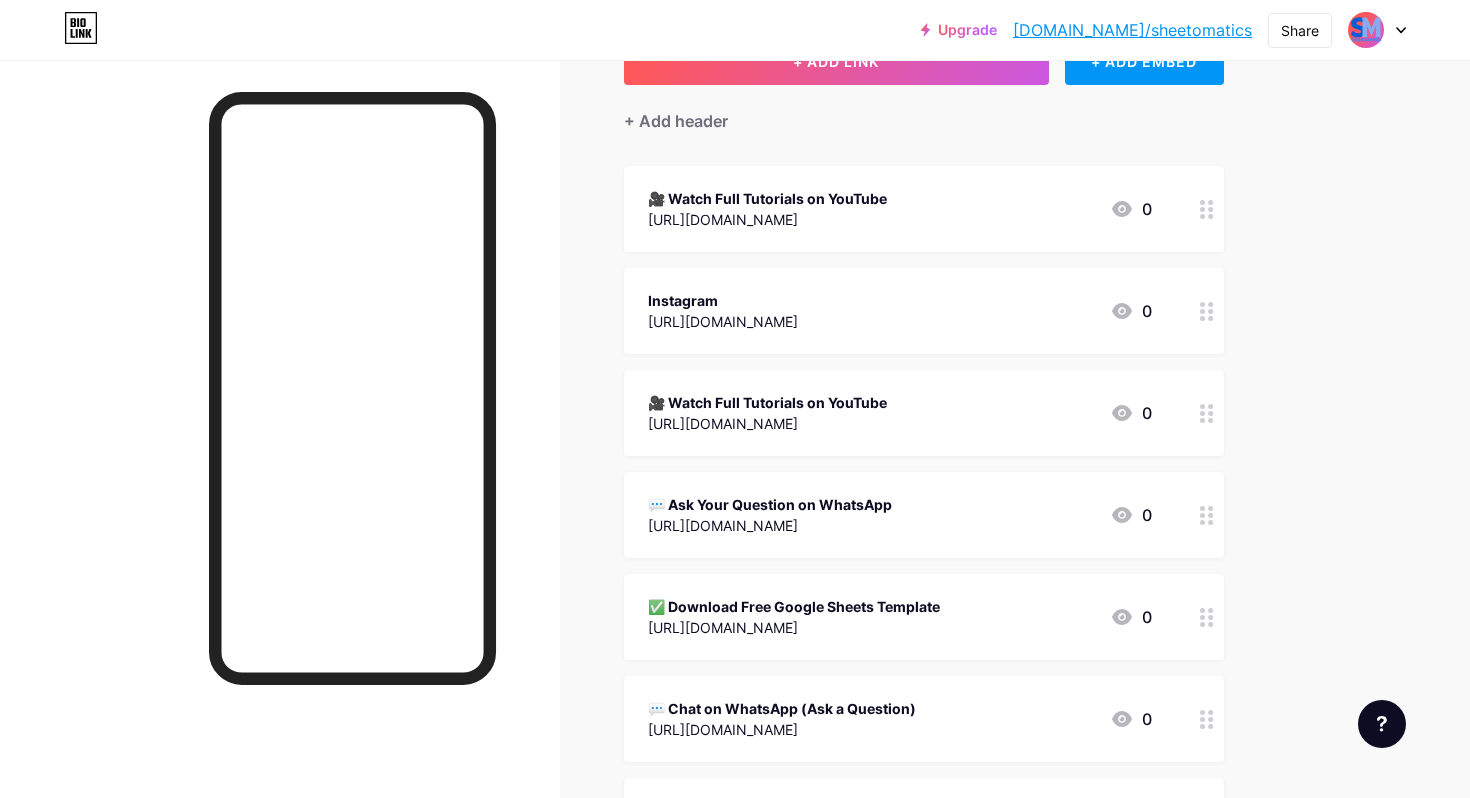 click on "🎥 Watch Full Tutorials on YouTube" at bounding box center [767, 402] 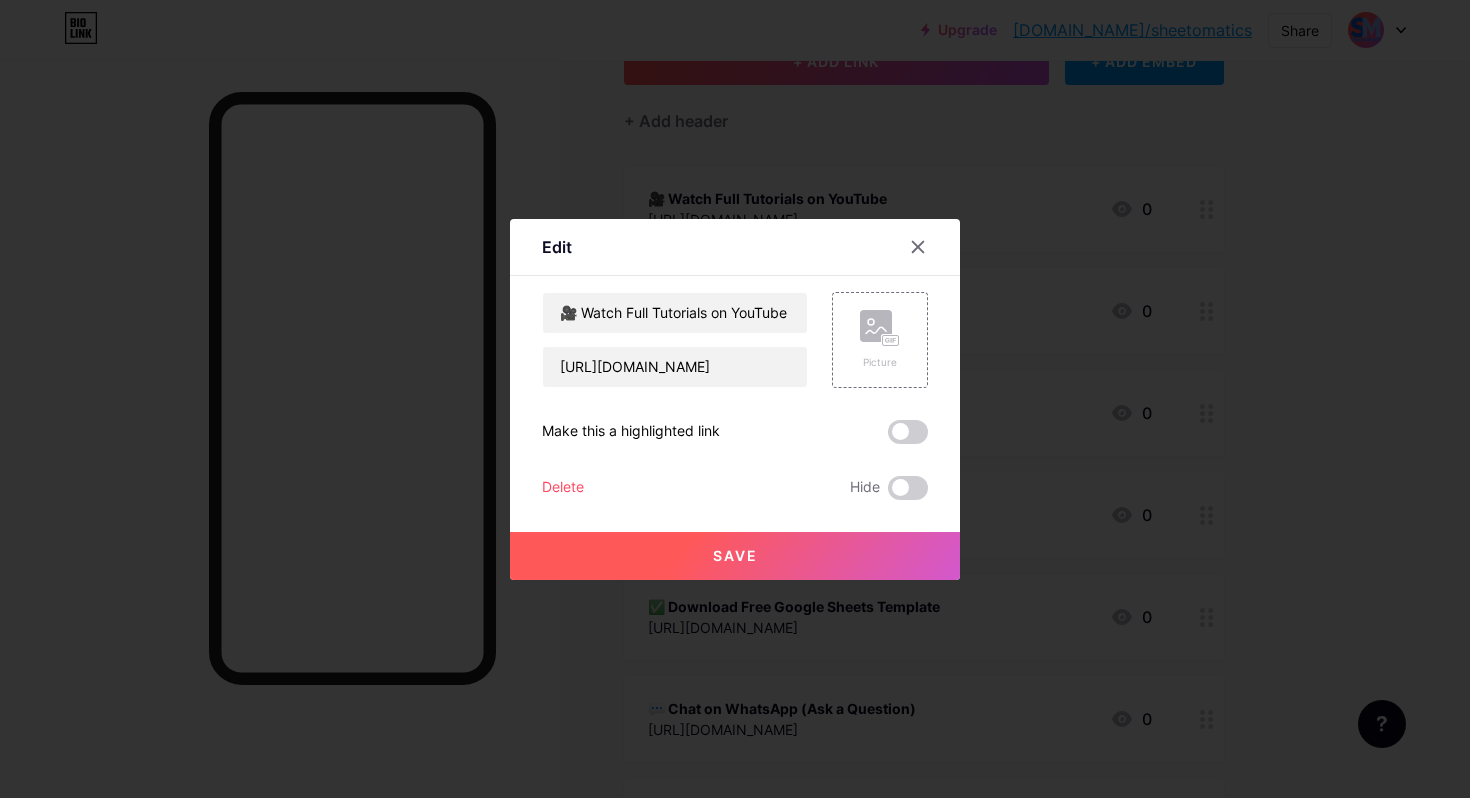 click on "Delete" at bounding box center (563, 488) 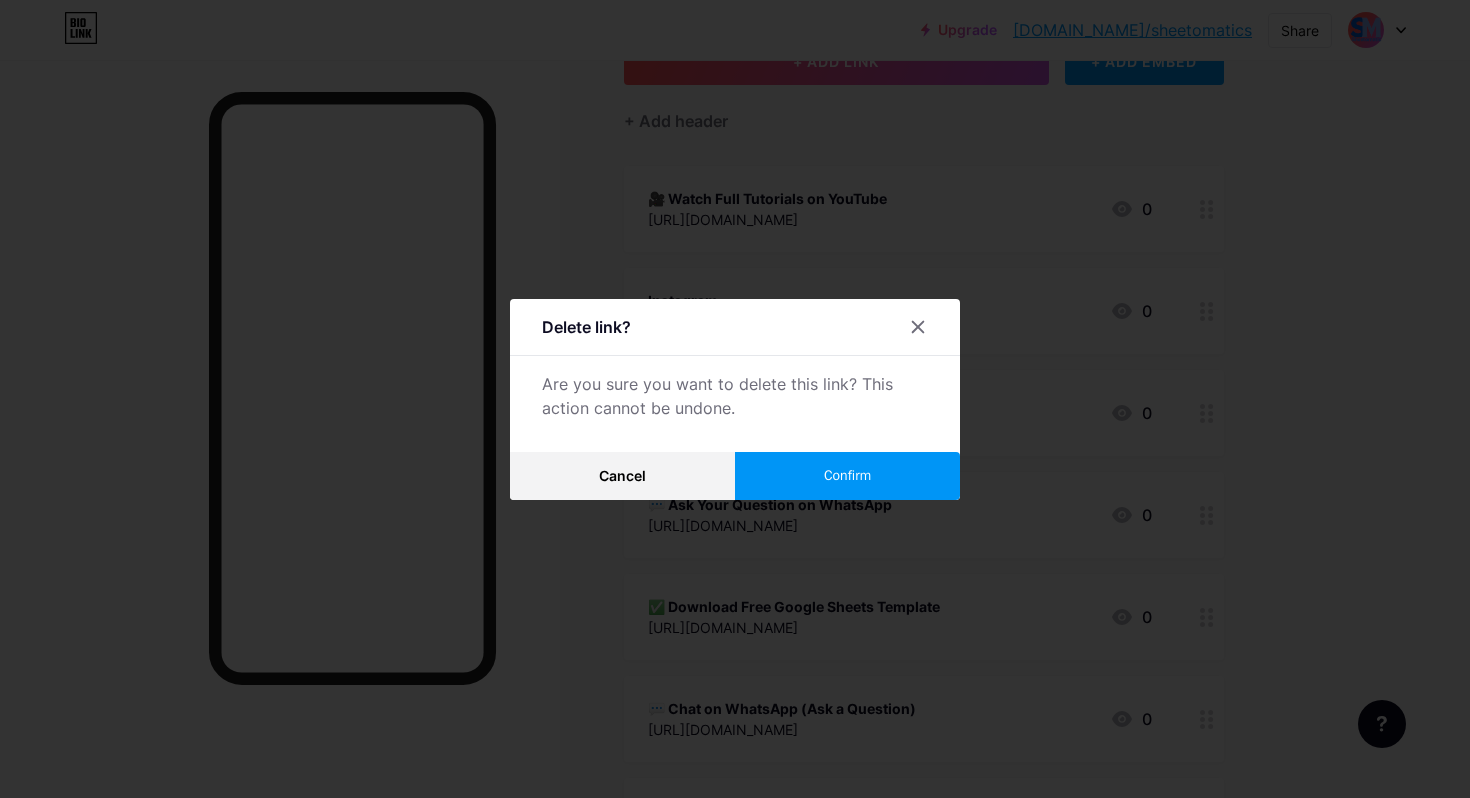 click on "Confirm" at bounding box center [847, 475] 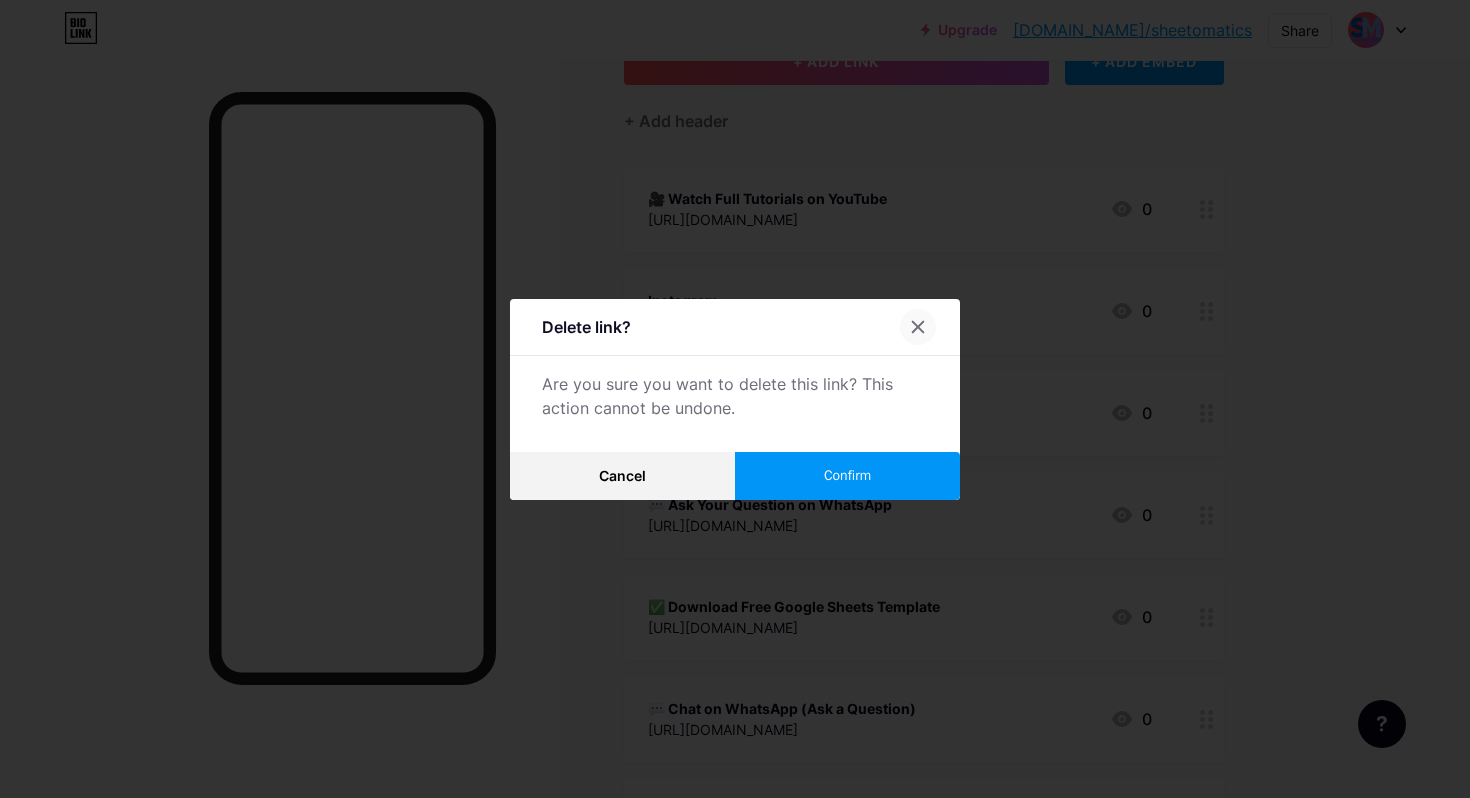 click 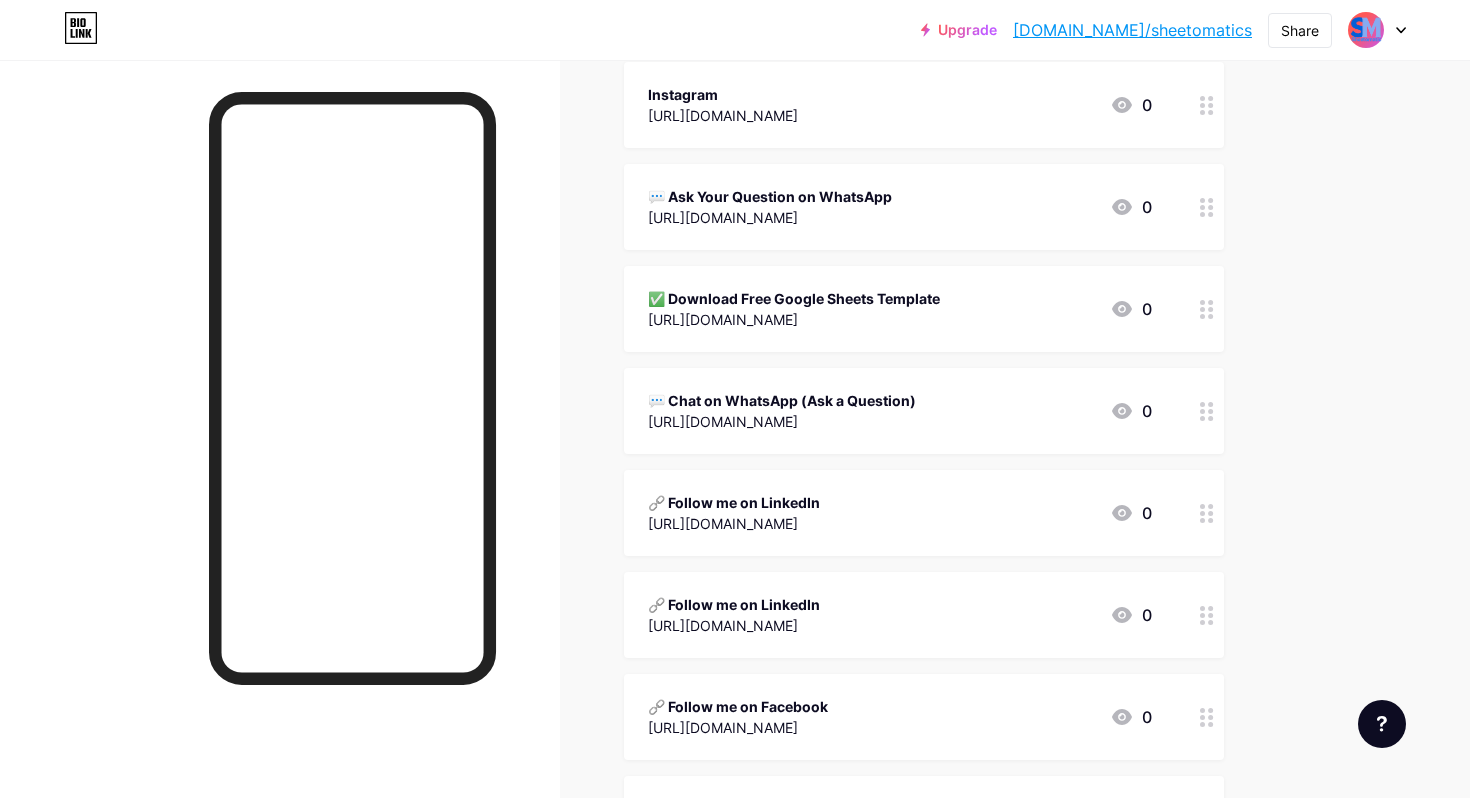 scroll, scrollTop: 358, scrollLeft: 0, axis: vertical 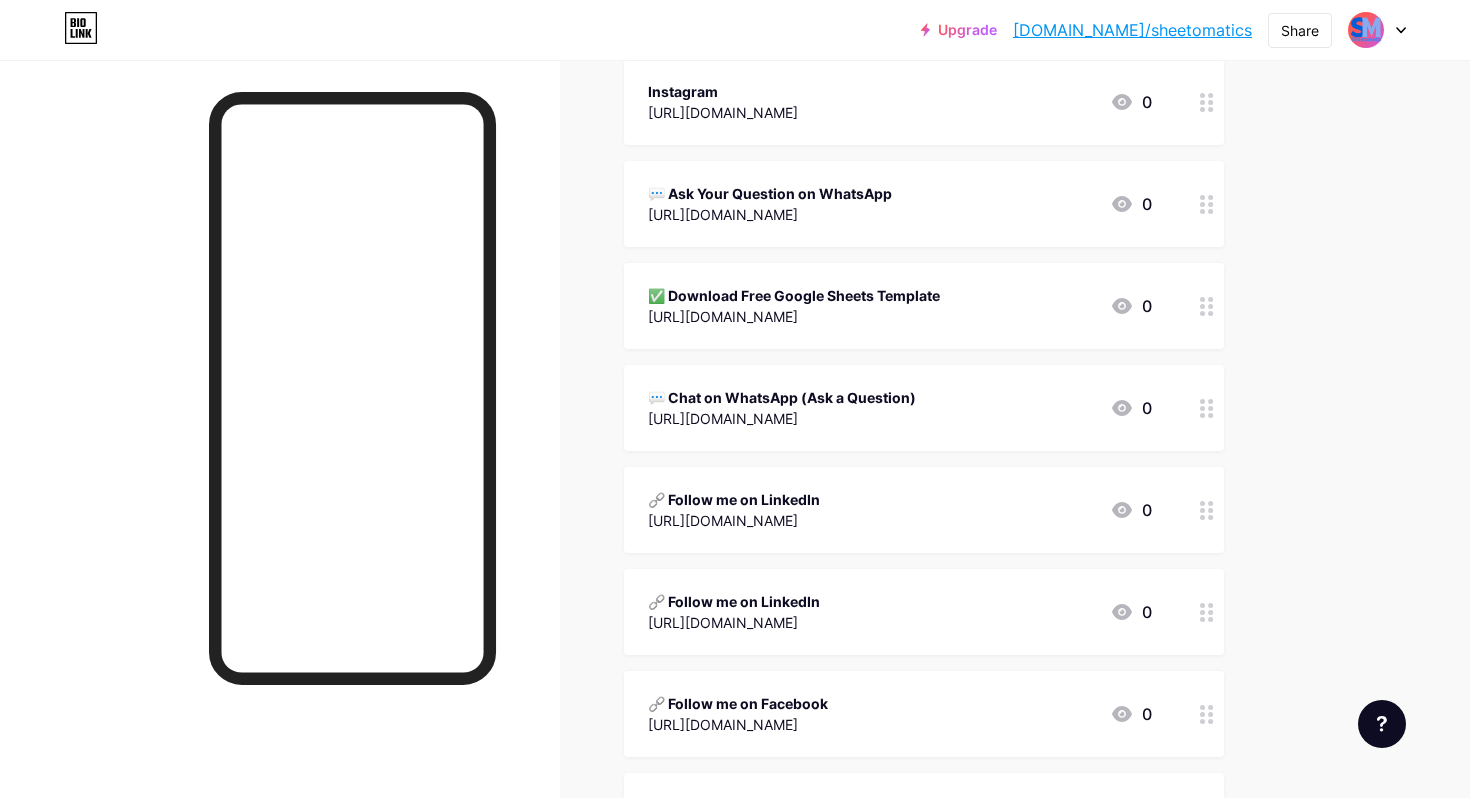 type 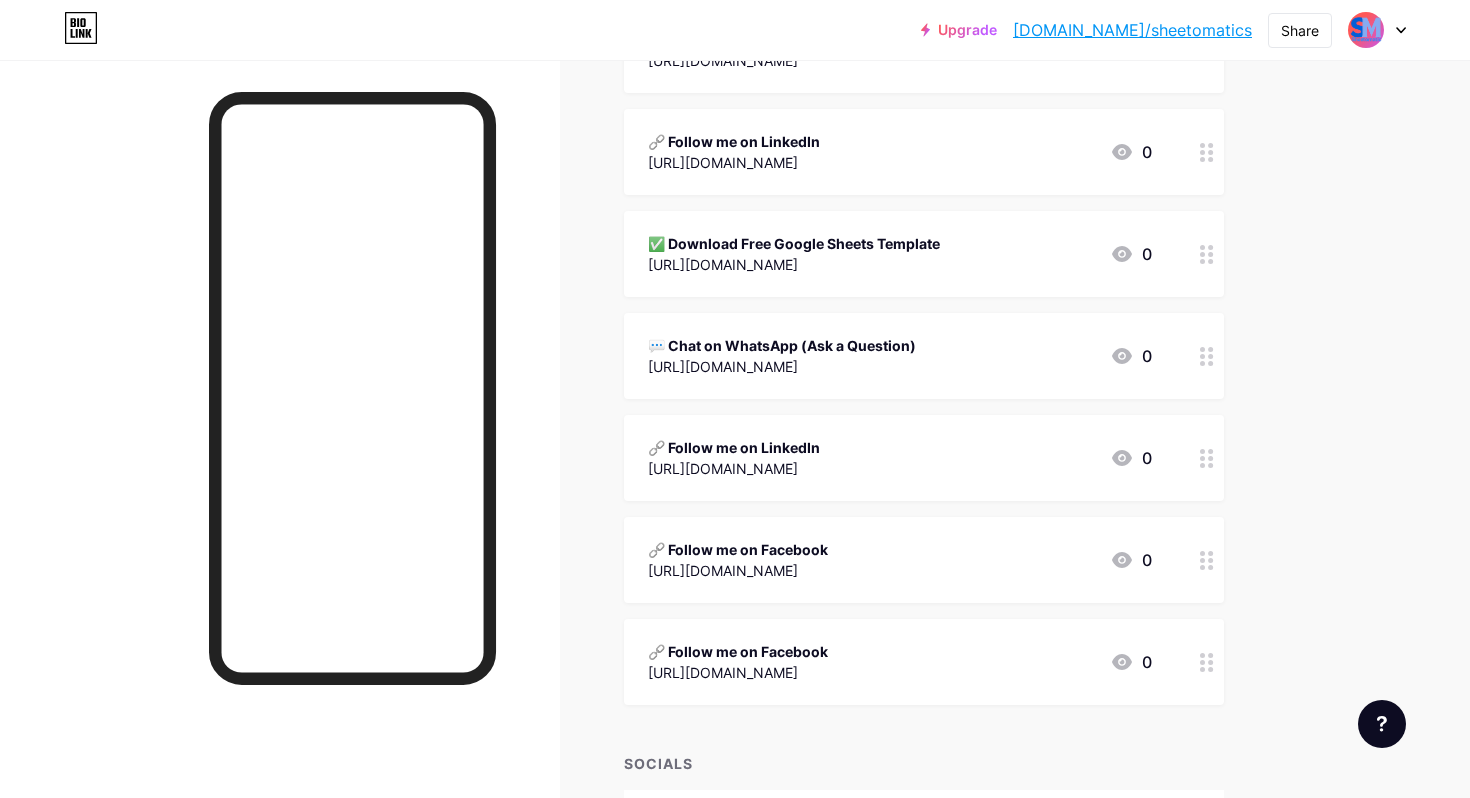 scroll, scrollTop: 517, scrollLeft: 0, axis: vertical 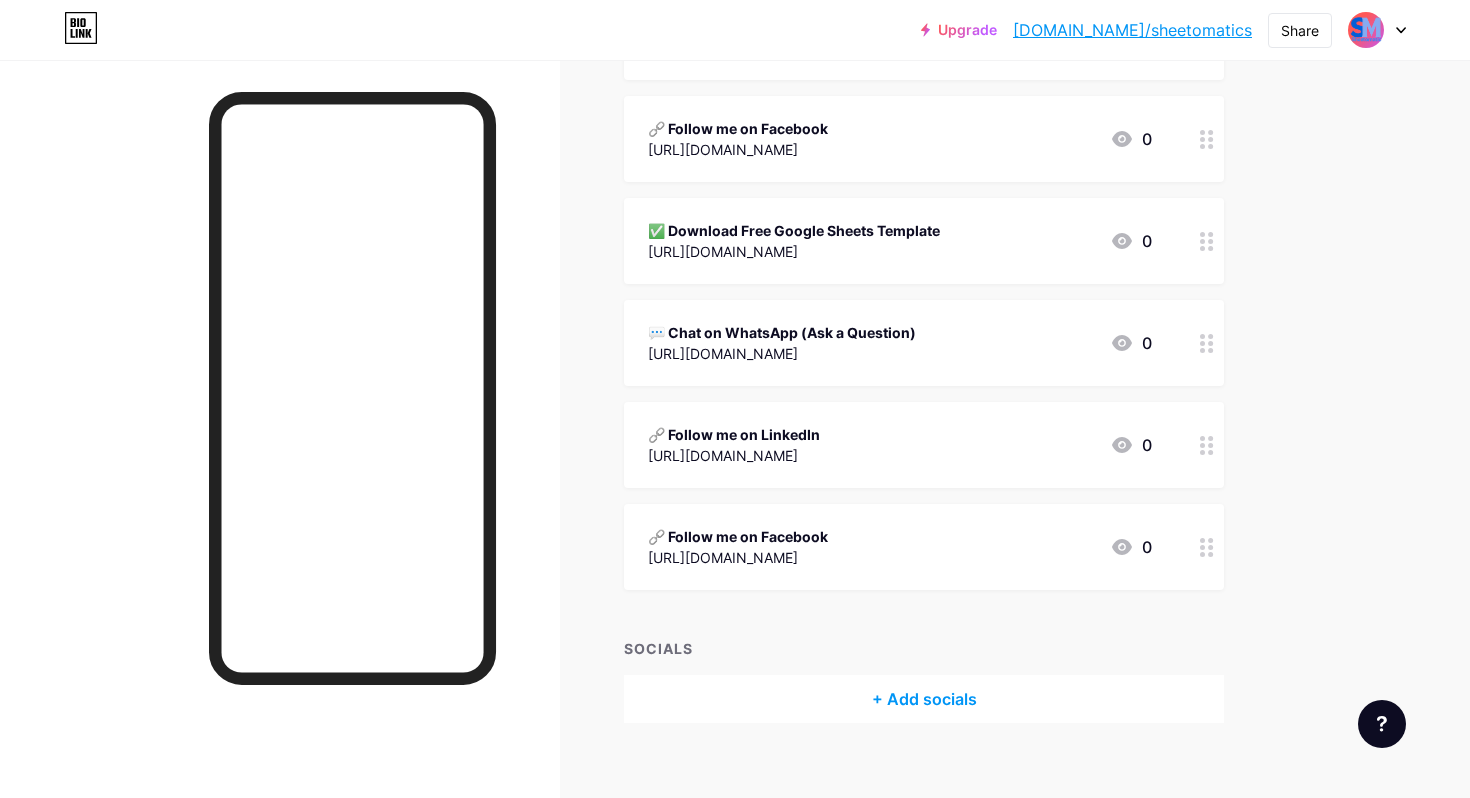 click on "🔗 Follow me on Facebook" at bounding box center (738, 536) 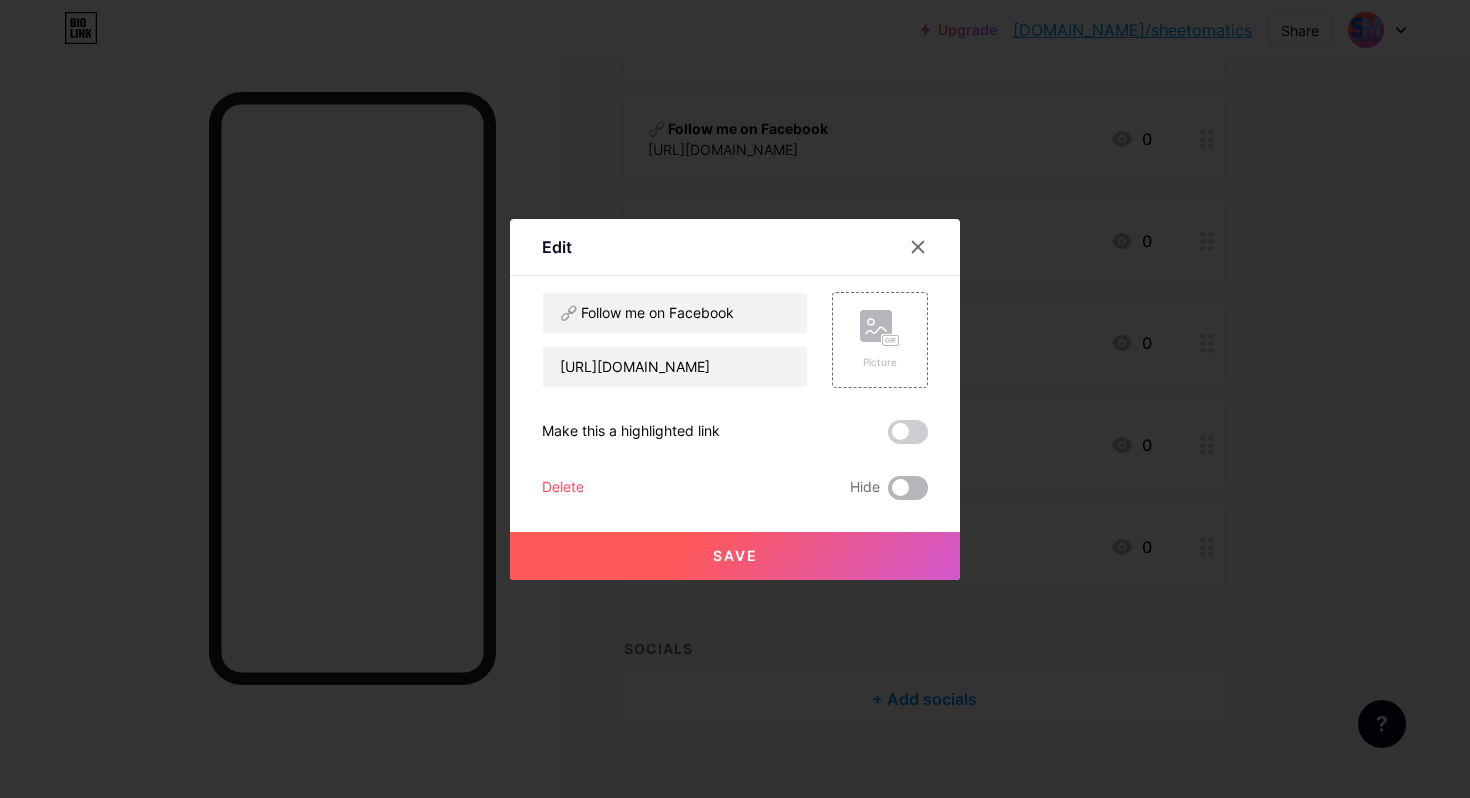click at bounding box center [908, 488] 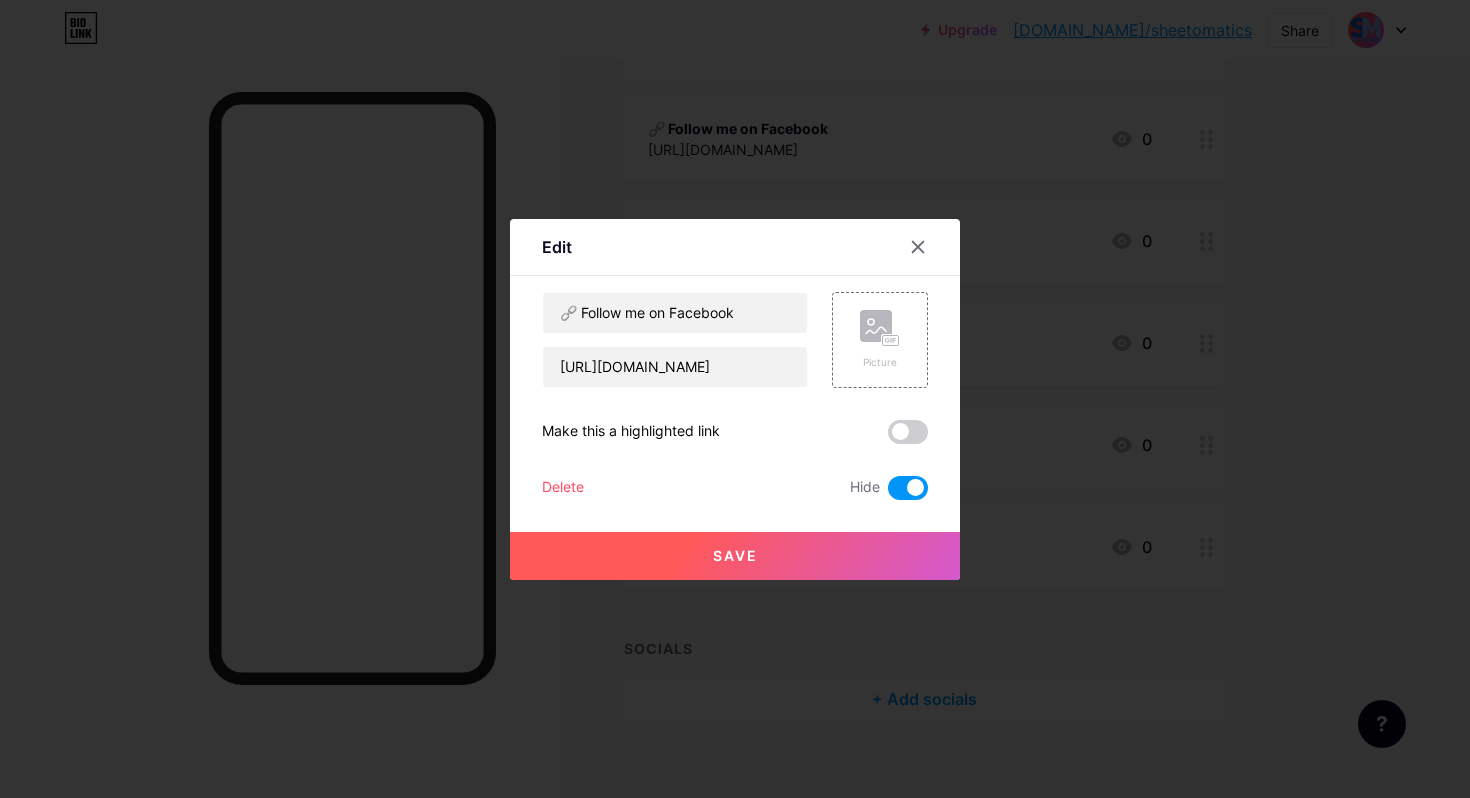 click on "Save" at bounding box center (735, 556) 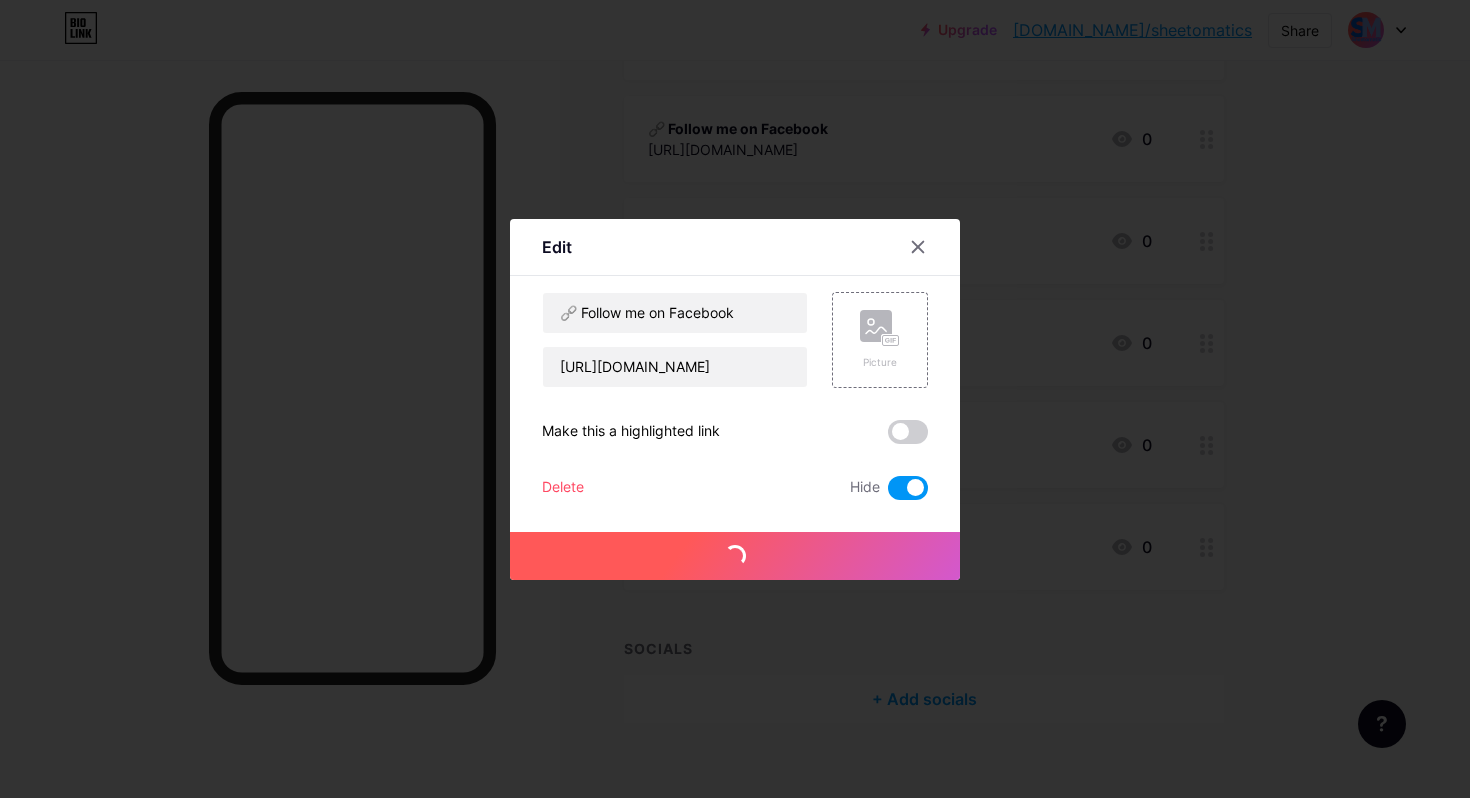 click on "Delete" at bounding box center (563, 488) 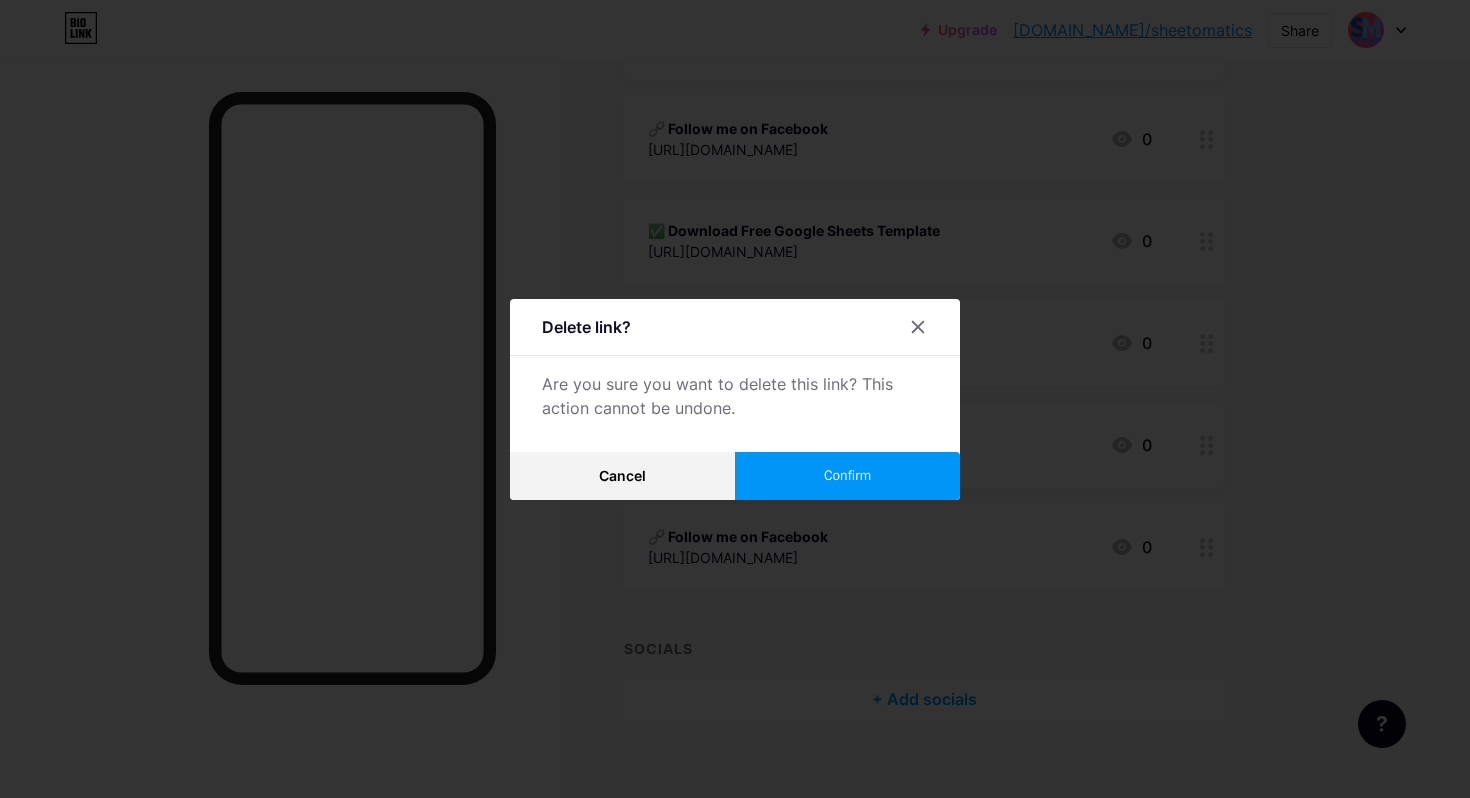 click on "Confirm" at bounding box center [847, 475] 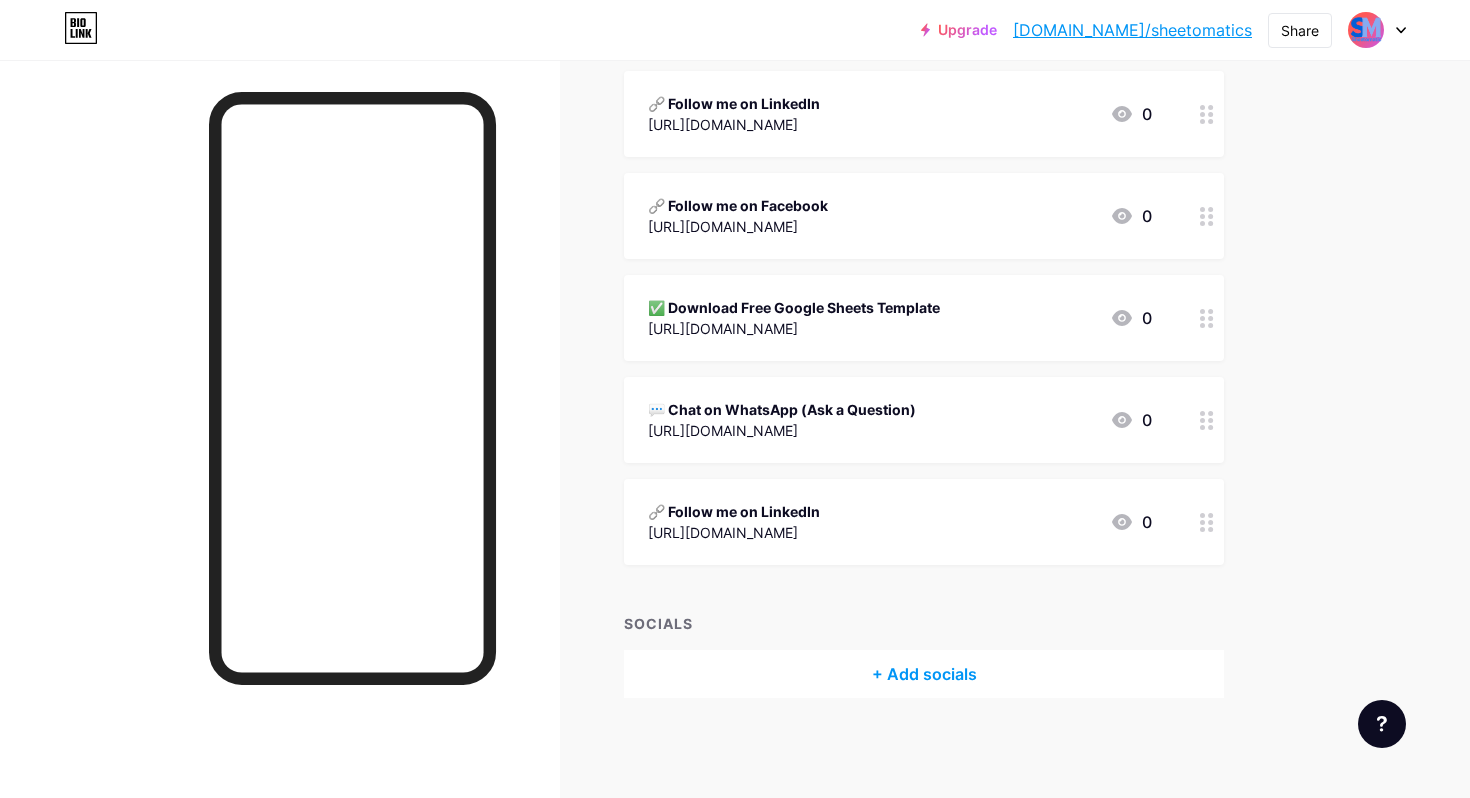 scroll, scrollTop: 549, scrollLeft: 0, axis: vertical 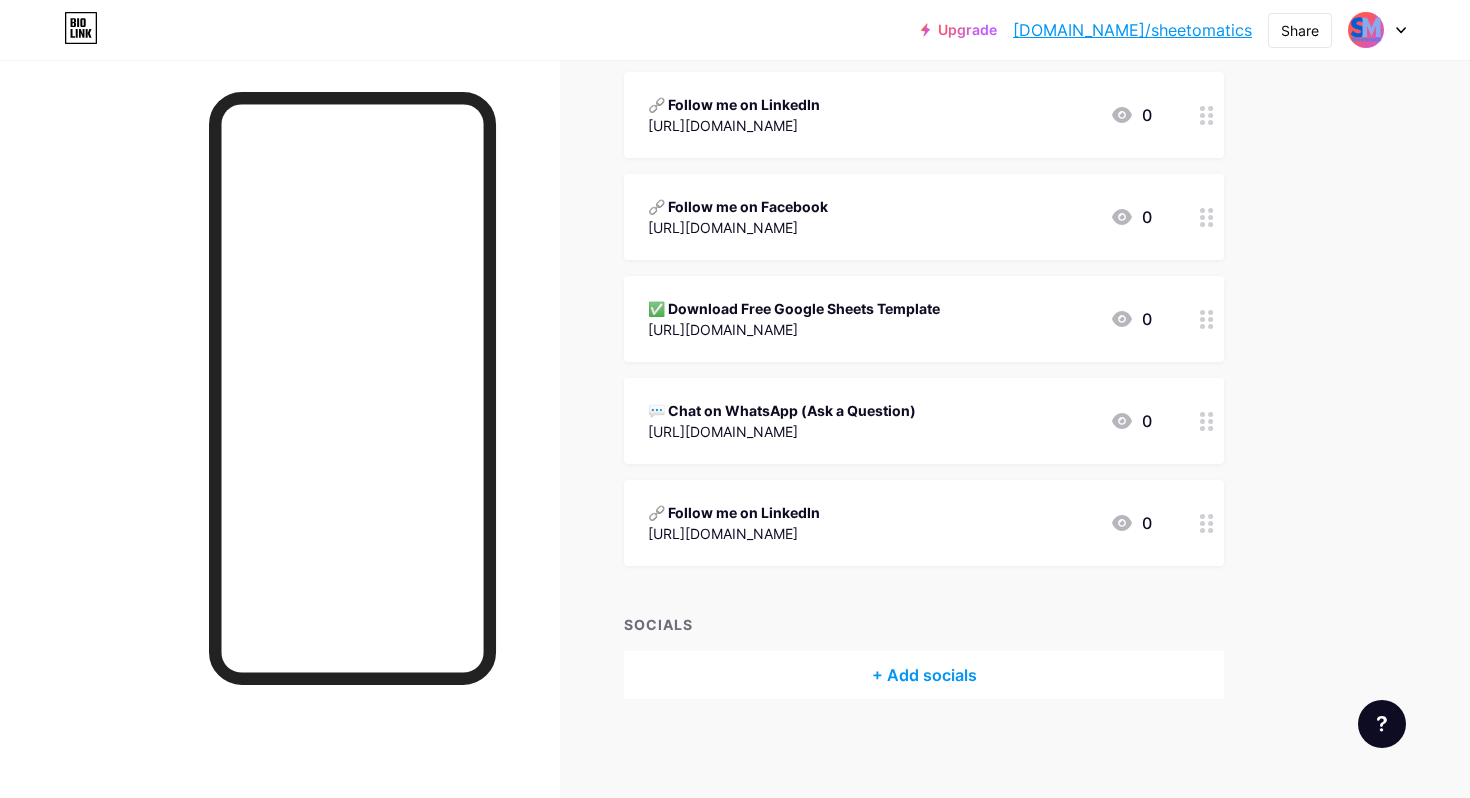 click on "[URL][DOMAIN_NAME]" at bounding box center (734, 533) 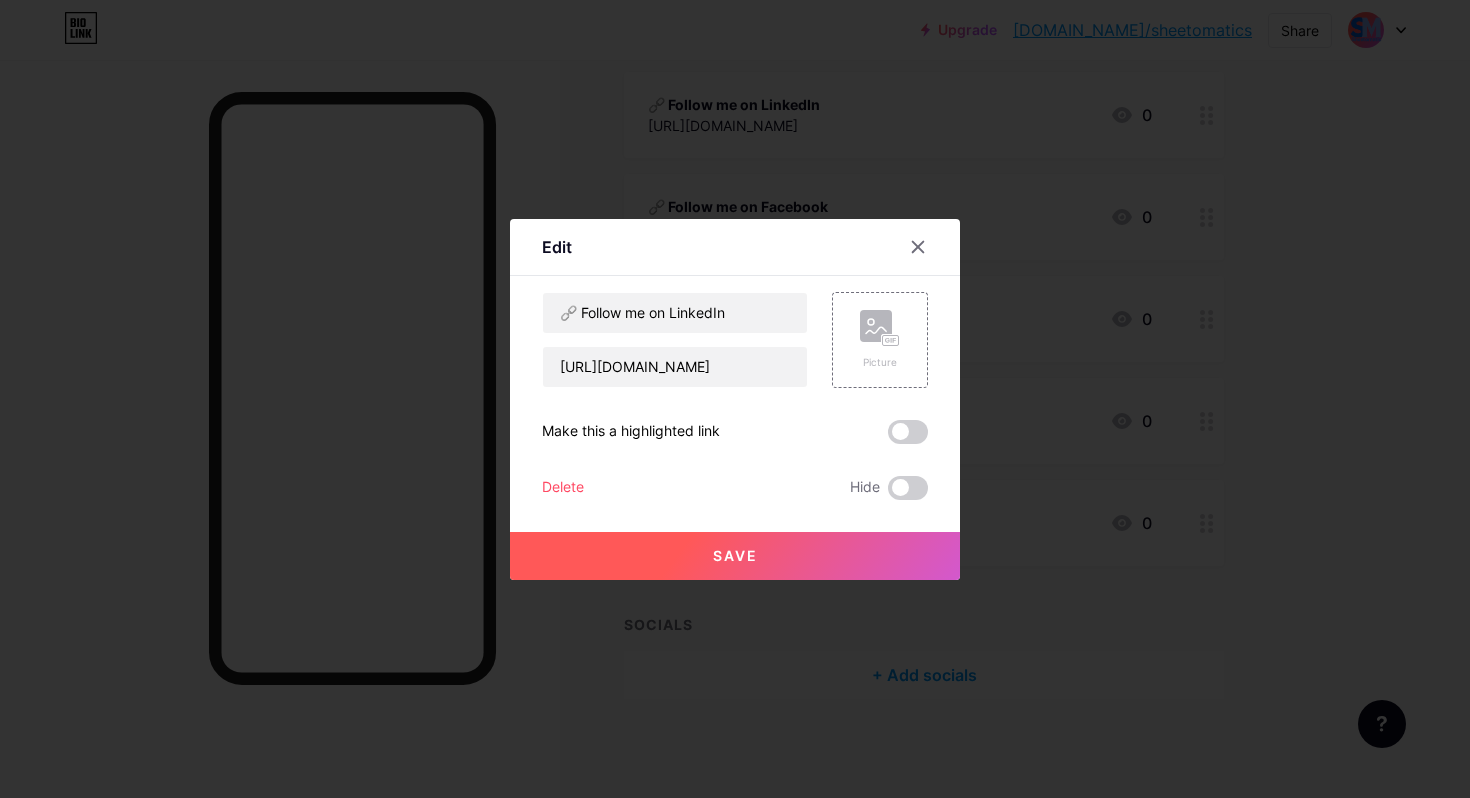 click on "Delete" at bounding box center [563, 488] 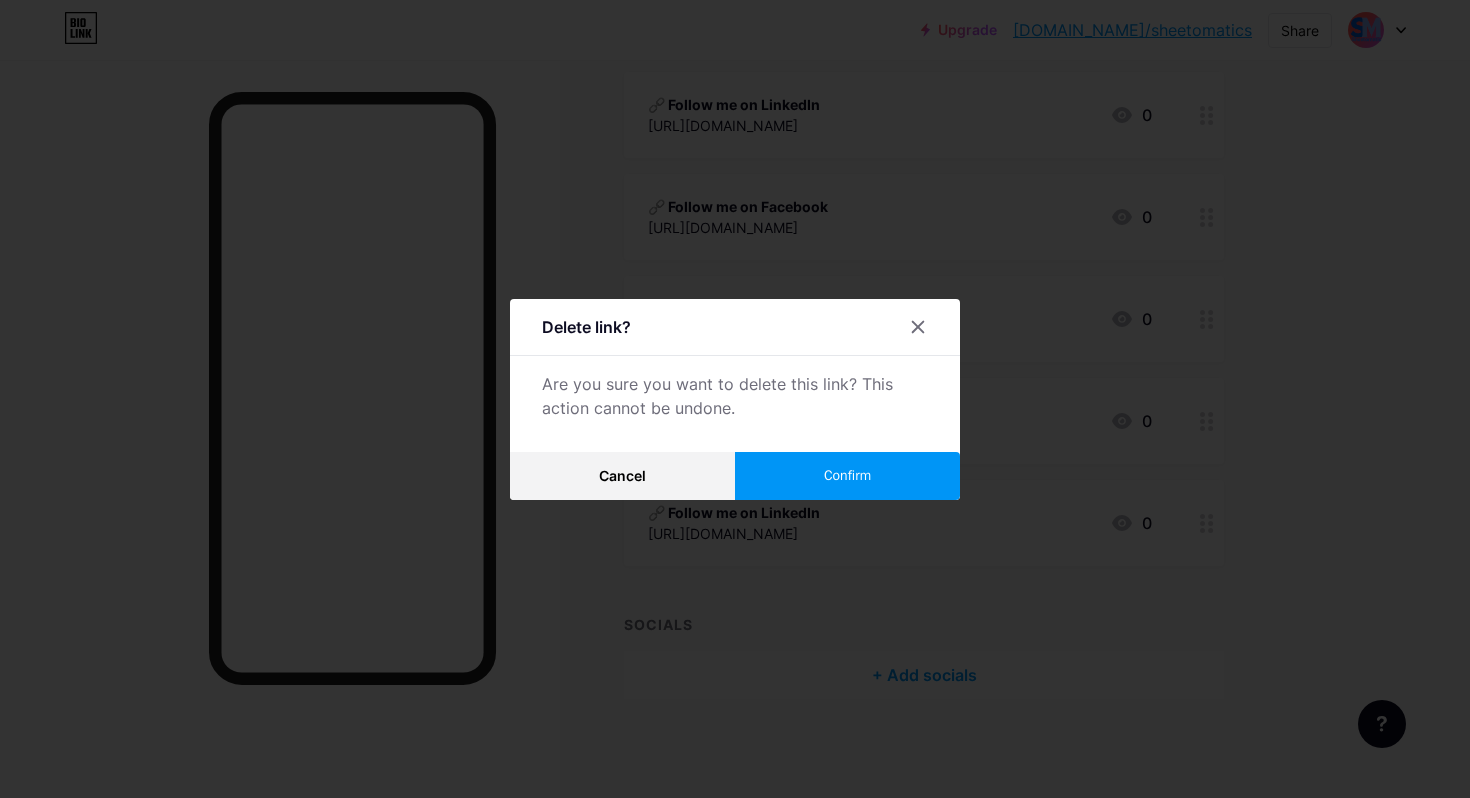 click on "Confirm" at bounding box center [847, 476] 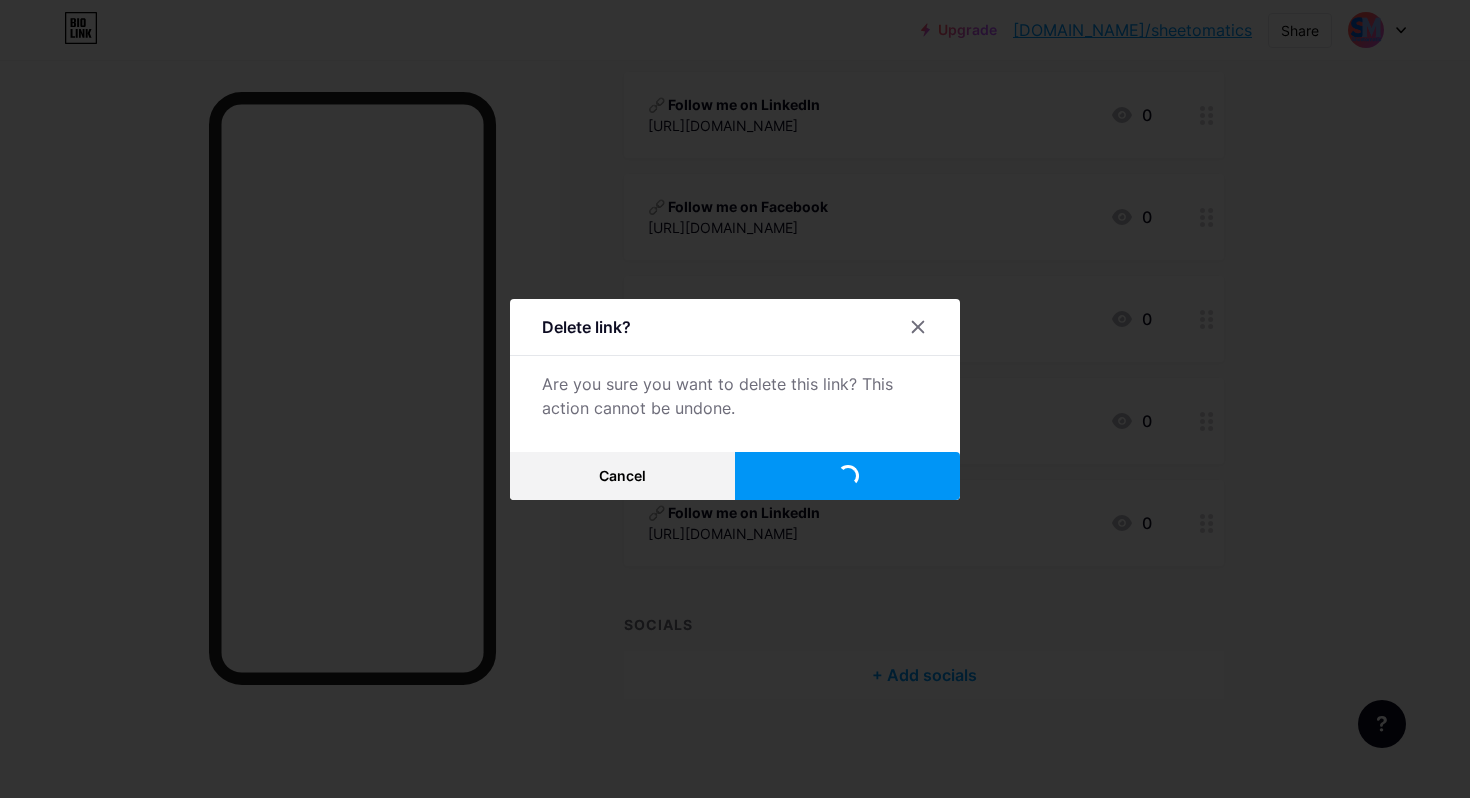 scroll, scrollTop: 447, scrollLeft: 0, axis: vertical 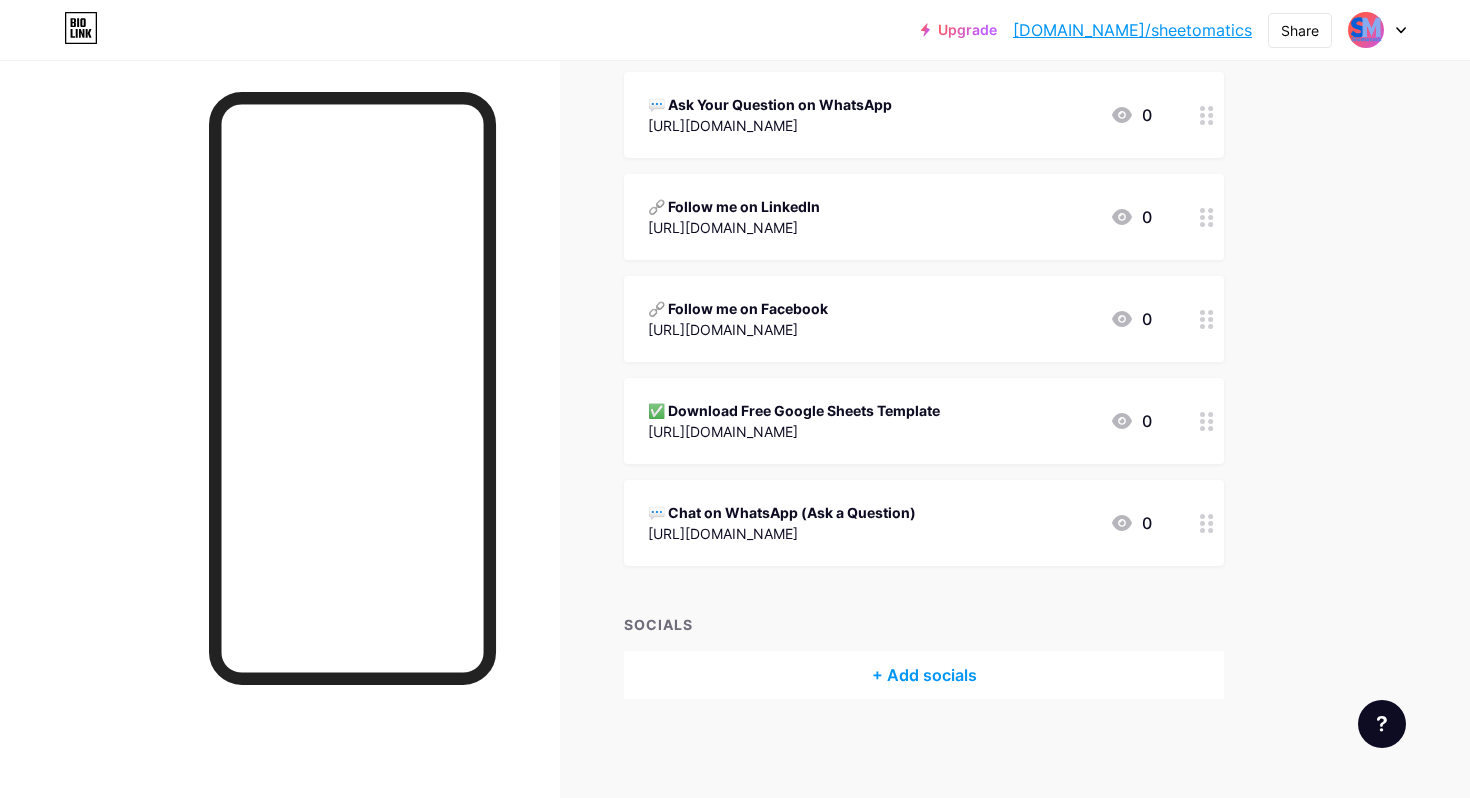 click on "💬 Chat on WhatsApp (Ask a Question)" at bounding box center (782, 512) 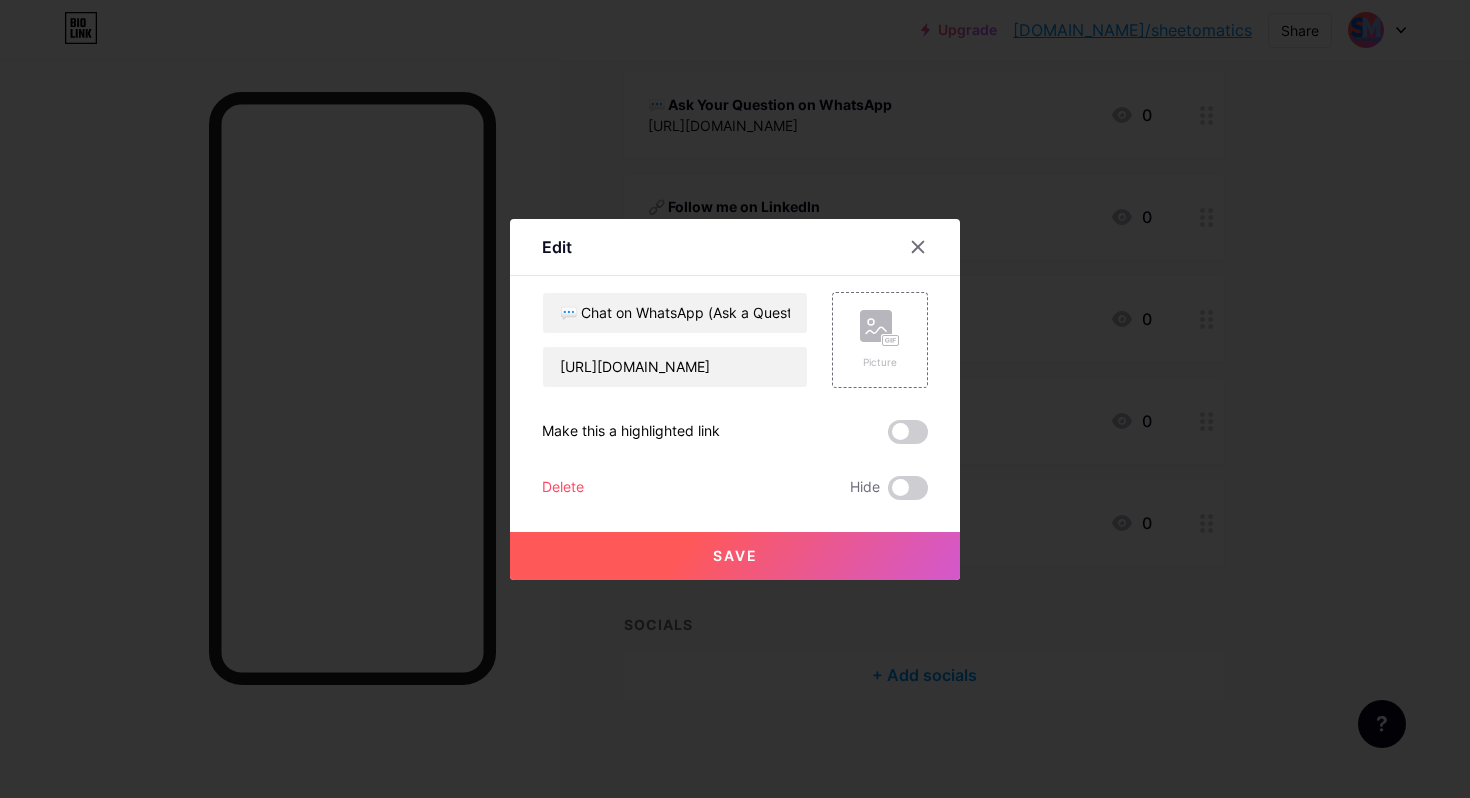 click on "Delete" at bounding box center [563, 488] 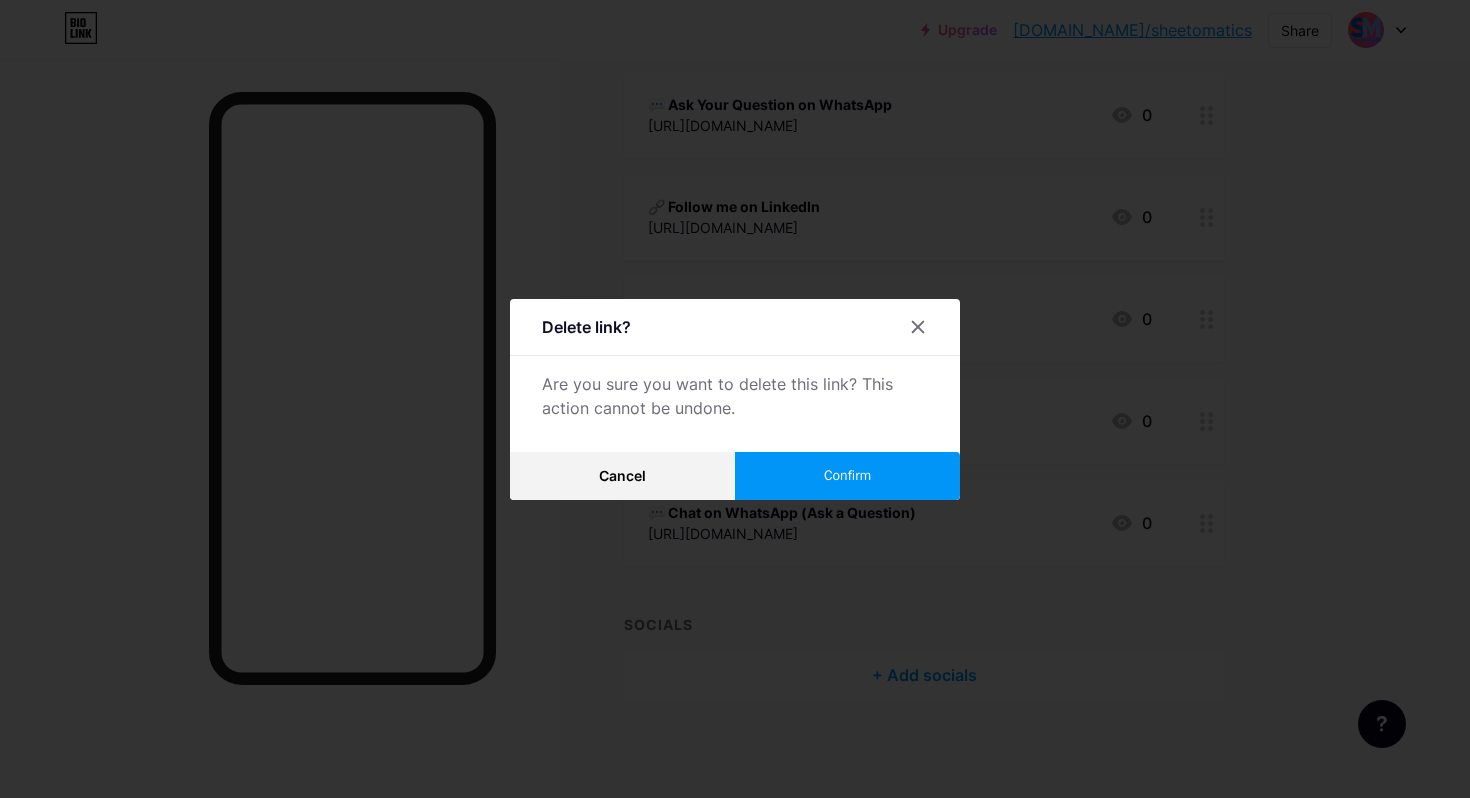 click on "Confirm" at bounding box center (847, 475) 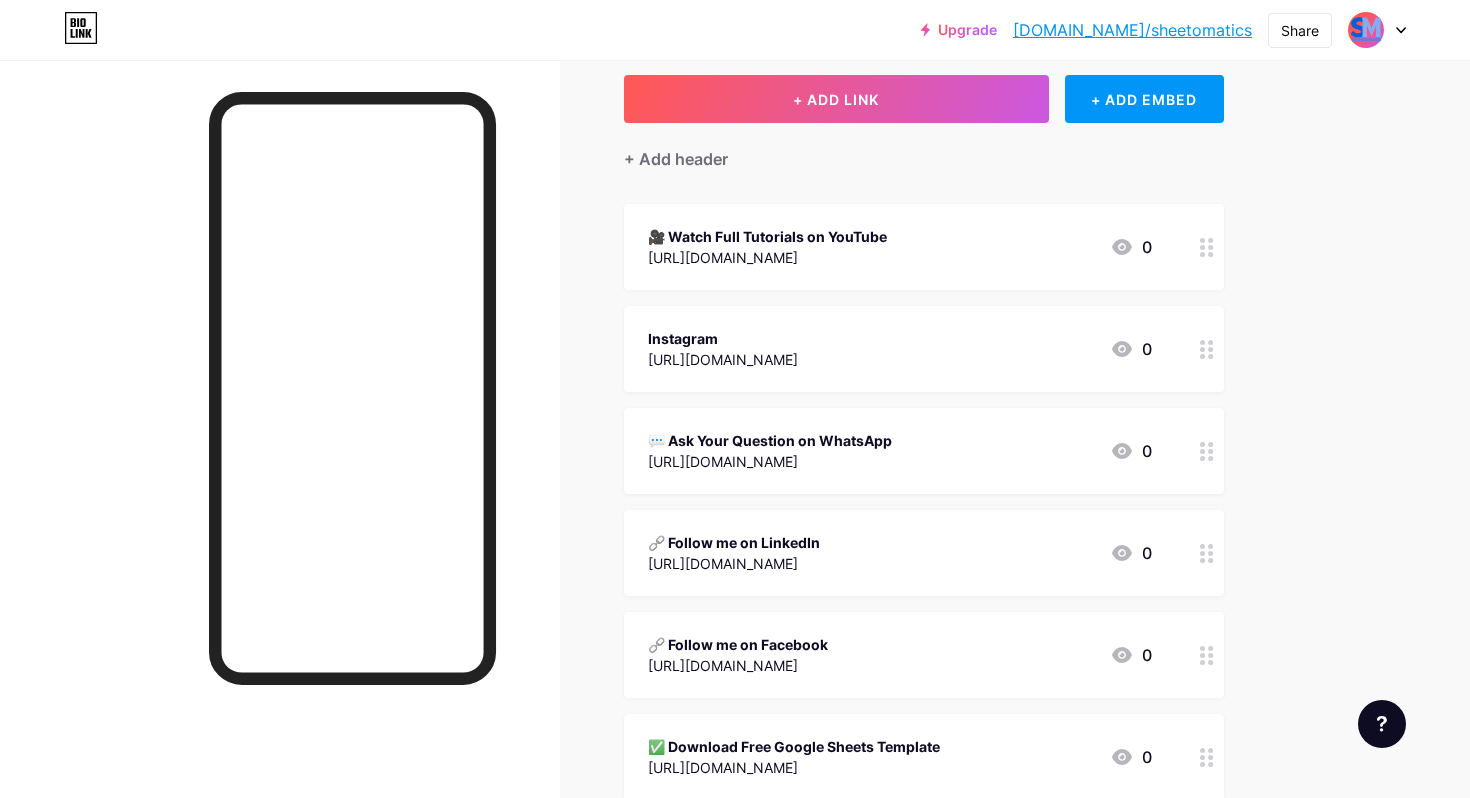 scroll, scrollTop: 0, scrollLeft: 0, axis: both 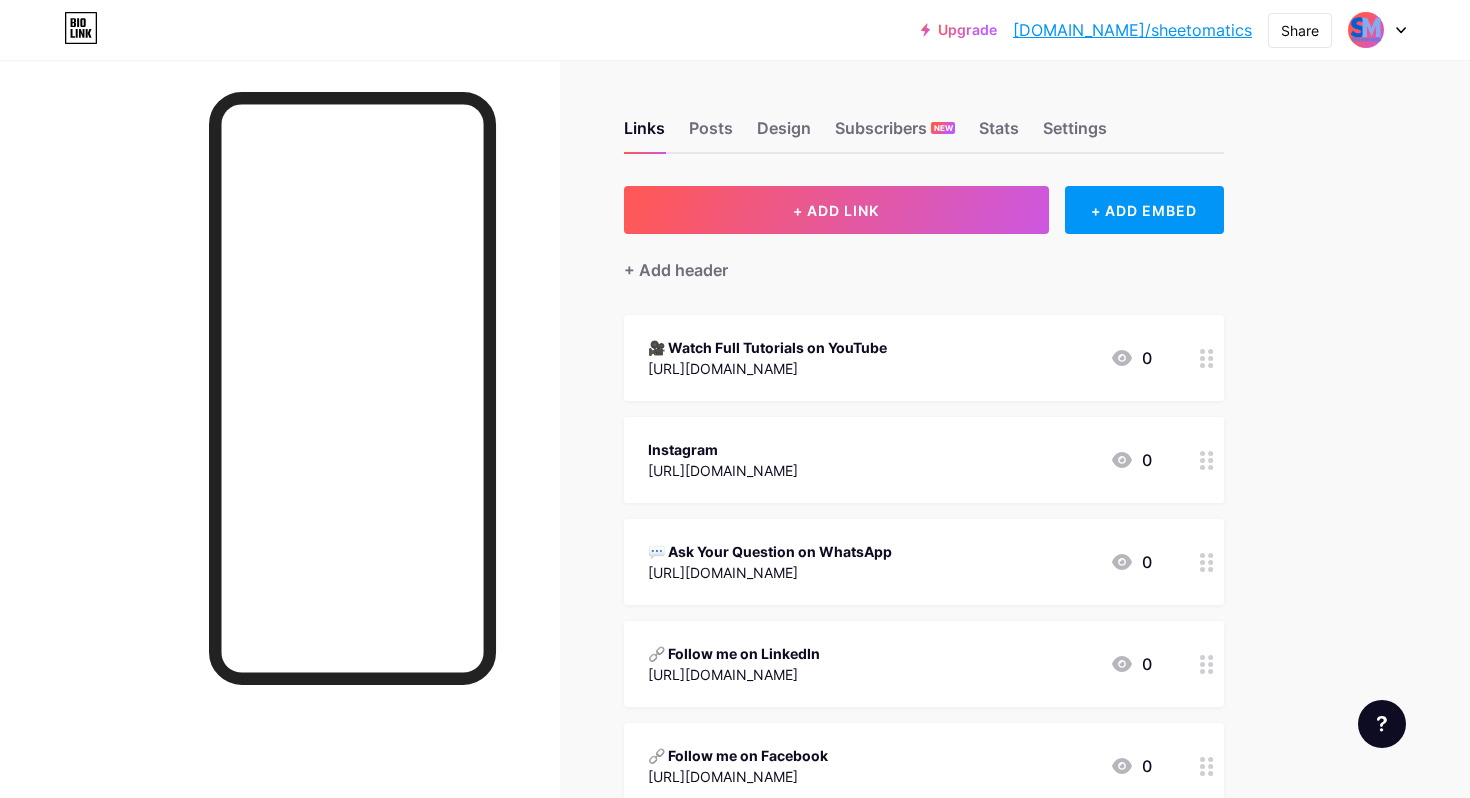 click on "Upgrade   bio.link/sheeto...   bio.link/sheetomatics   Share               Switch accounts     Sheetomatic   bio.link/sheetomatics       + Add a new page        Account settings   Logout   Link Copied
Links
Posts
Design
Subscribers
NEW
Stats
Settings       + ADD LINK     + ADD EMBED
+ Add header
🎥 Watch Full Tutorials on YouTube
https://youtube.com/sheetomatic
0
Instagram
https://www.instagram.com/sheetomatic/
0
💬 Ask Your Question on WhatsApp
https://wa.me/919329103106
0
🔗 Follow me on LinkedIn
0
🔗 Follow me on Facebook
0" at bounding box center [735, 572] 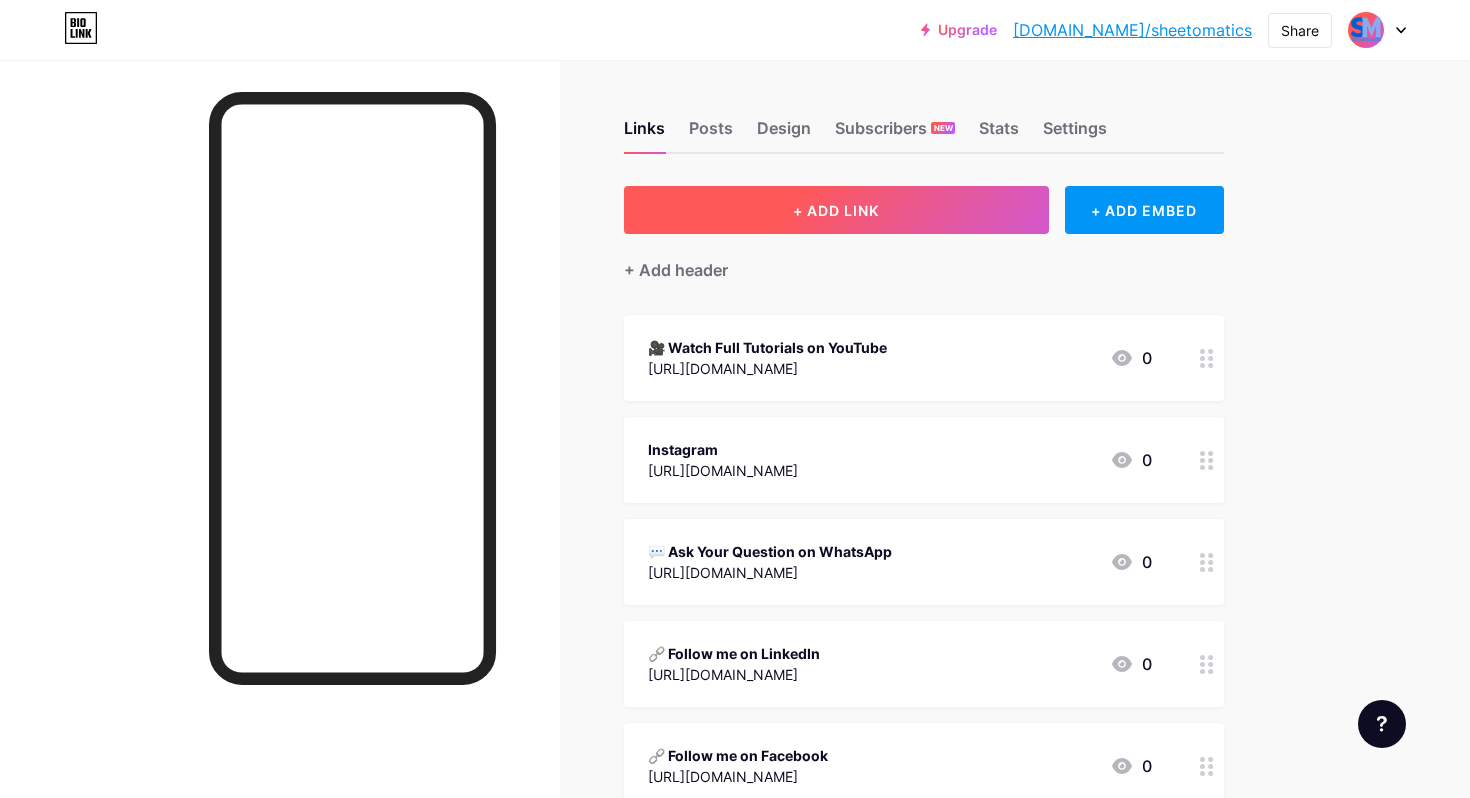 click on "+ ADD LINK" at bounding box center (836, 210) 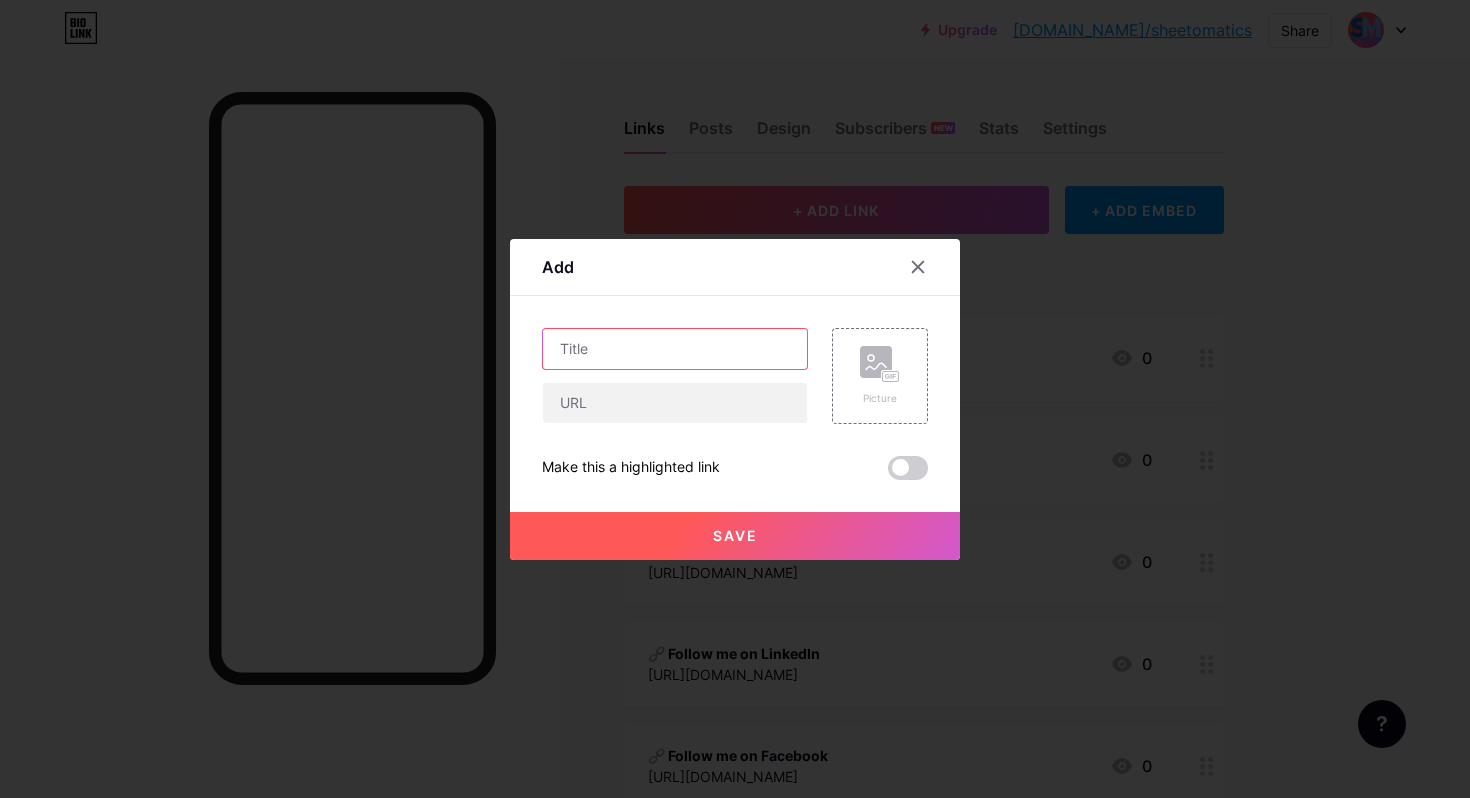 click at bounding box center [675, 349] 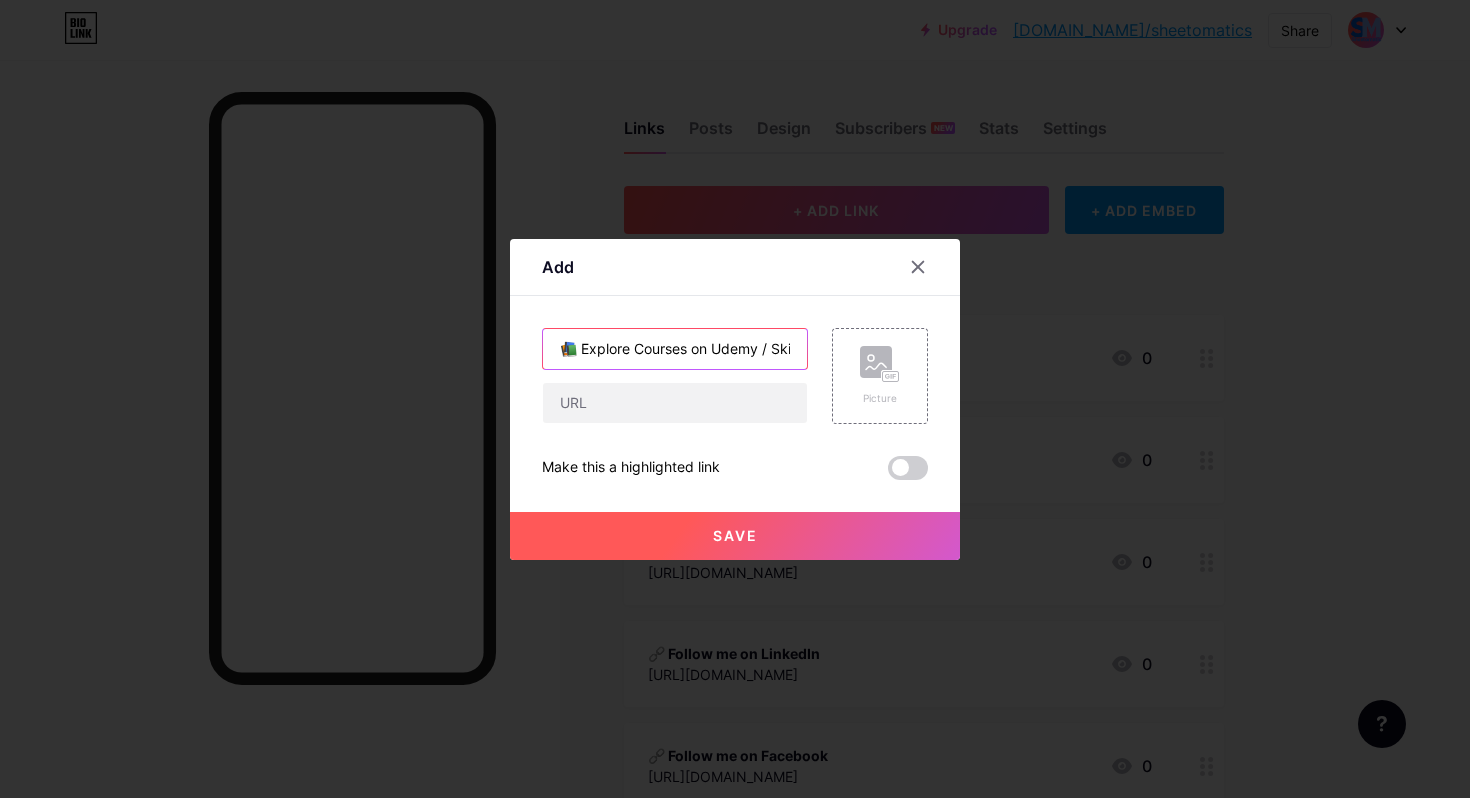 scroll, scrollTop: 0, scrollLeft: 43, axis: horizontal 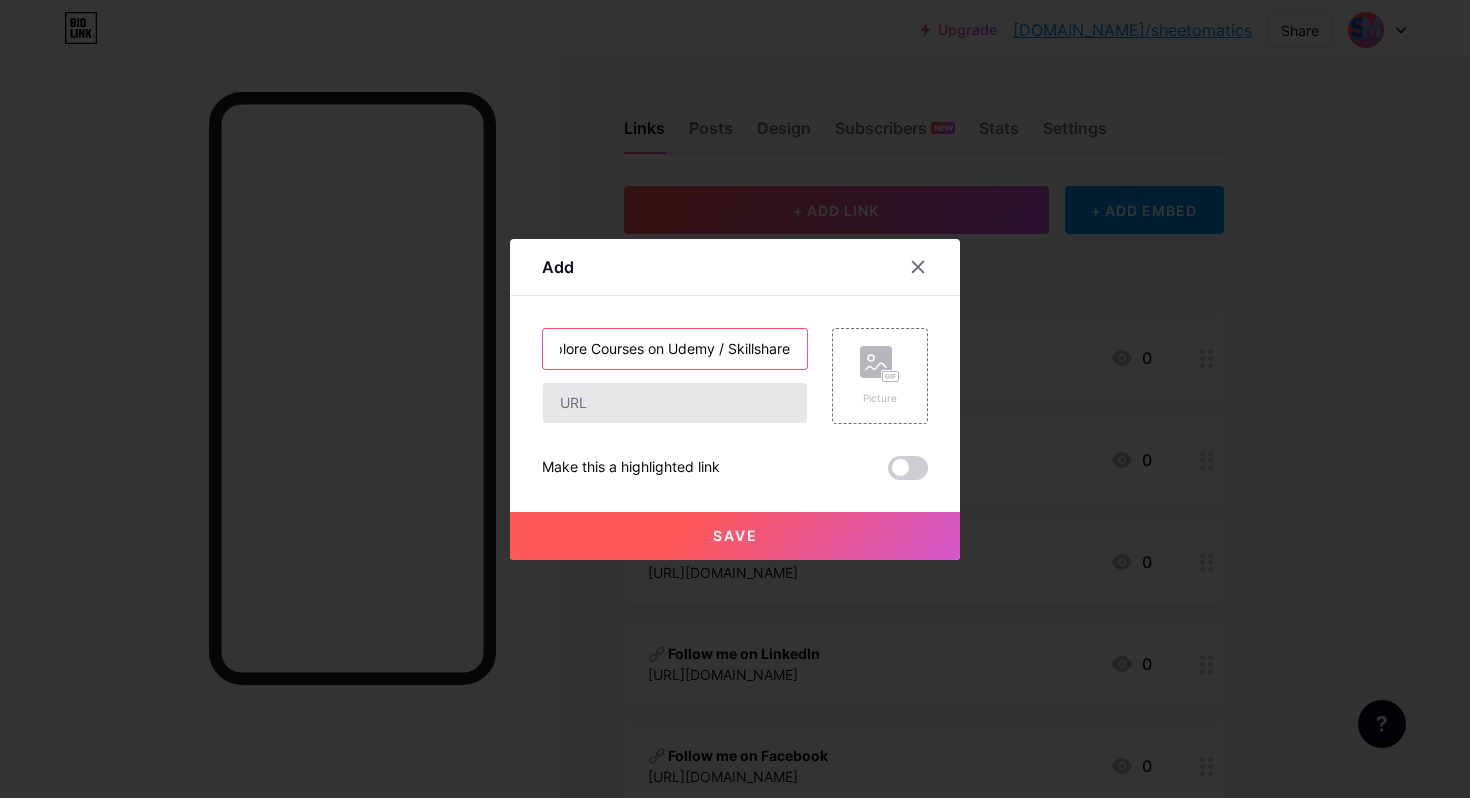 type on "📚 Explore Courses on Udemy / Skillshare" 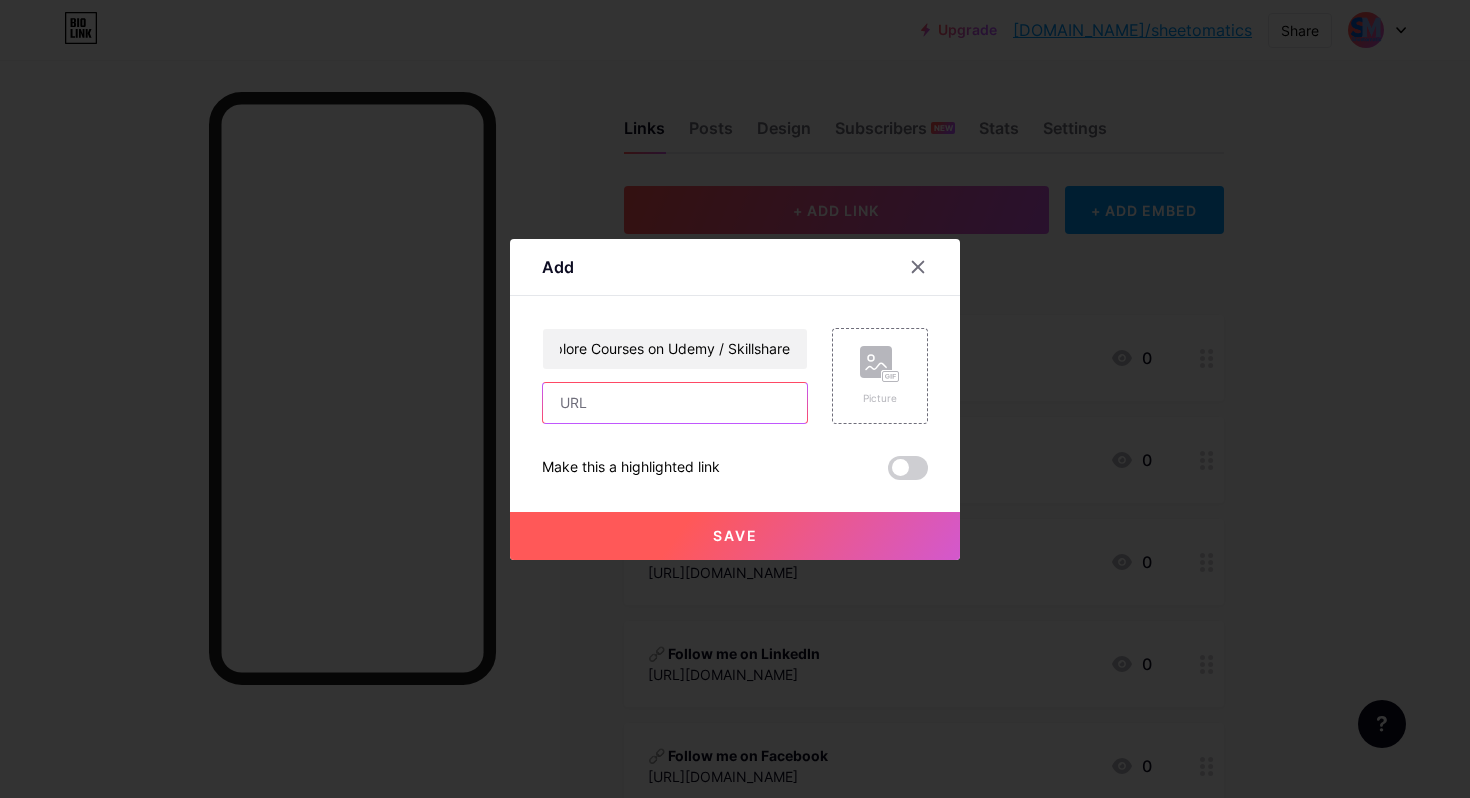 click at bounding box center [675, 403] 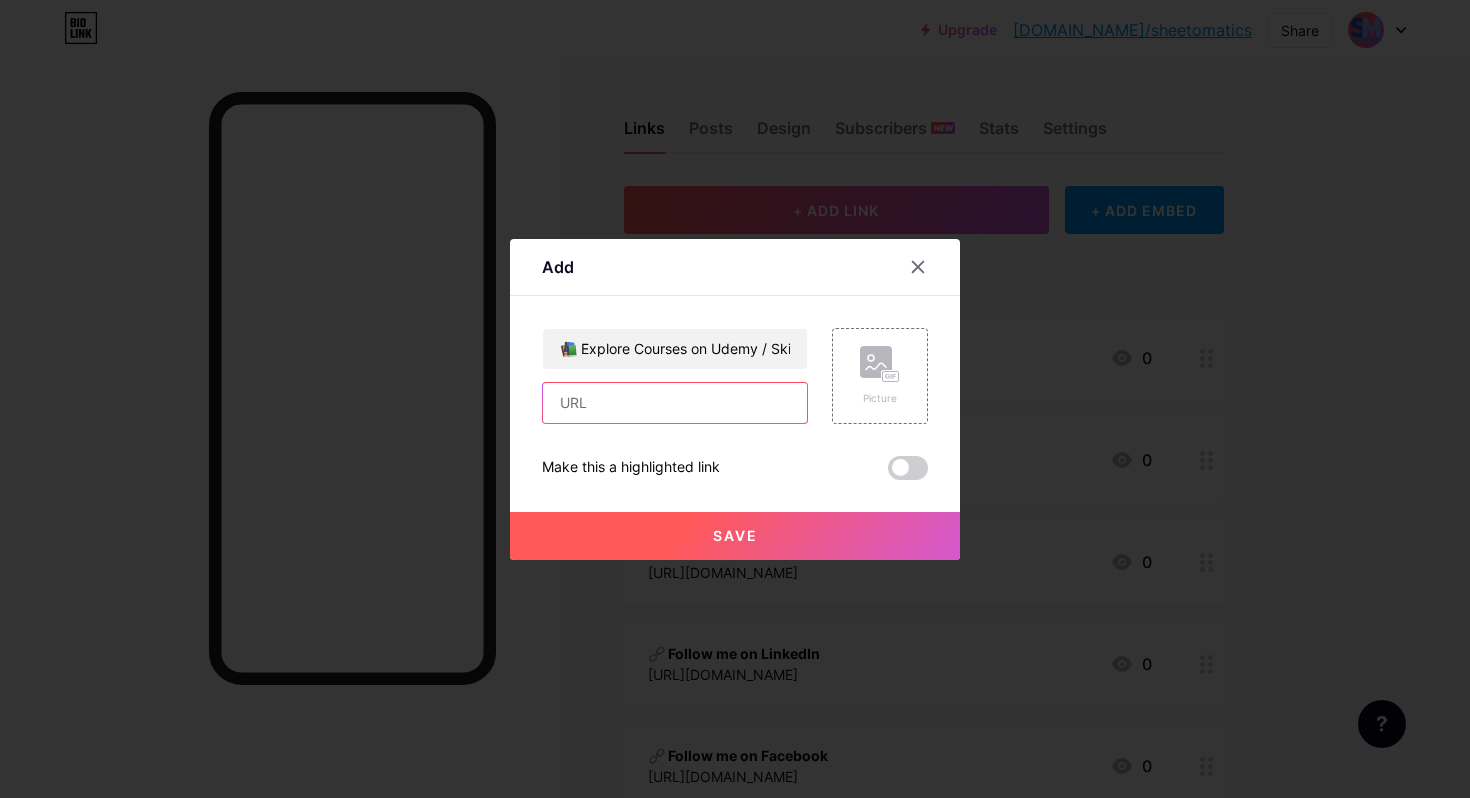 paste on "https://www.udemy.com/user/shyam-kumar-308/" 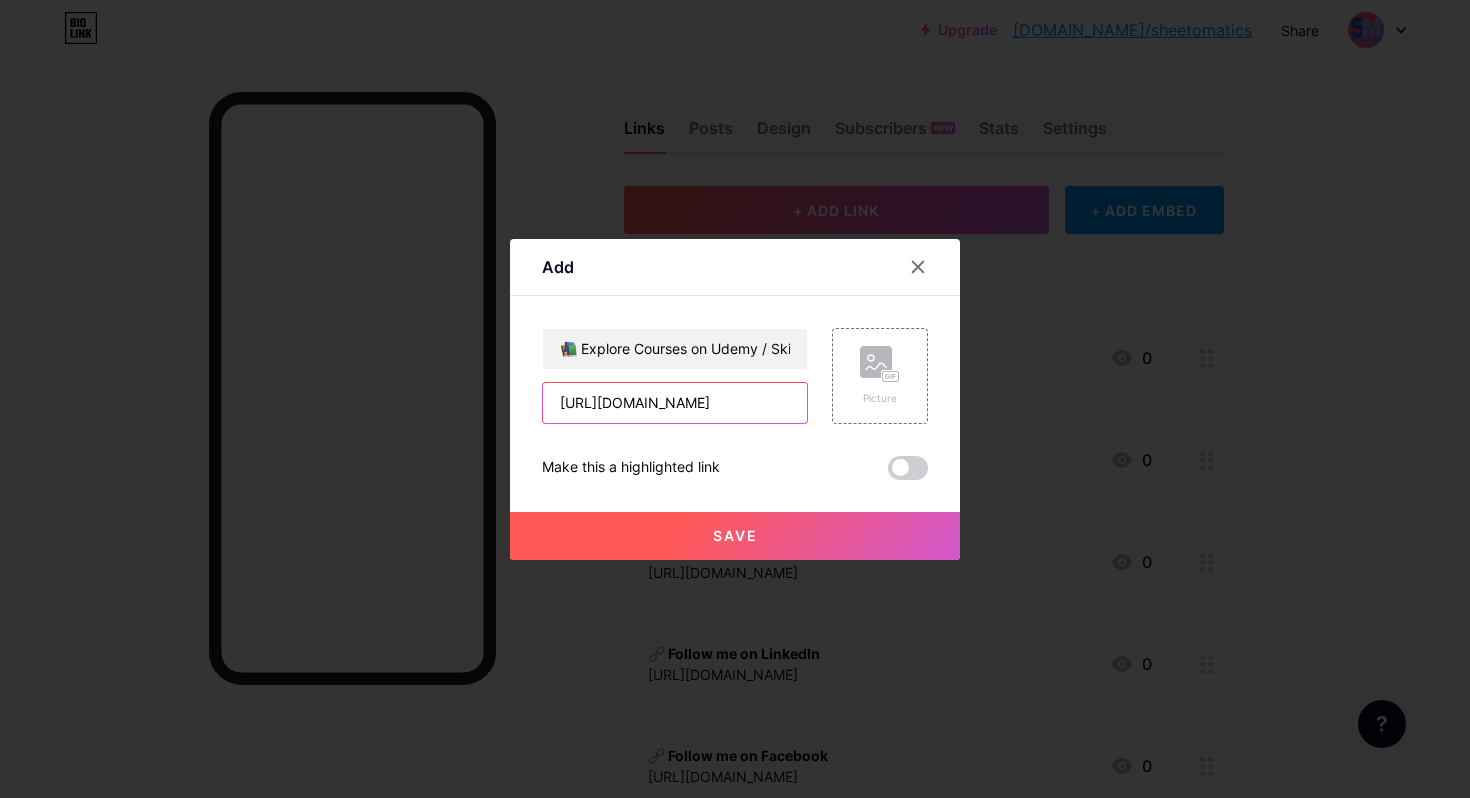 scroll, scrollTop: 0, scrollLeft: 97, axis: horizontal 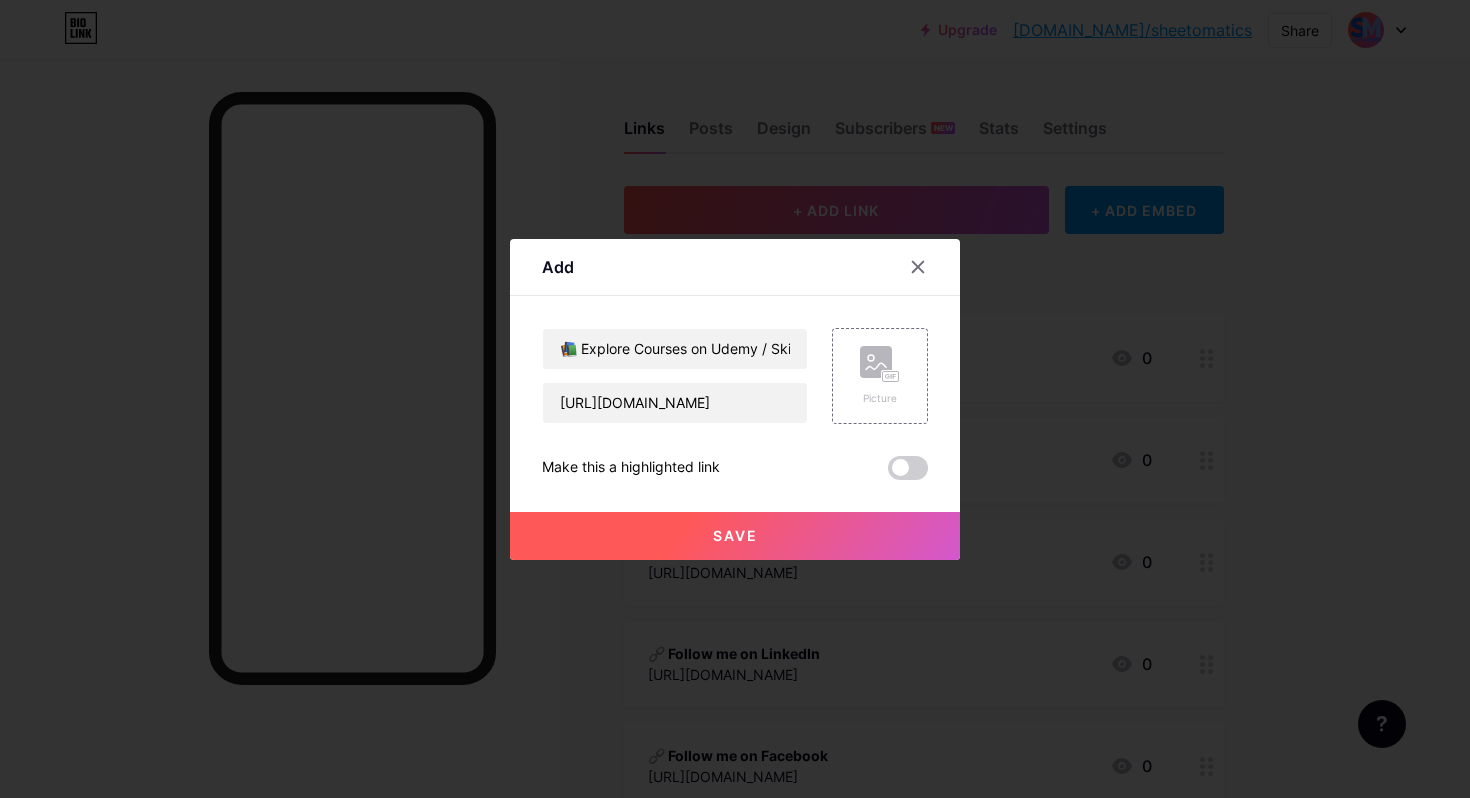 click on "Save" at bounding box center [735, 535] 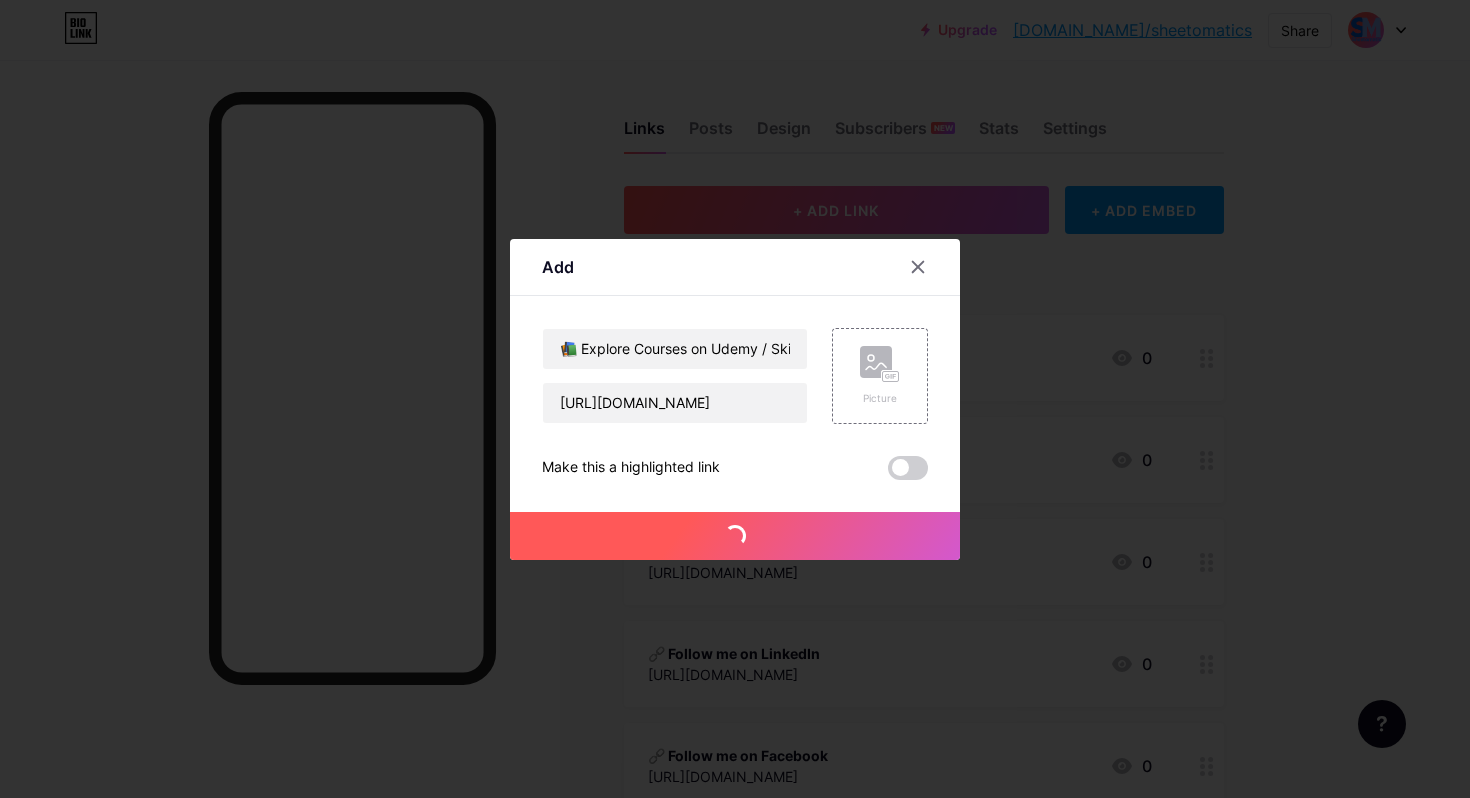 scroll, scrollTop: 0, scrollLeft: 0, axis: both 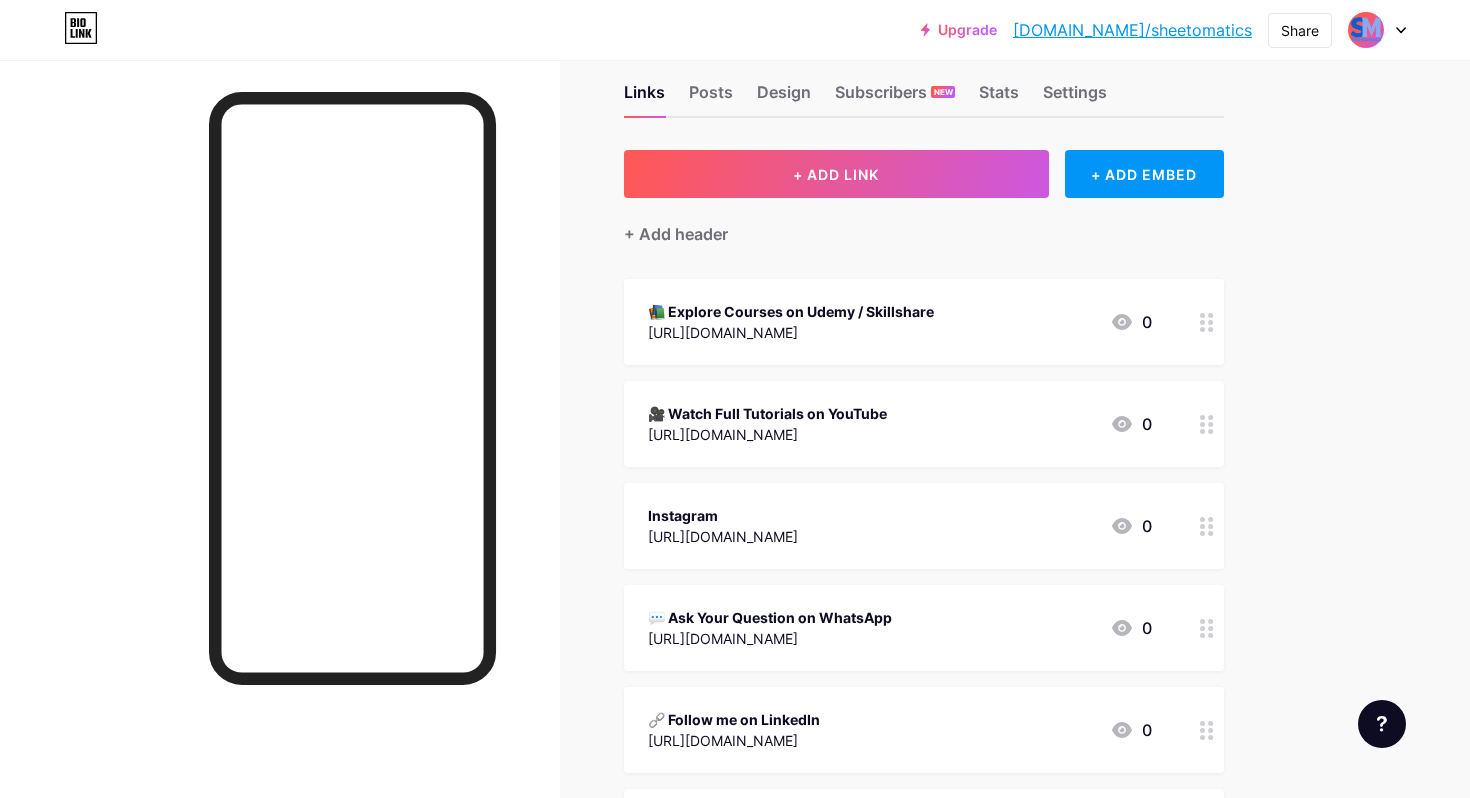 click on "https://www.udemy.com/user/shyam-kumar-308/" at bounding box center (791, 332) 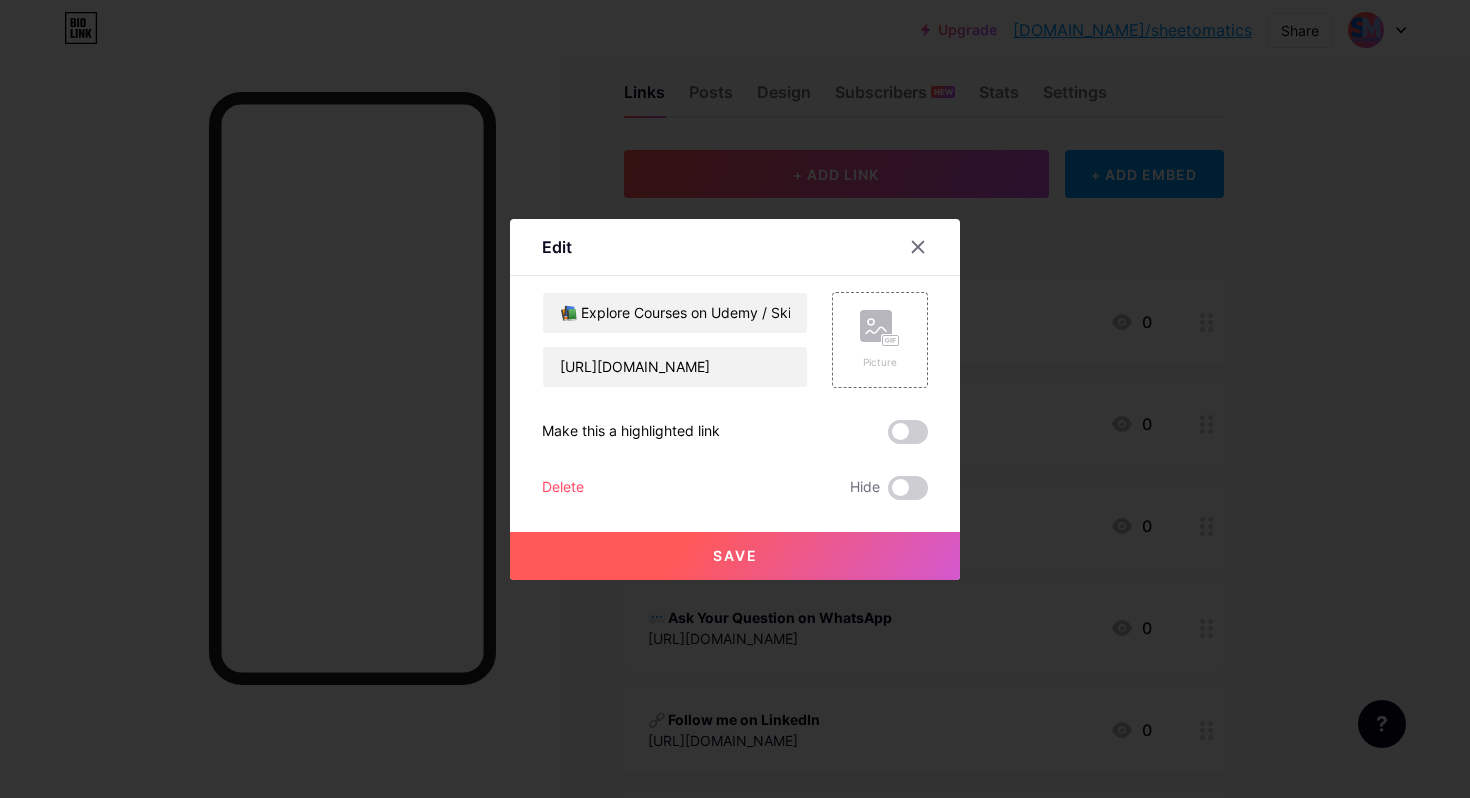 click at bounding box center [908, 432] 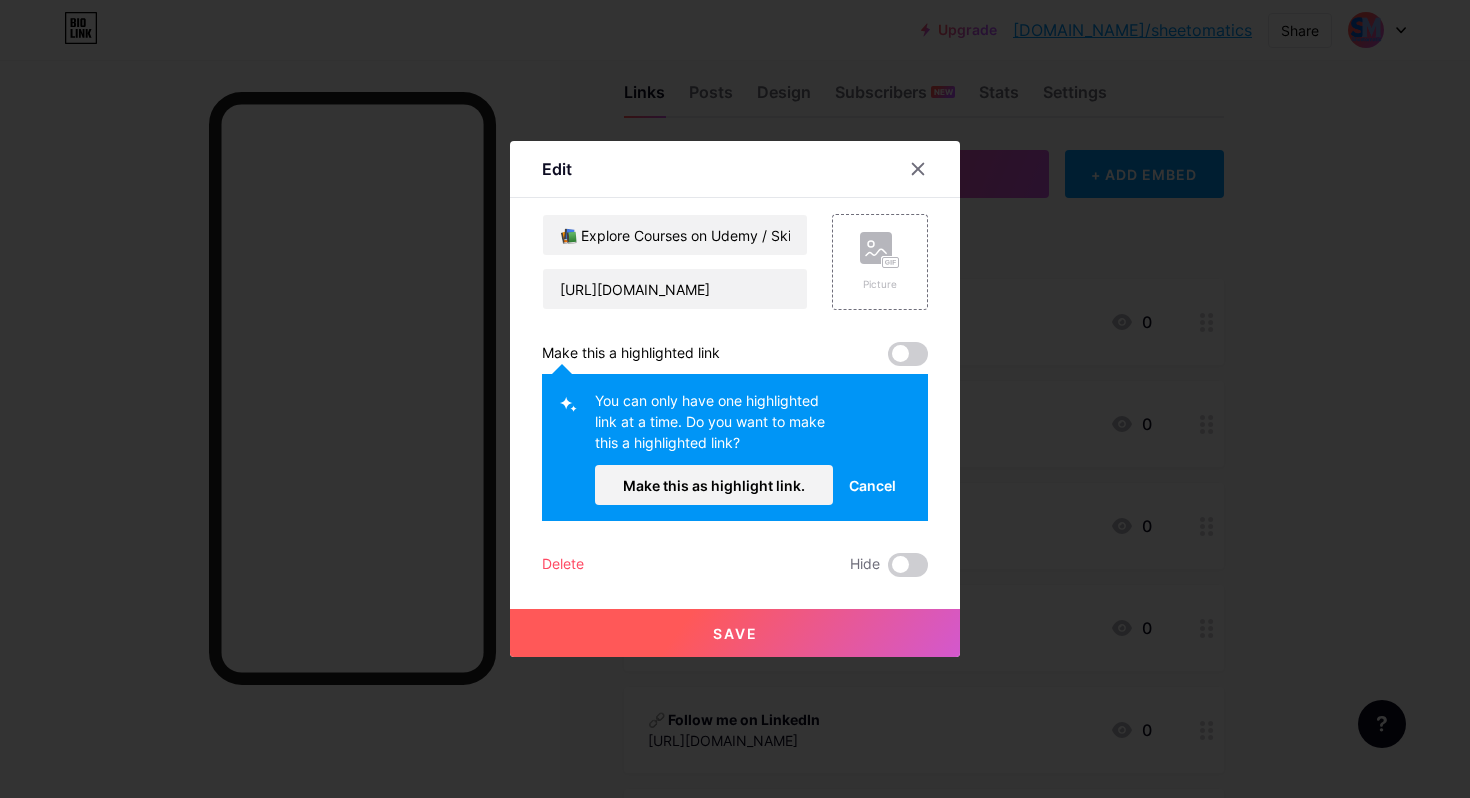 click on "Save" at bounding box center (735, 633) 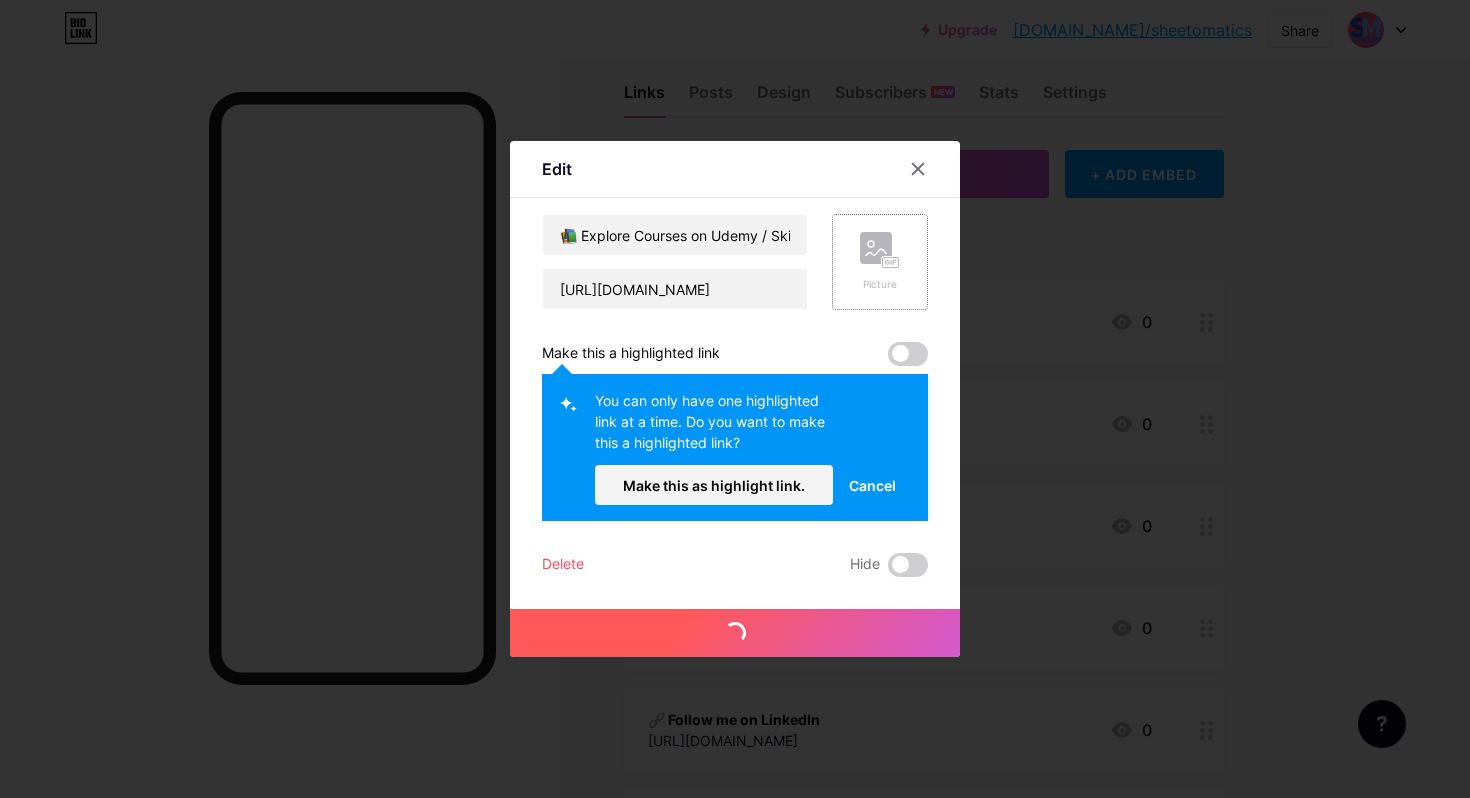 click 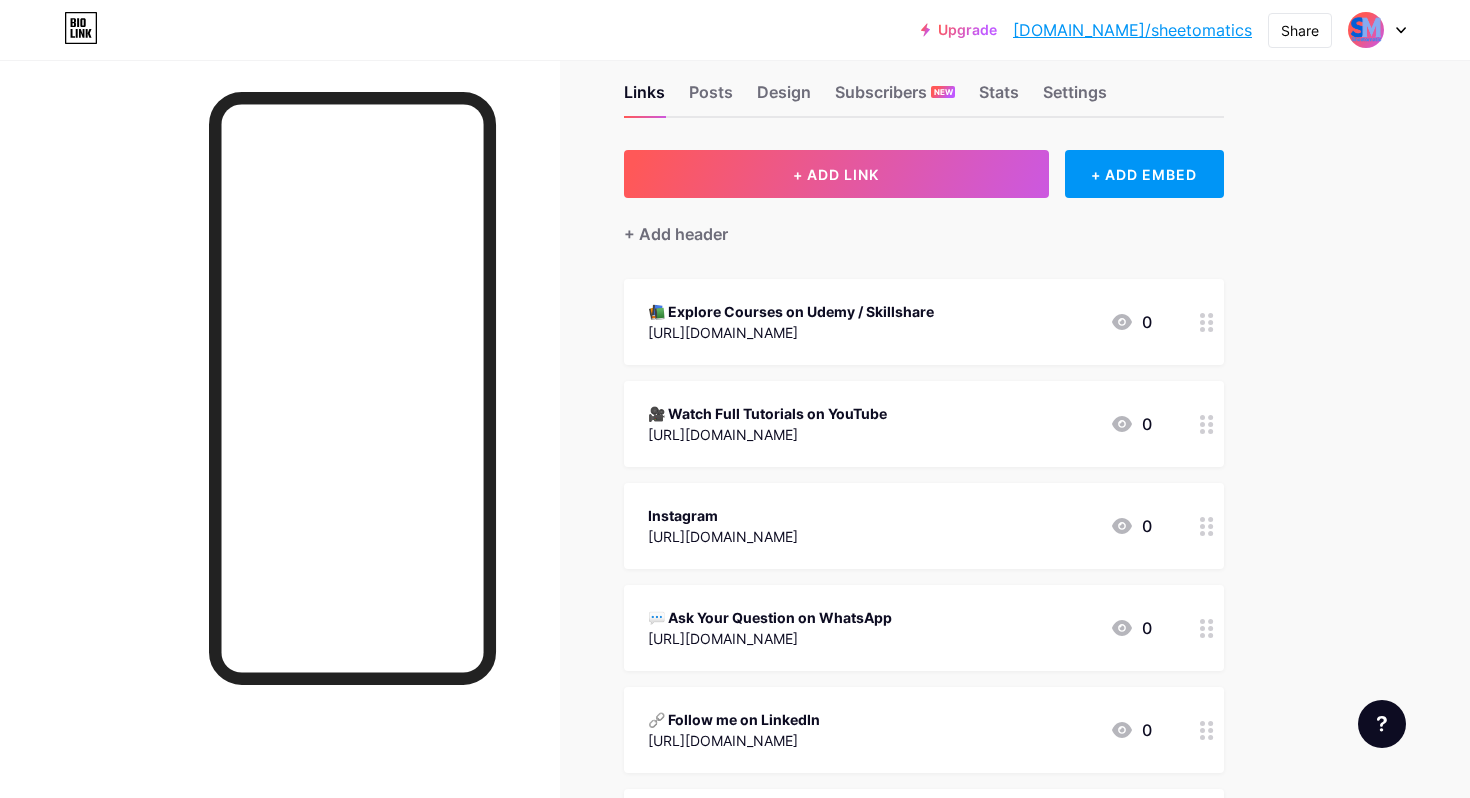 click on "📚 Explore Courses on Udemy / Skillshare" at bounding box center [791, 311] 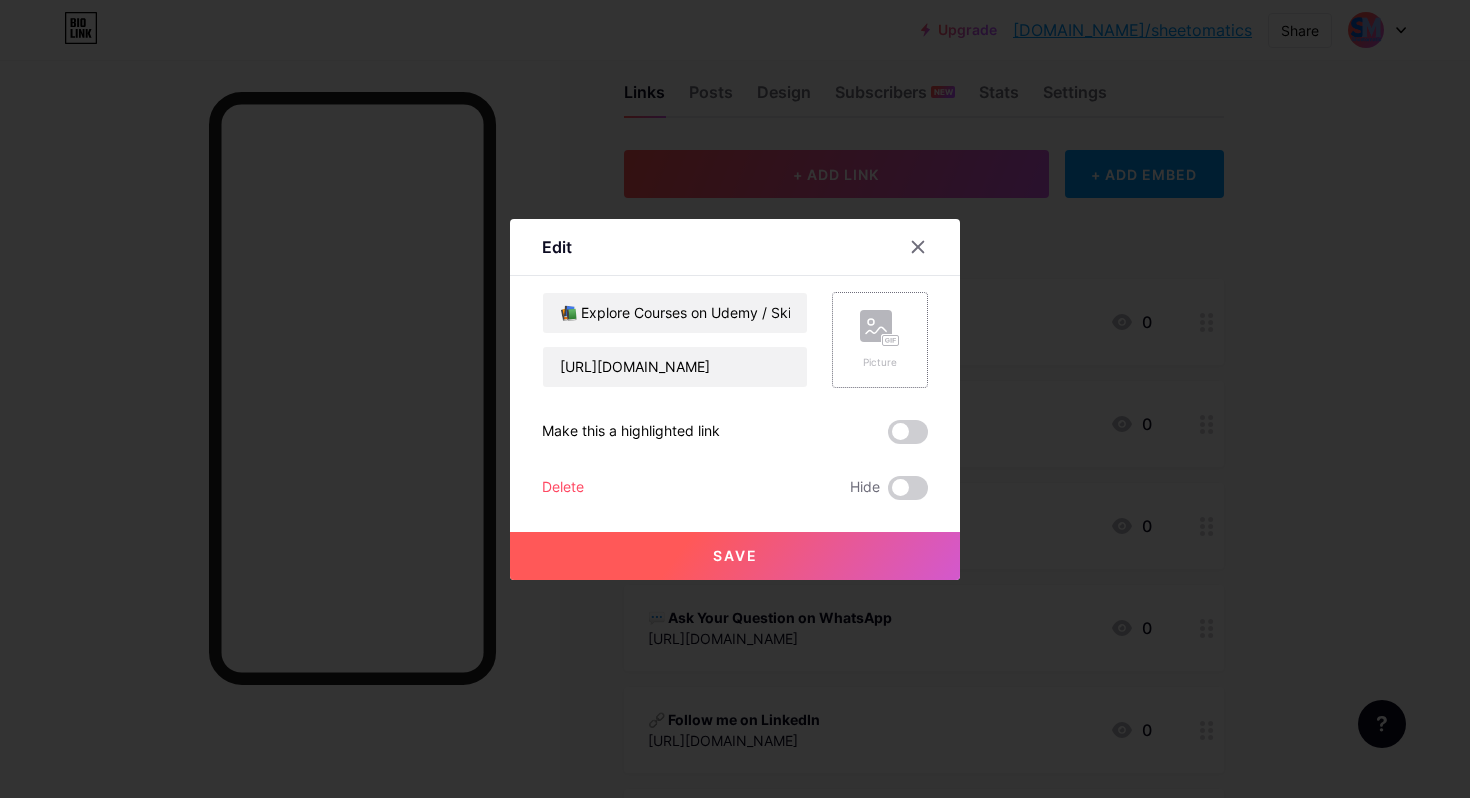 click 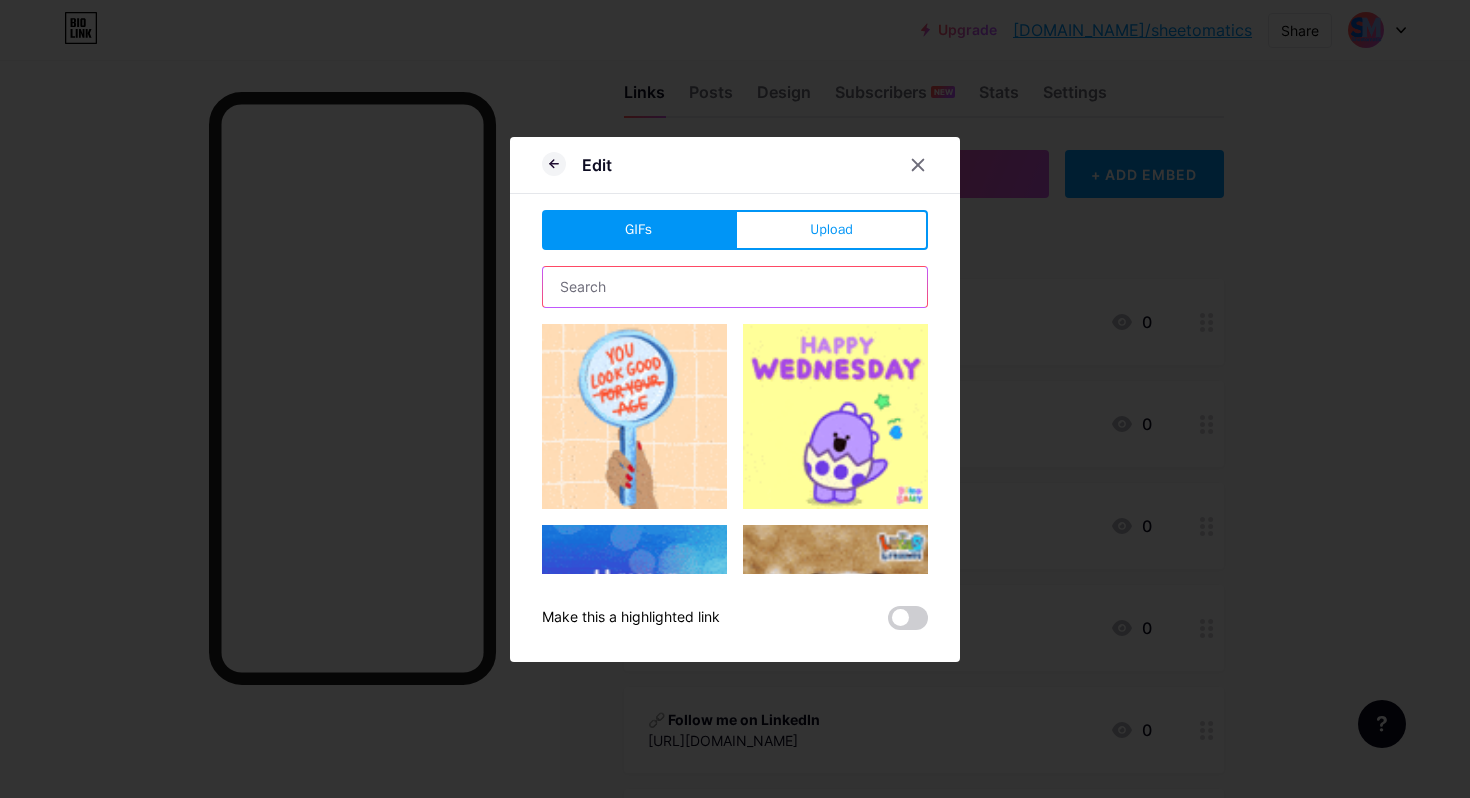 click at bounding box center (735, 287) 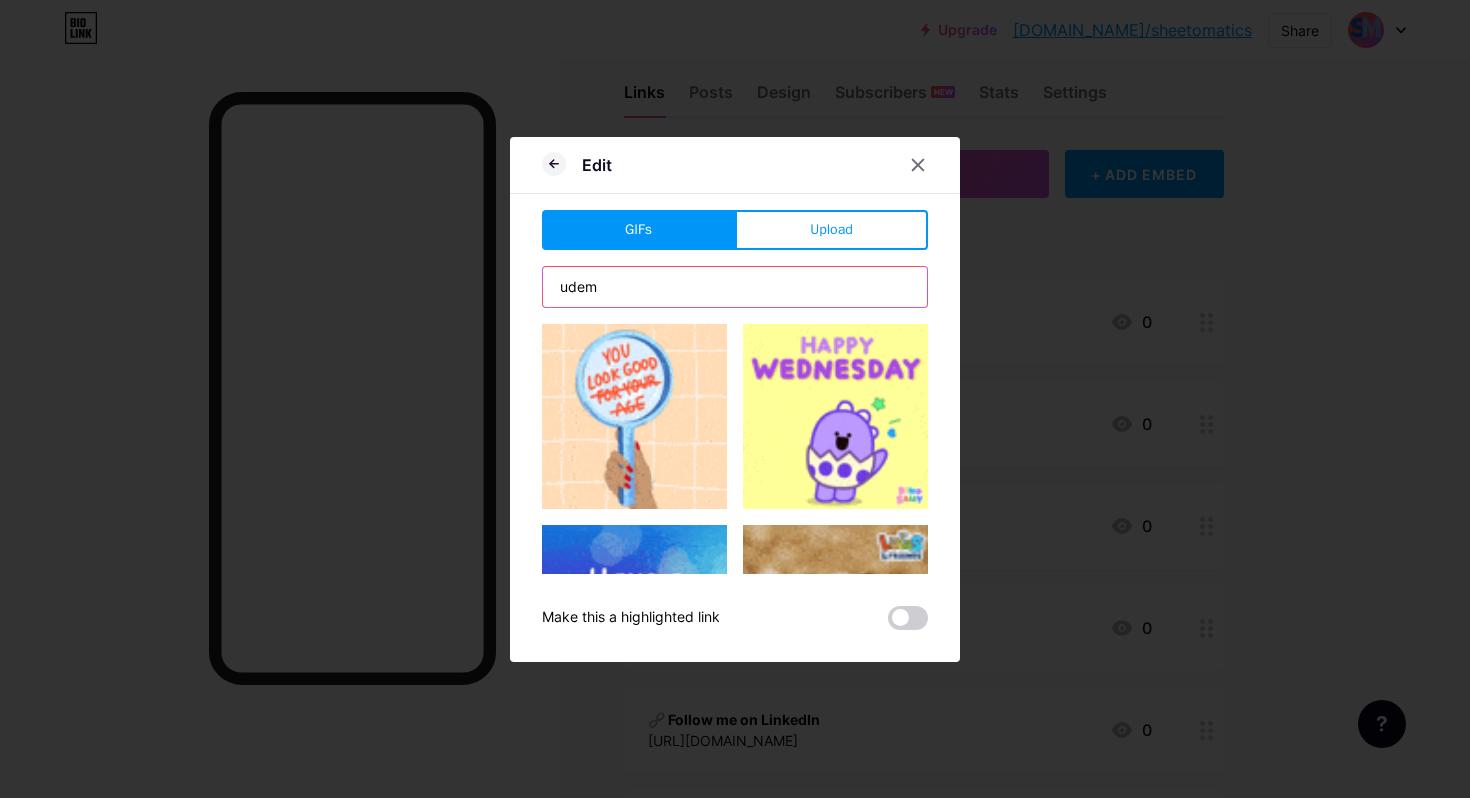 type on "udemy" 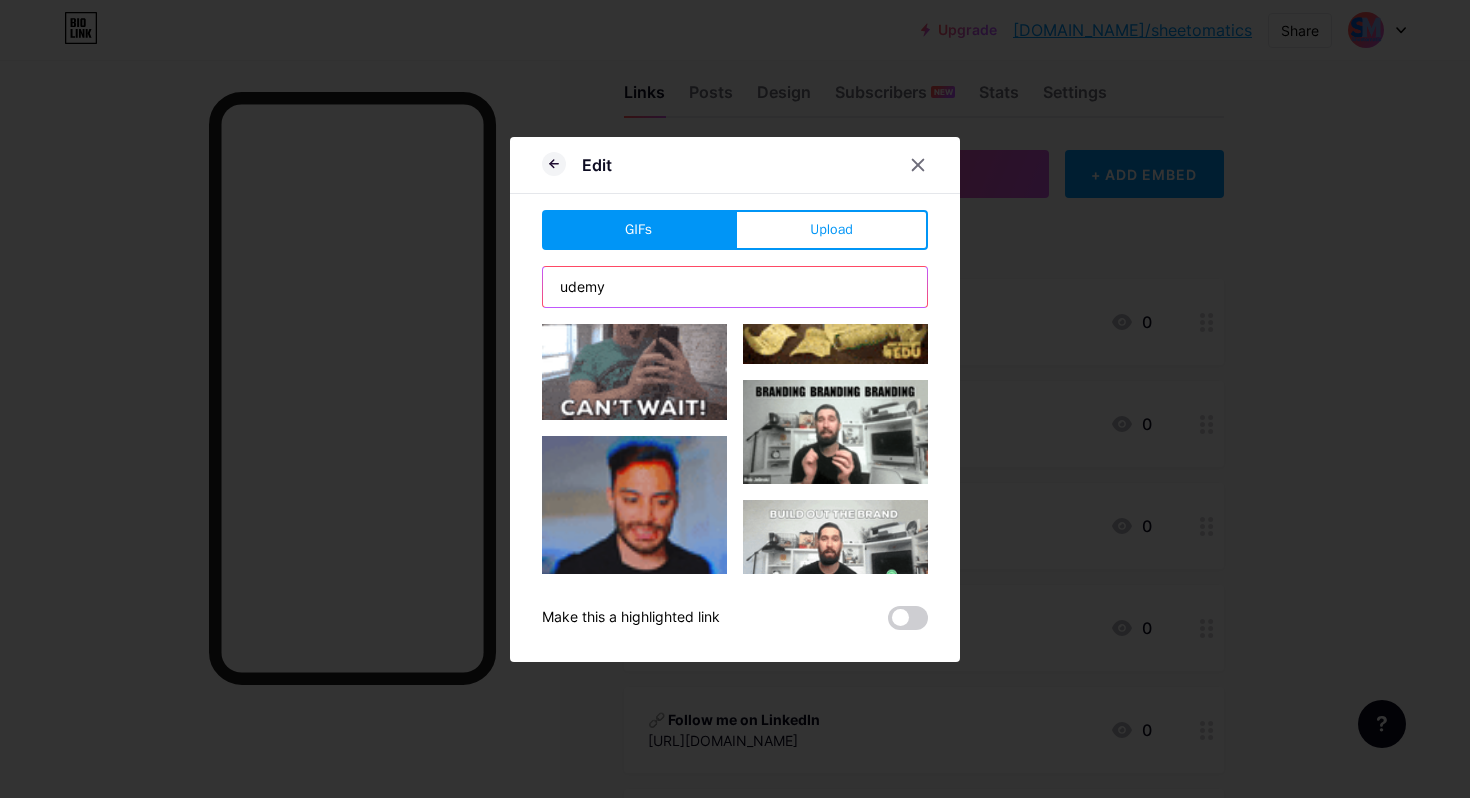 scroll, scrollTop: 2015, scrollLeft: 0, axis: vertical 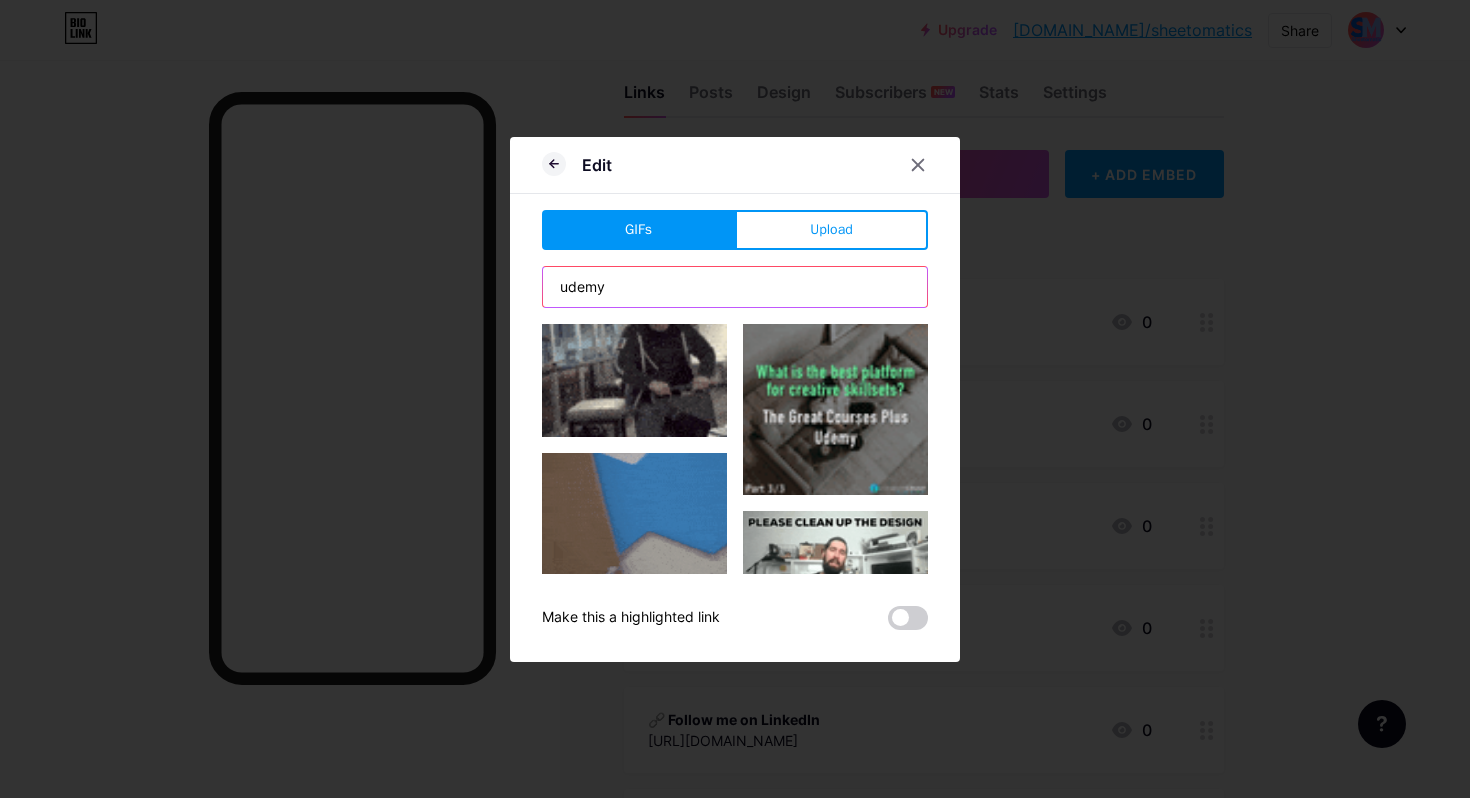 type 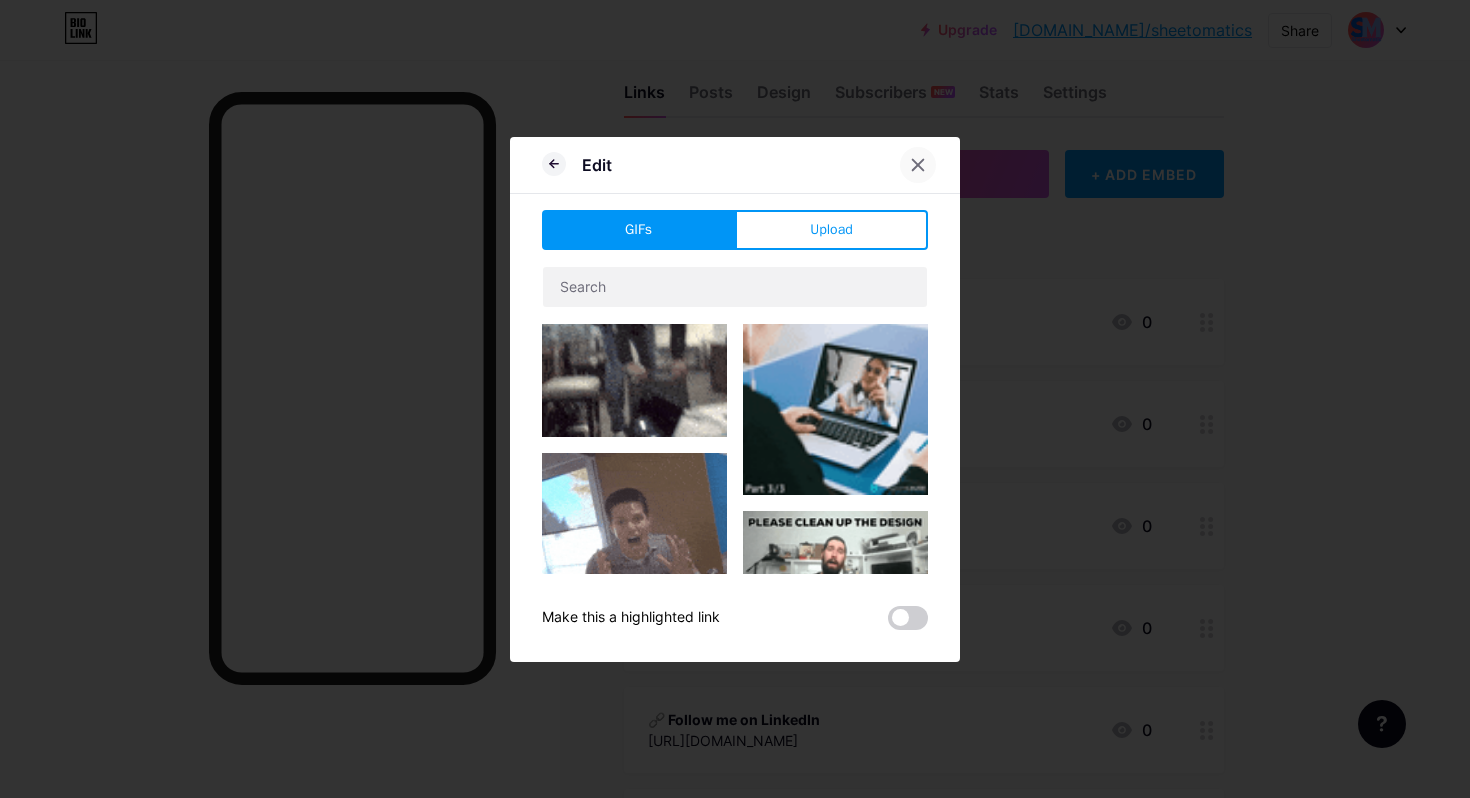 click 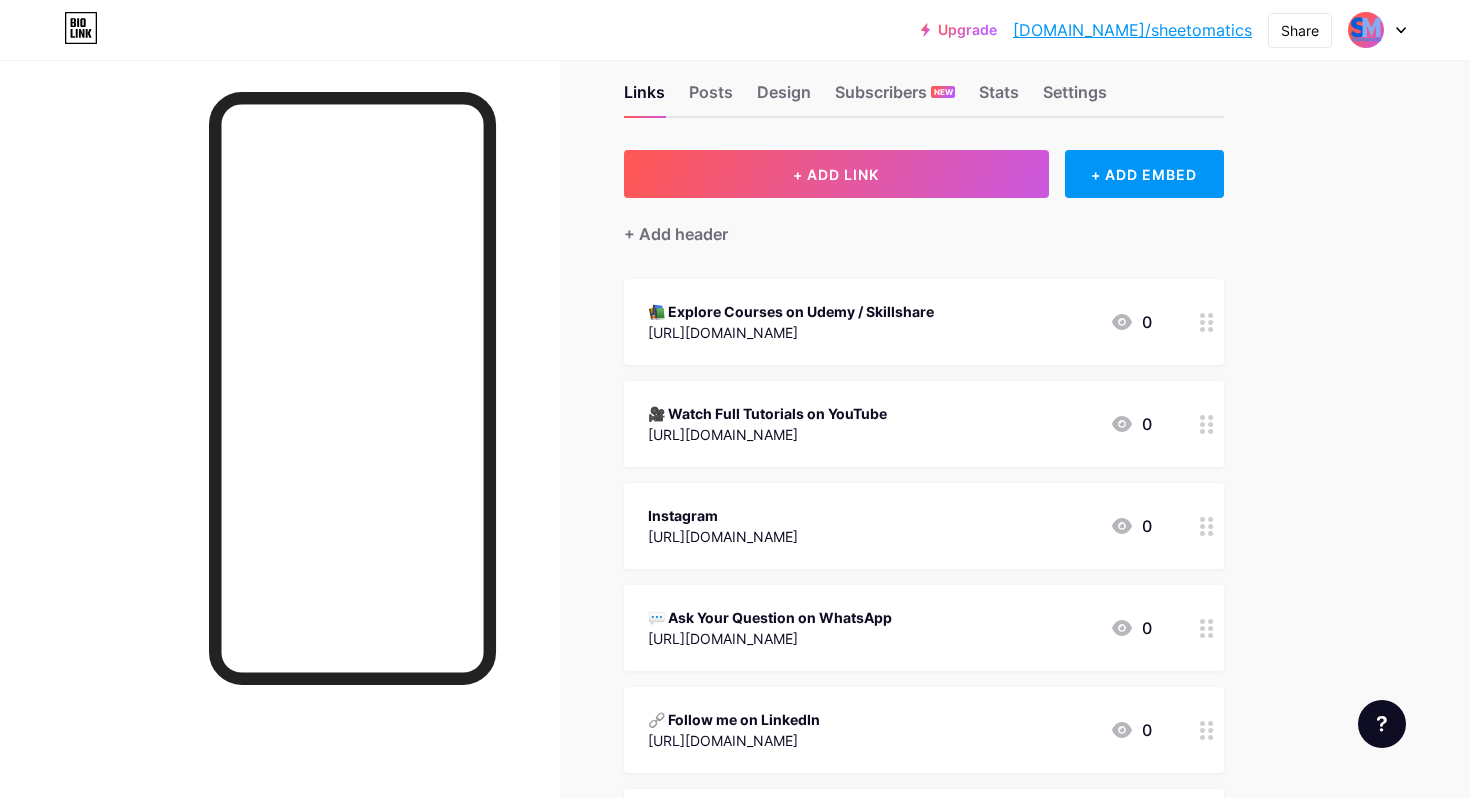click on "Links
Posts
Design
Subscribers
NEW
Stats
Settings       + ADD LINK     + ADD EMBED
+ Add header
📚 Explore Courses on Udemy / Skillshare
https://www.udemy.com/user/shyam-kumar-308/
0
🎥 Watch Full Tutorials on YouTube
https://youtube.com/sheetomatic
0
Instagram
https://www.instagram.com/sheetomatic/
0
💬 Ask Your Question on WhatsApp
https://wa.me/919329103106
0
🔗 Follow me on LinkedIn
https://www.linkedin.com/mynetwork/discovery-see-all/?usecase=PEOPLE_FOLLOWS&followMember=sheetomatic
0" at bounding box center (654, 617) 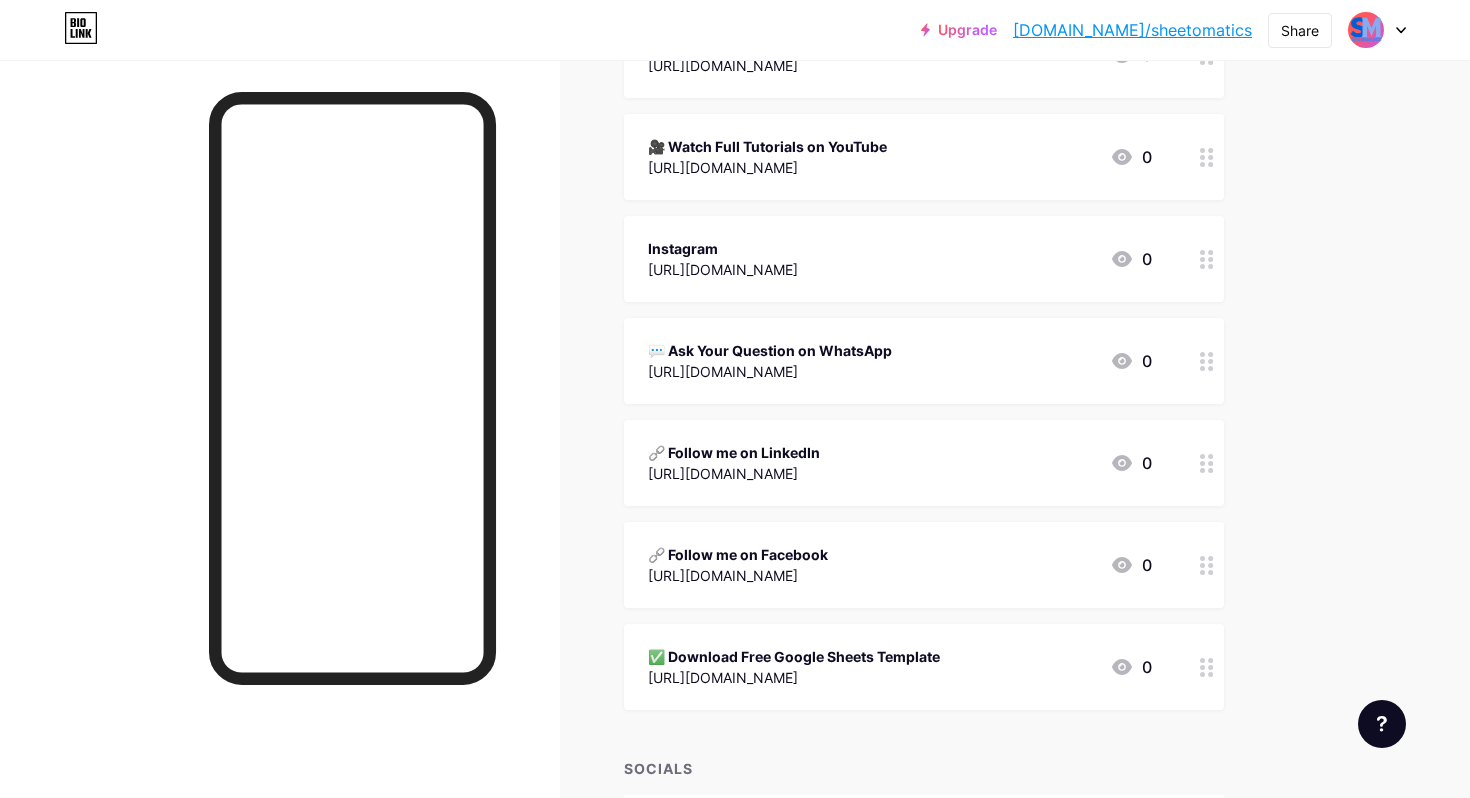 scroll, scrollTop: 0, scrollLeft: 0, axis: both 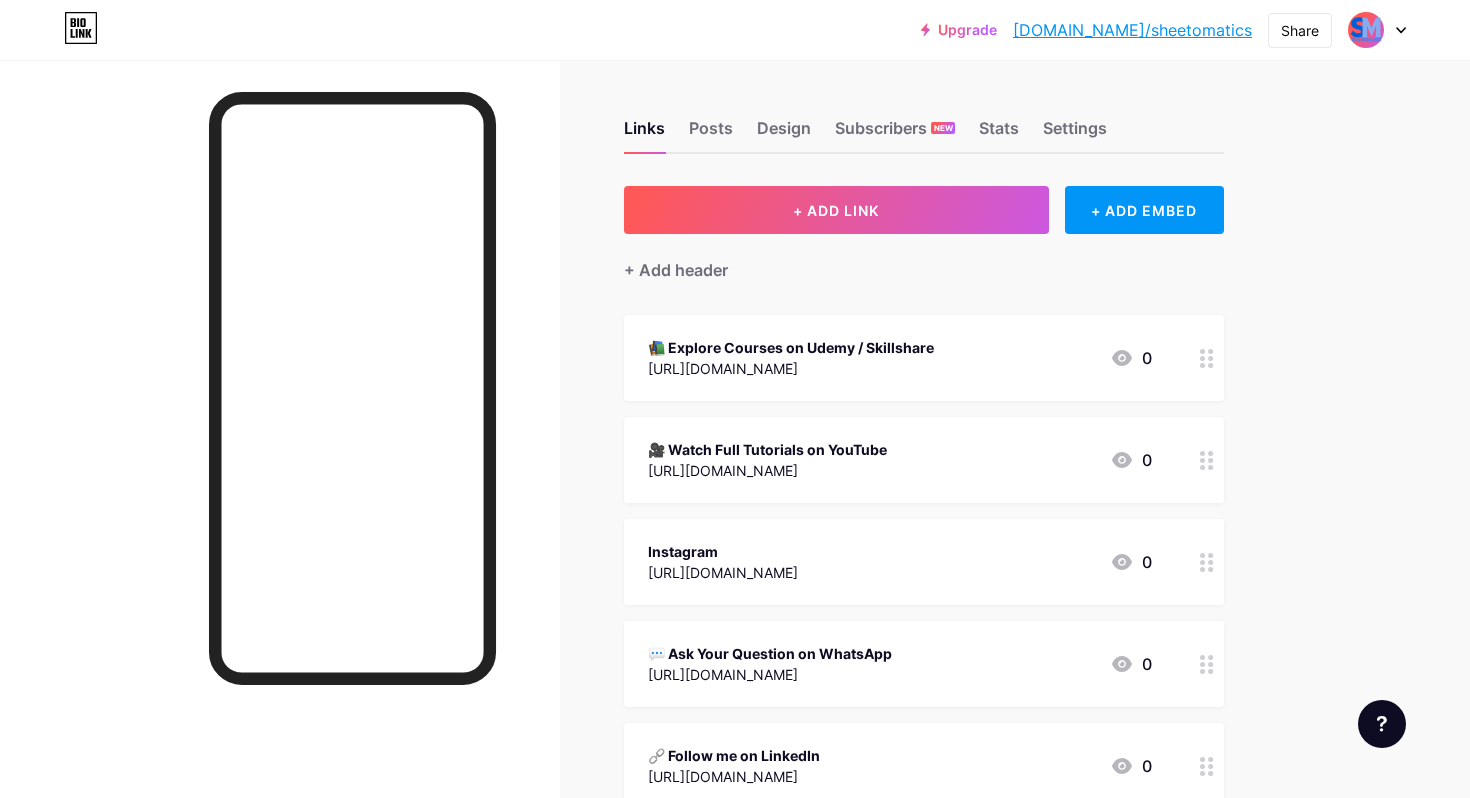 click on "bio.link/sheetomatics" at bounding box center (1132, 30) 